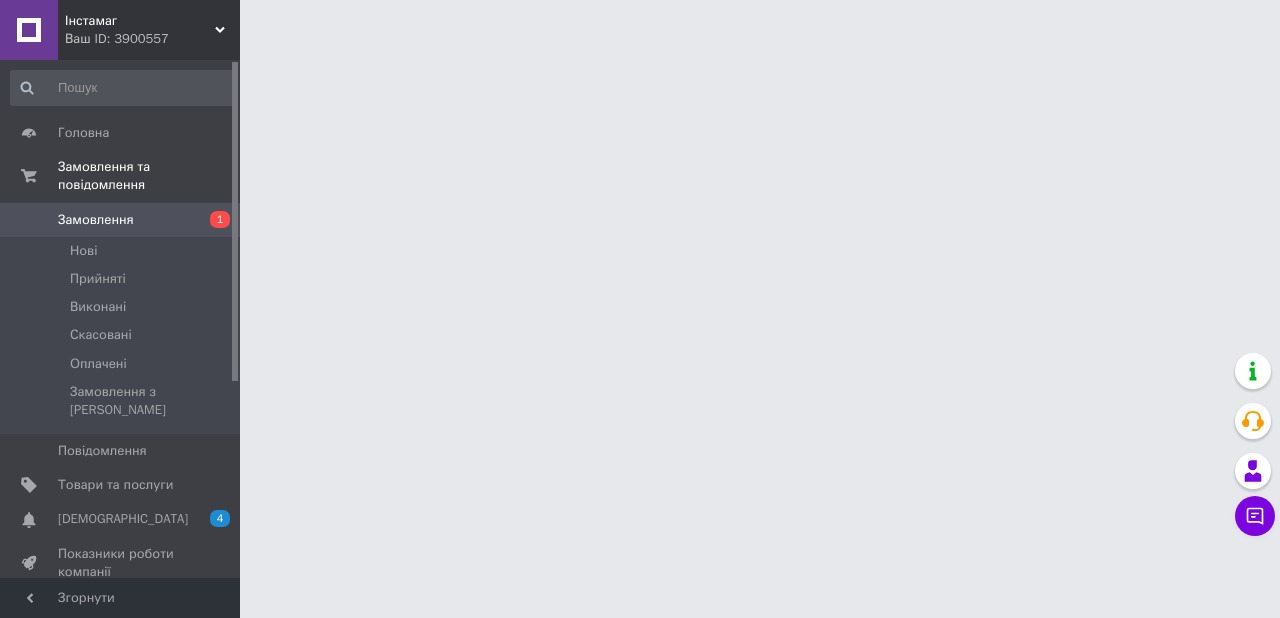 scroll, scrollTop: 0, scrollLeft: 0, axis: both 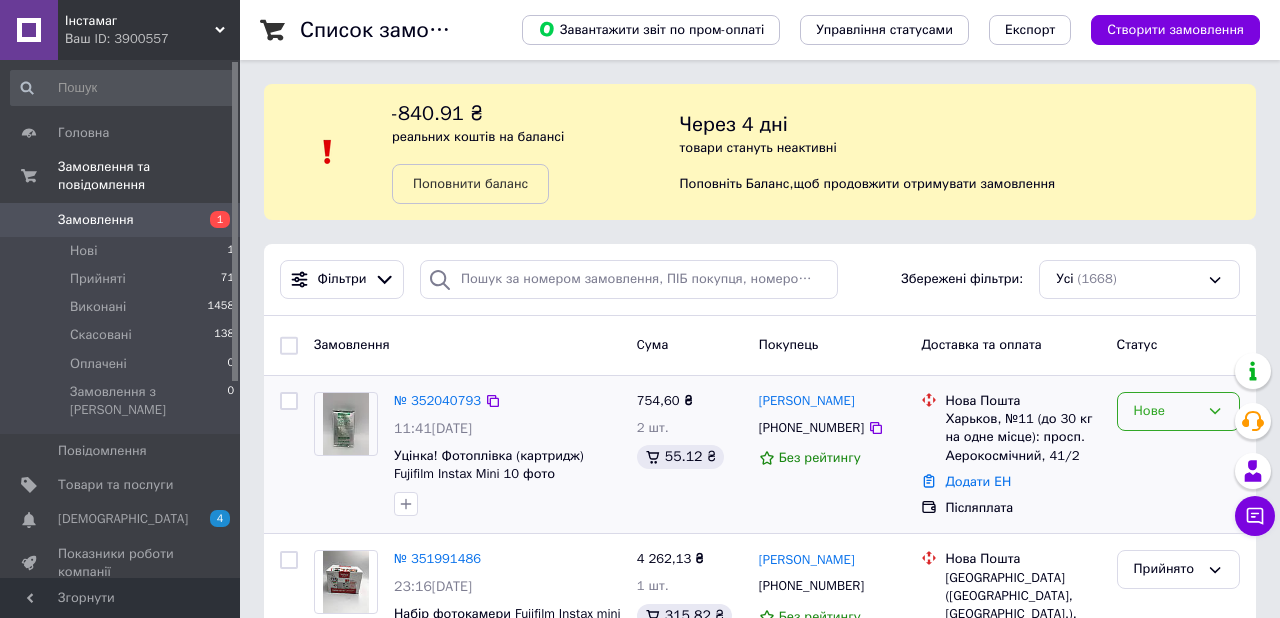 click on "Нове" at bounding box center [1166, 411] 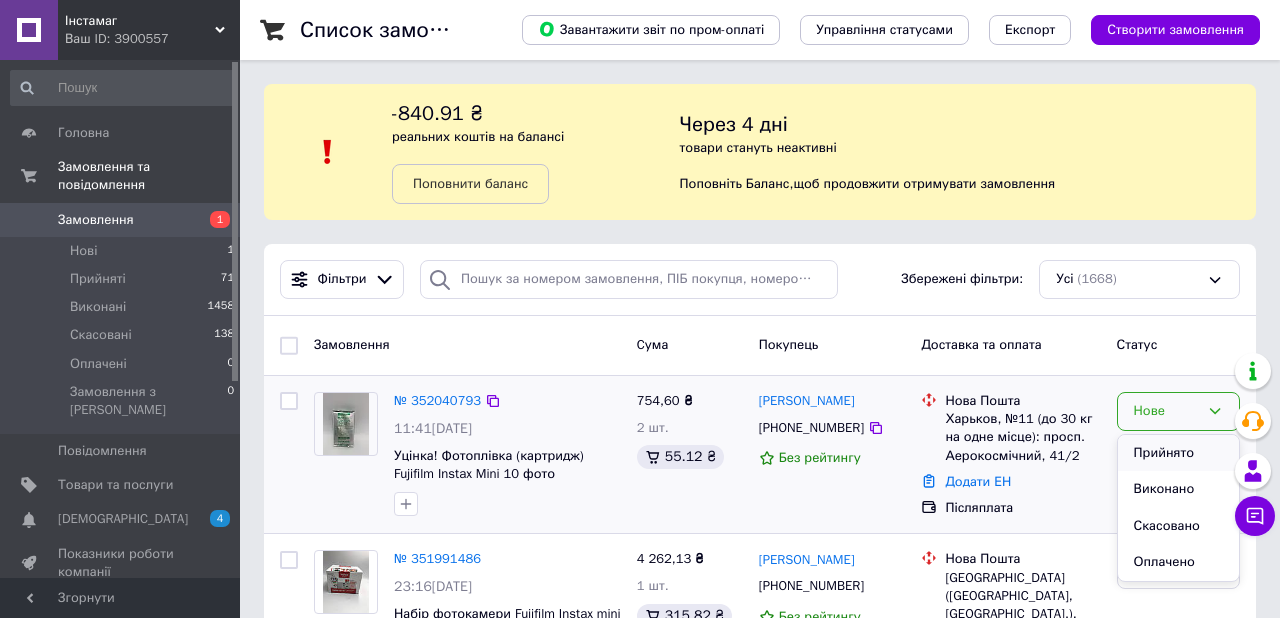 click on "Прийнято" at bounding box center [1178, 453] 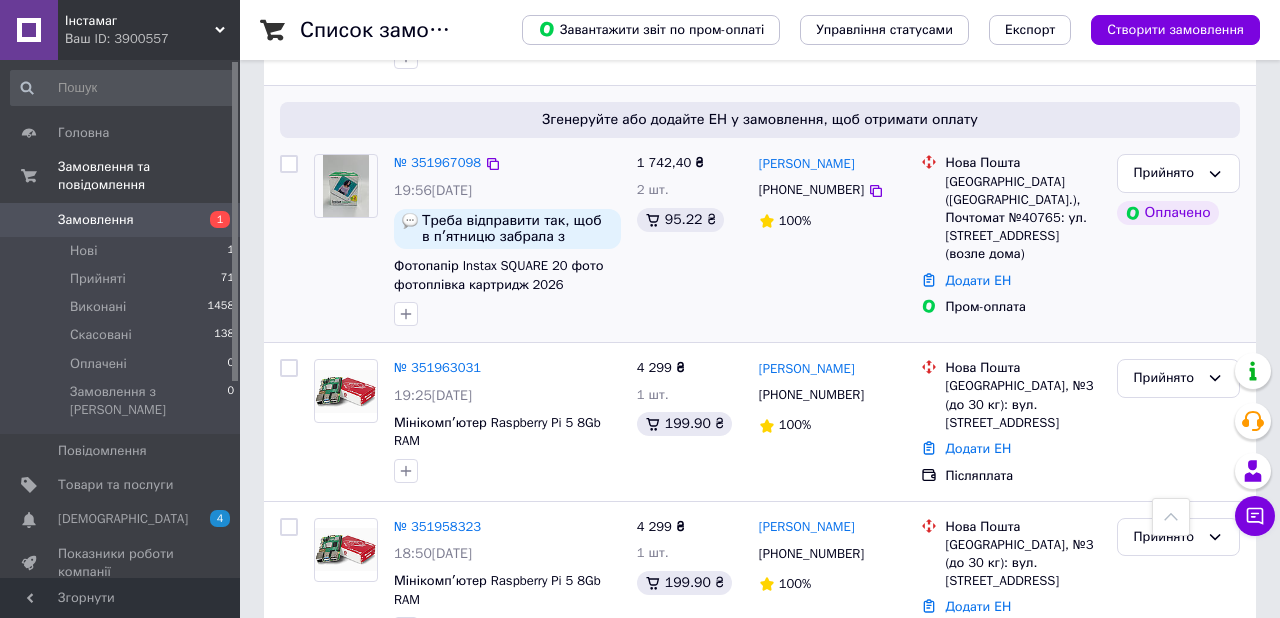 scroll, scrollTop: 810, scrollLeft: 0, axis: vertical 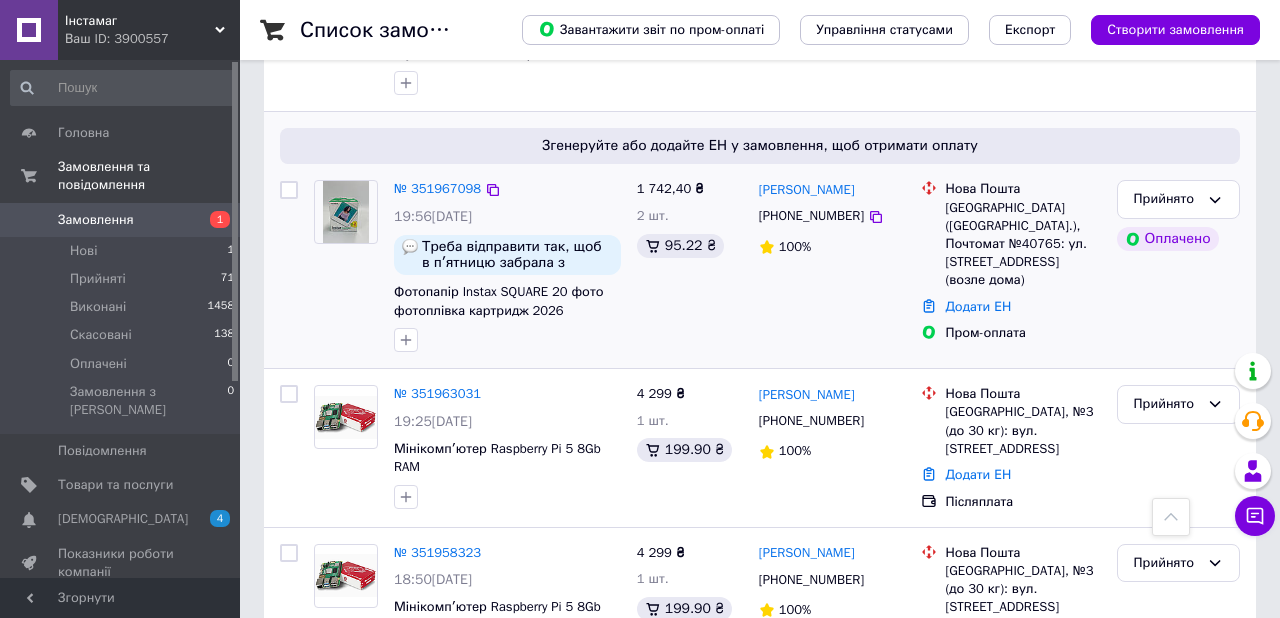 click on "№ 351967098" at bounding box center [437, 189] 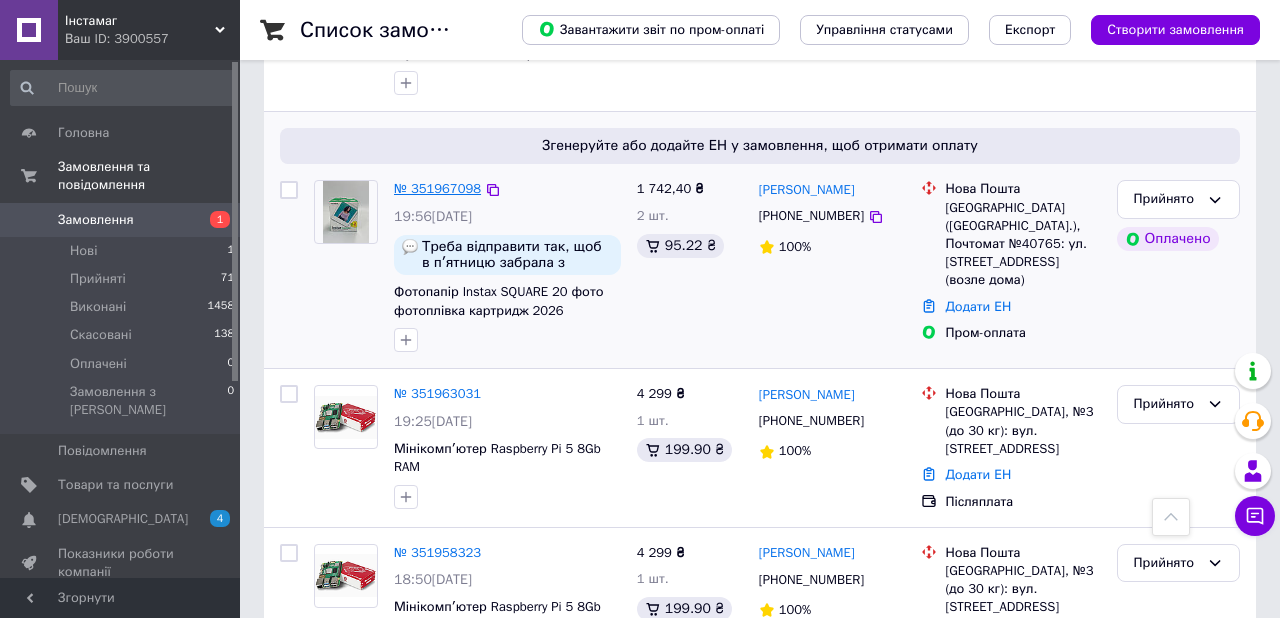 click on "№ 351967098" at bounding box center [437, 188] 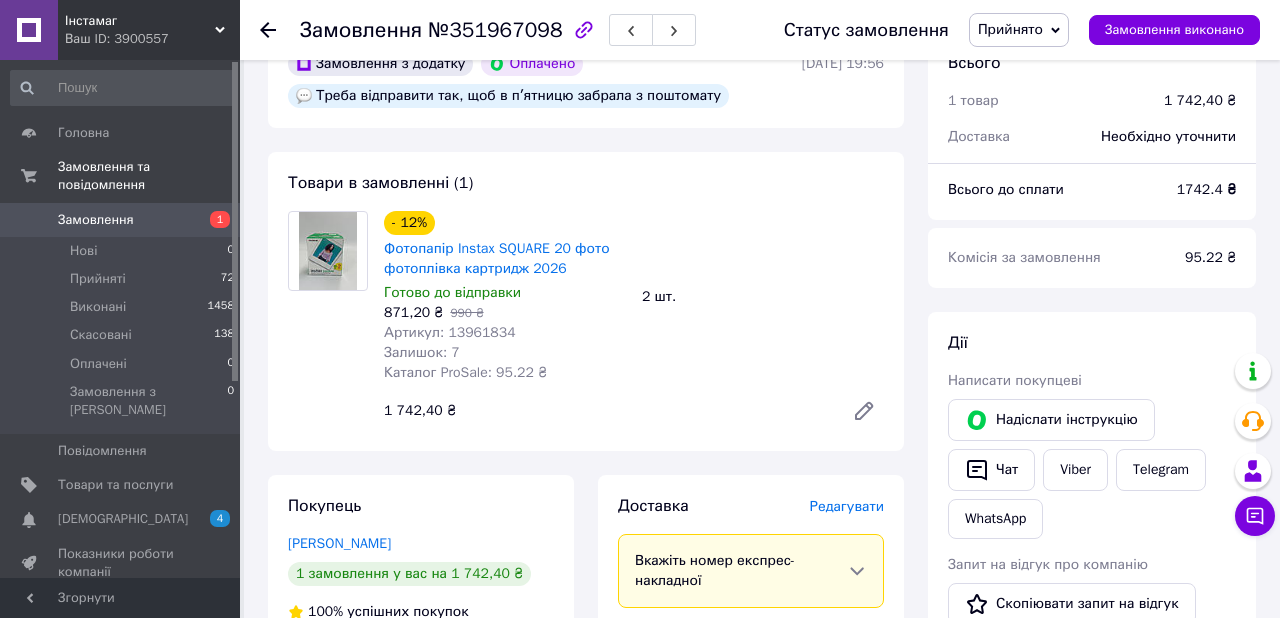 scroll, scrollTop: 164, scrollLeft: 0, axis: vertical 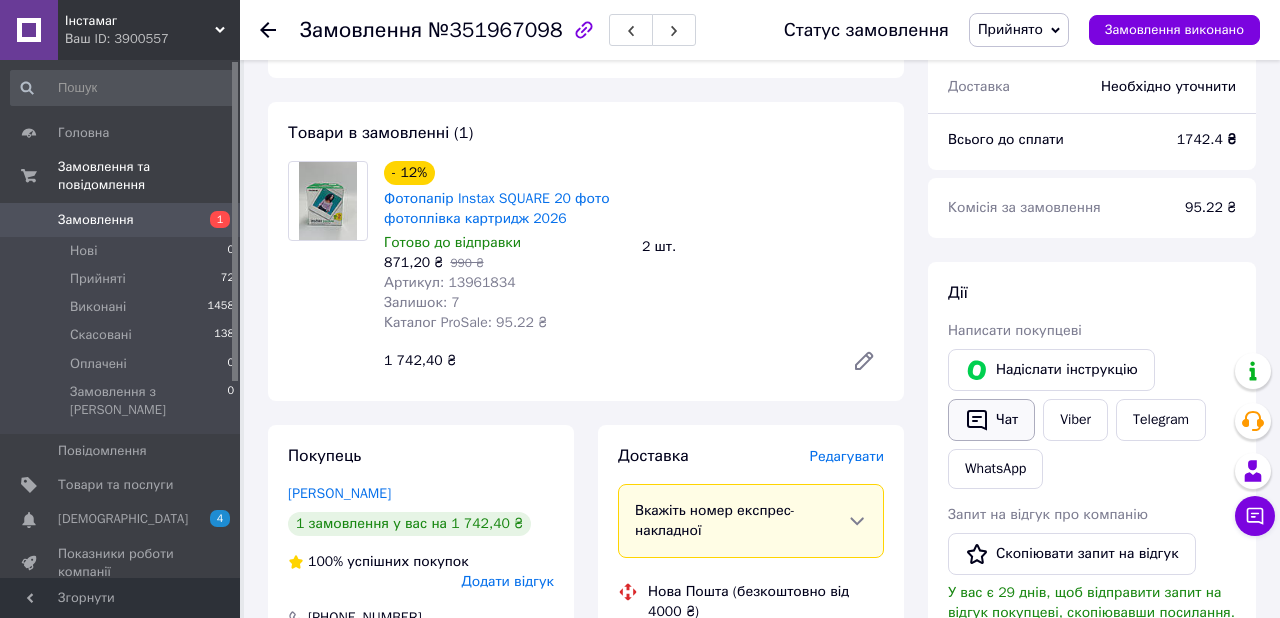 click on "Чат" at bounding box center [991, 420] 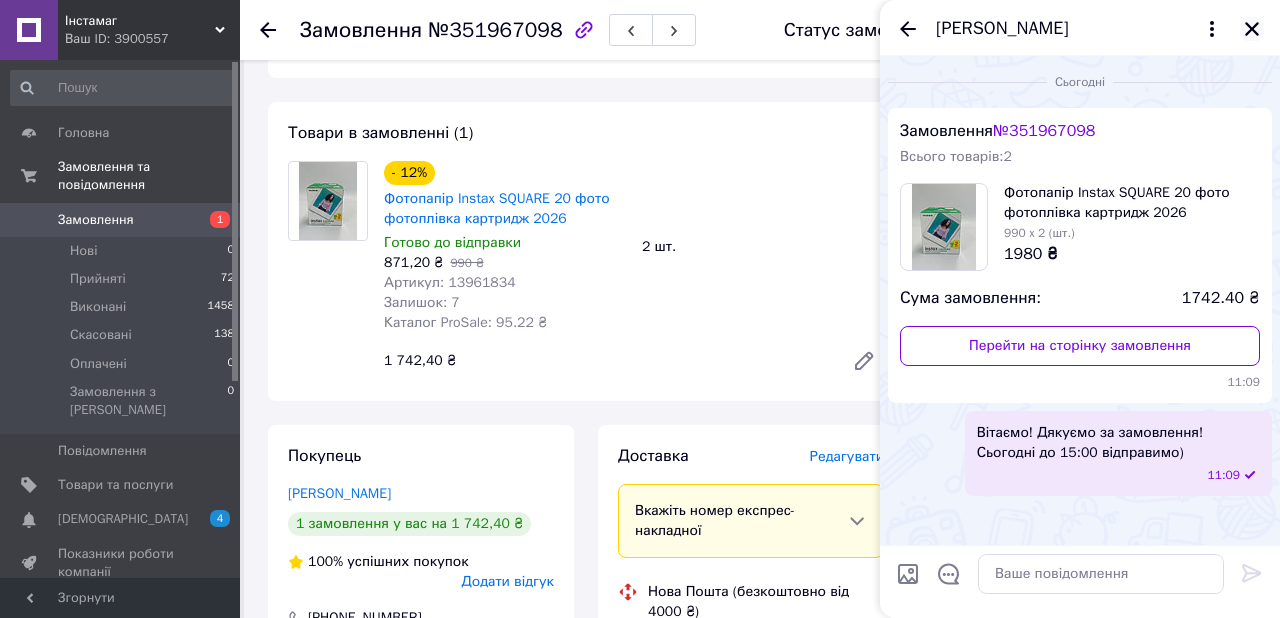 click 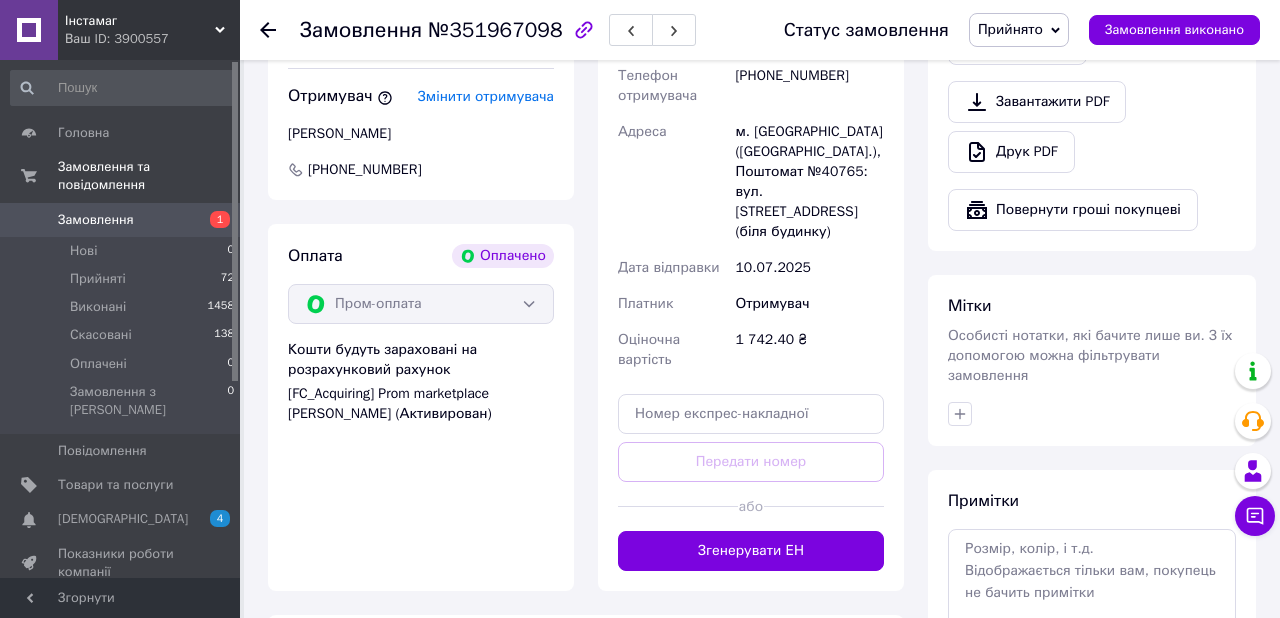 scroll, scrollTop: 1044, scrollLeft: 0, axis: vertical 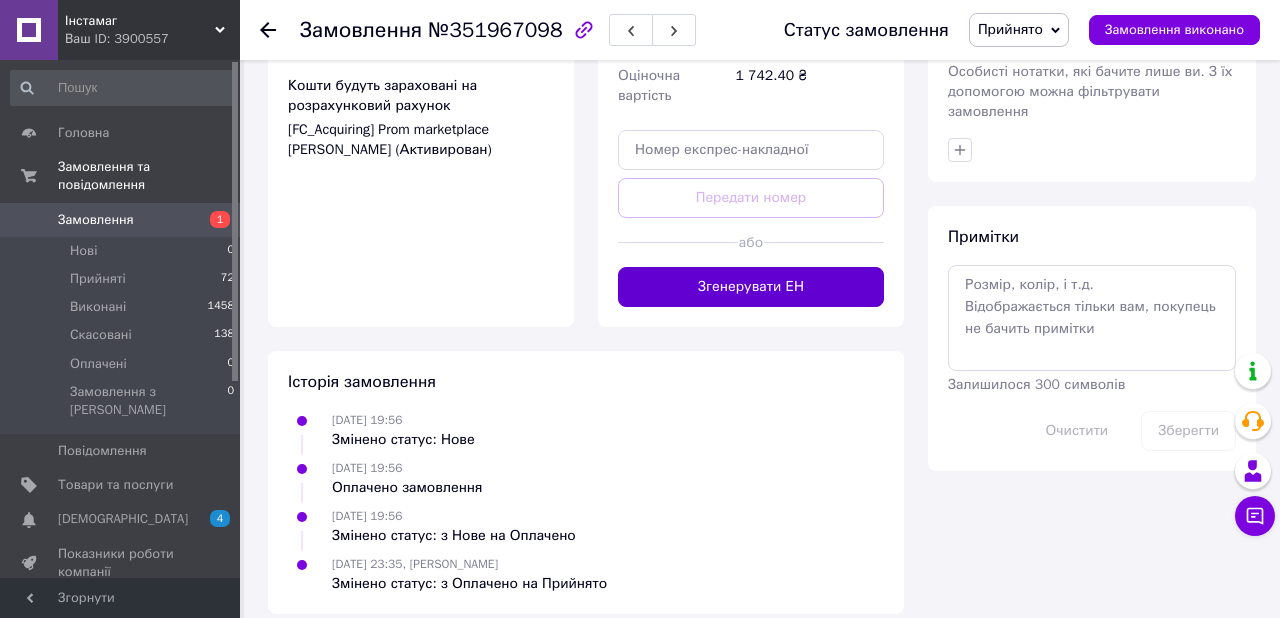 click on "Згенерувати ЕН" at bounding box center [751, 287] 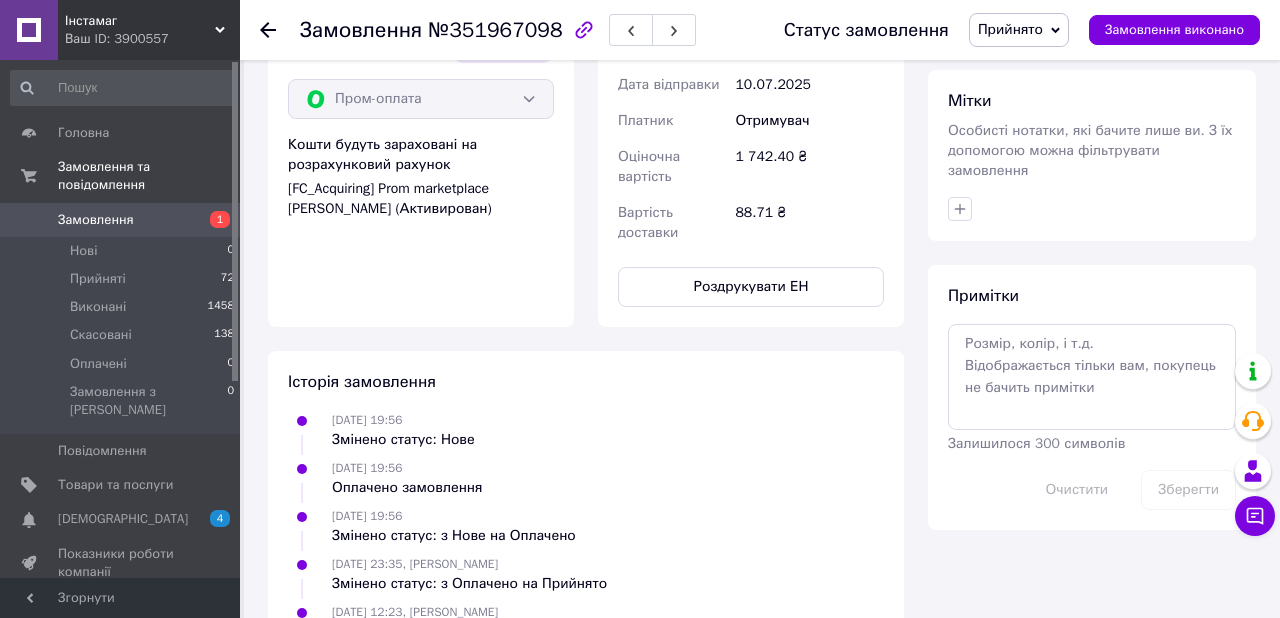 scroll, scrollTop: 1033, scrollLeft: 0, axis: vertical 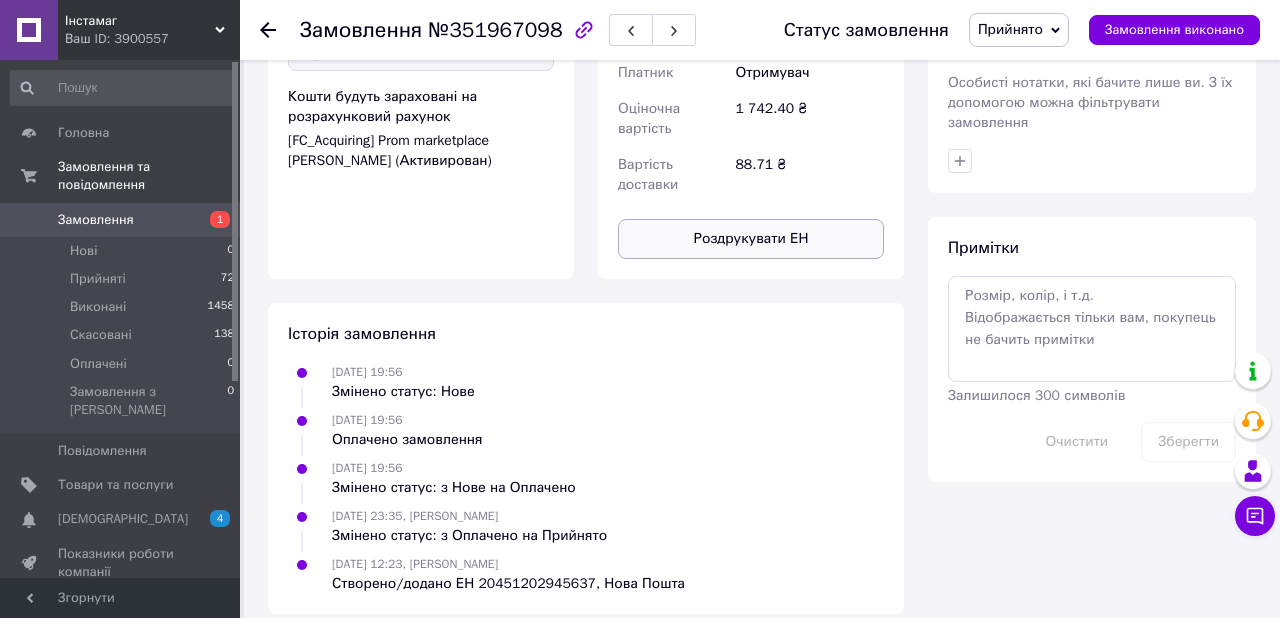click on "Роздрукувати ЕН" at bounding box center [751, 239] 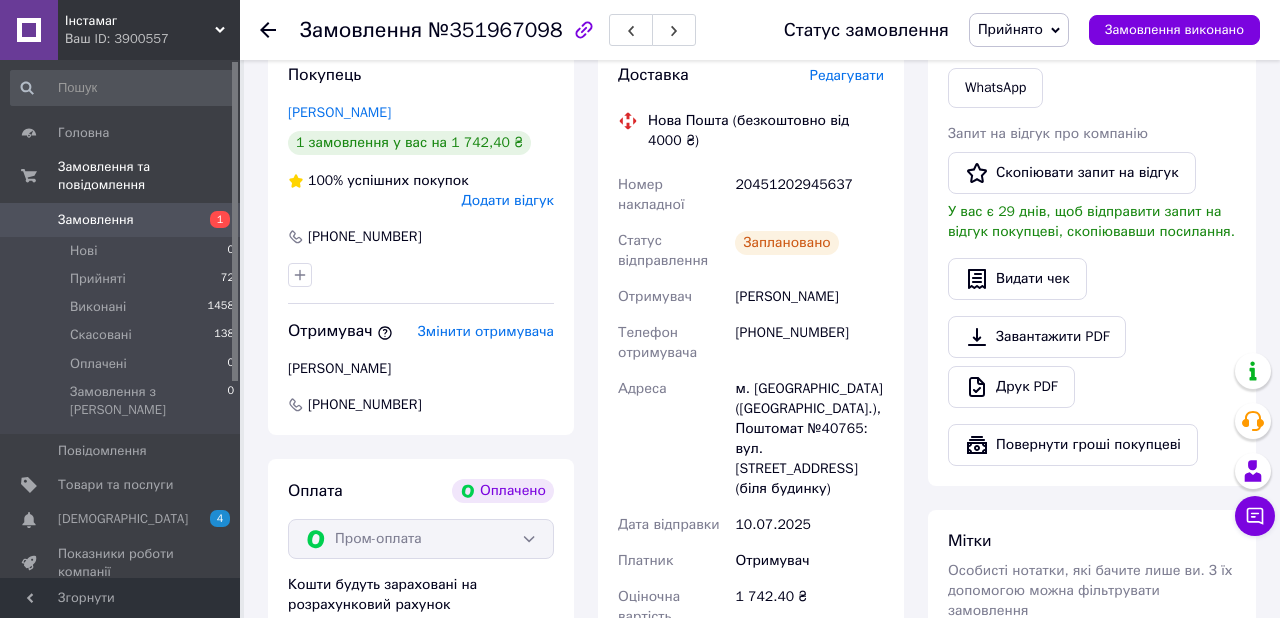 scroll, scrollTop: 0, scrollLeft: 0, axis: both 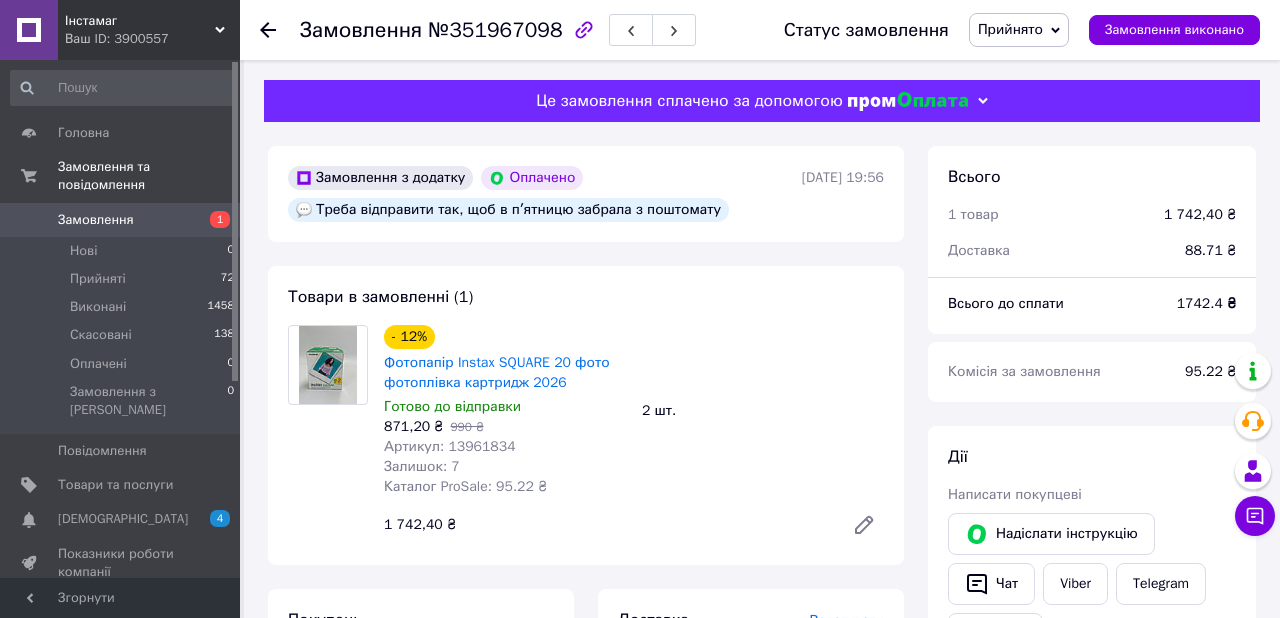 click 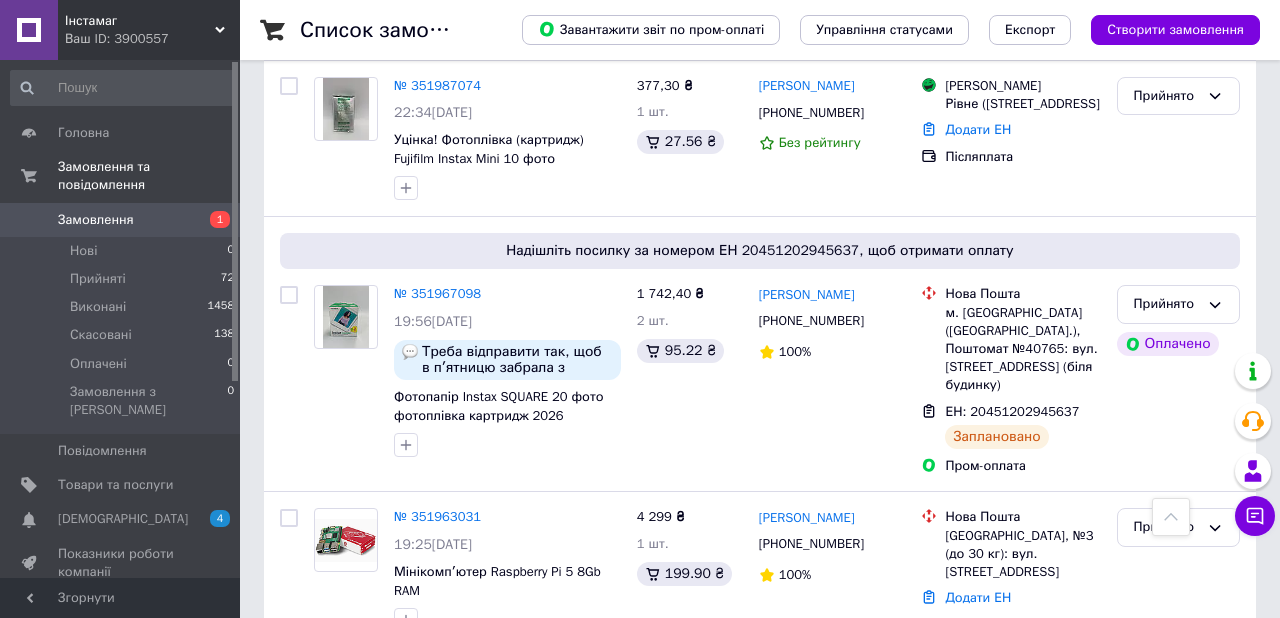 scroll, scrollTop: 727, scrollLeft: 0, axis: vertical 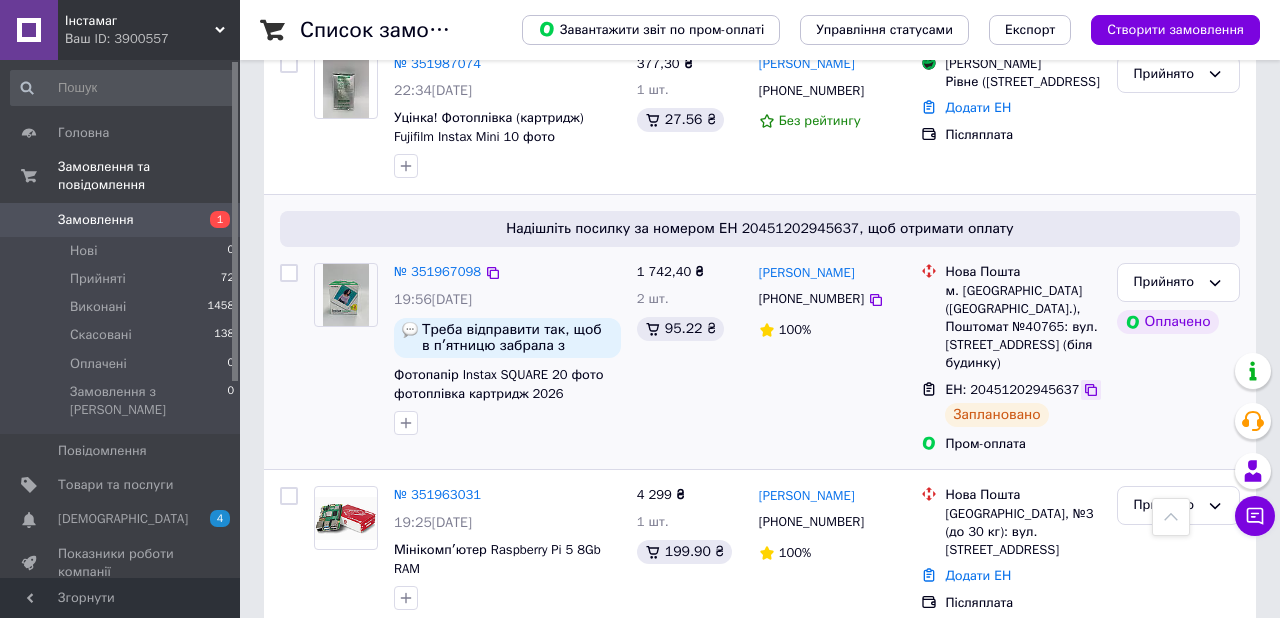 click 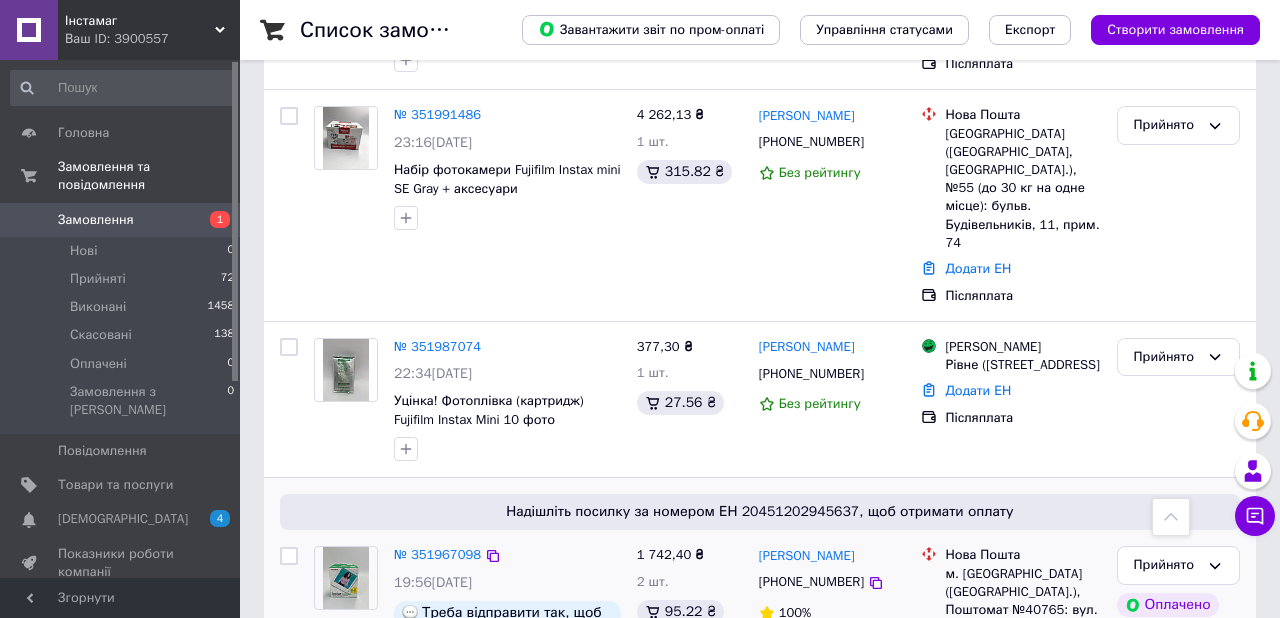 scroll, scrollTop: 446, scrollLeft: 0, axis: vertical 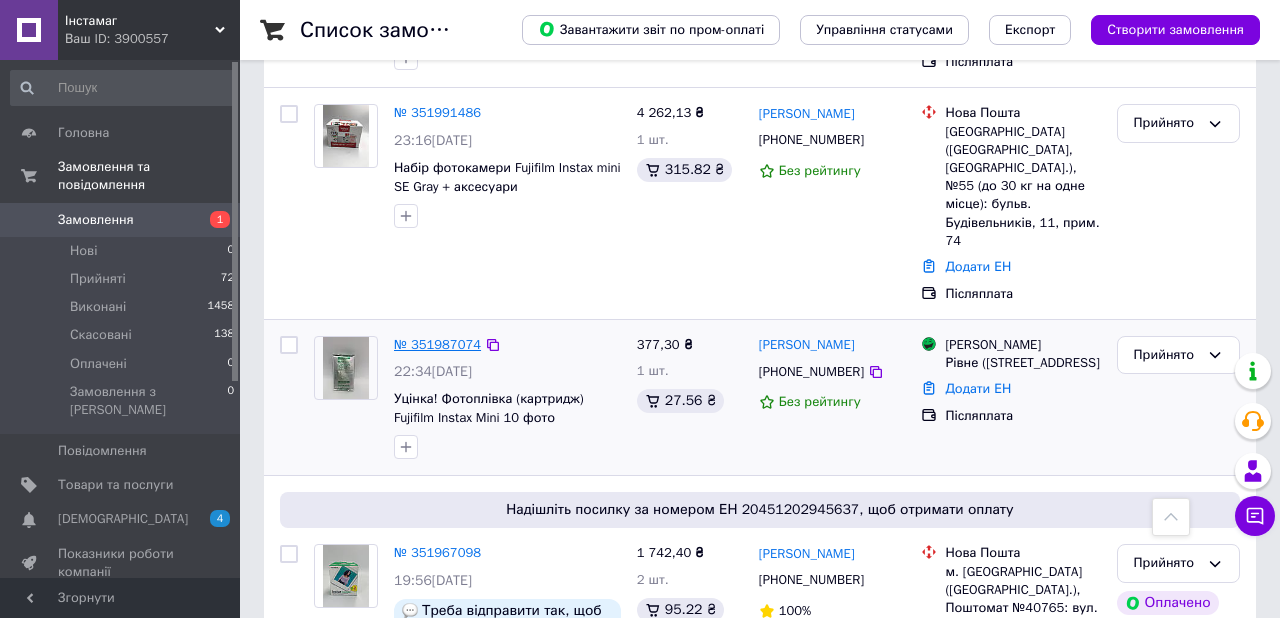 click on "№ 351987074" at bounding box center (437, 344) 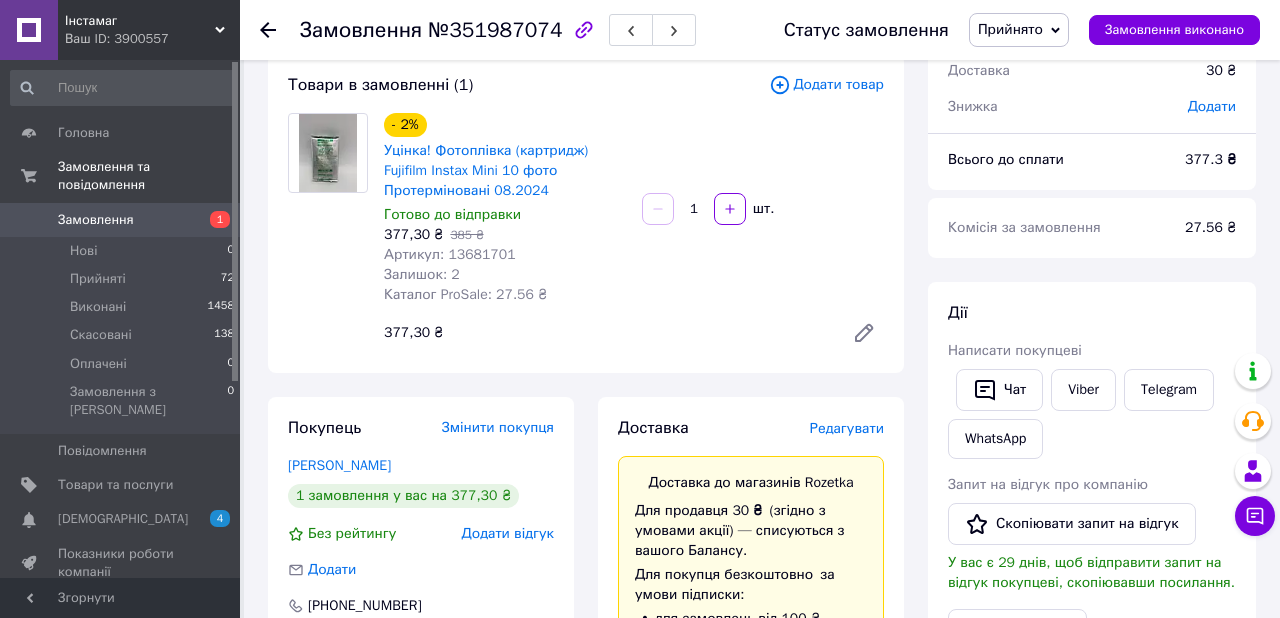 scroll, scrollTop: 0, scrollLeft: 0, axis: both 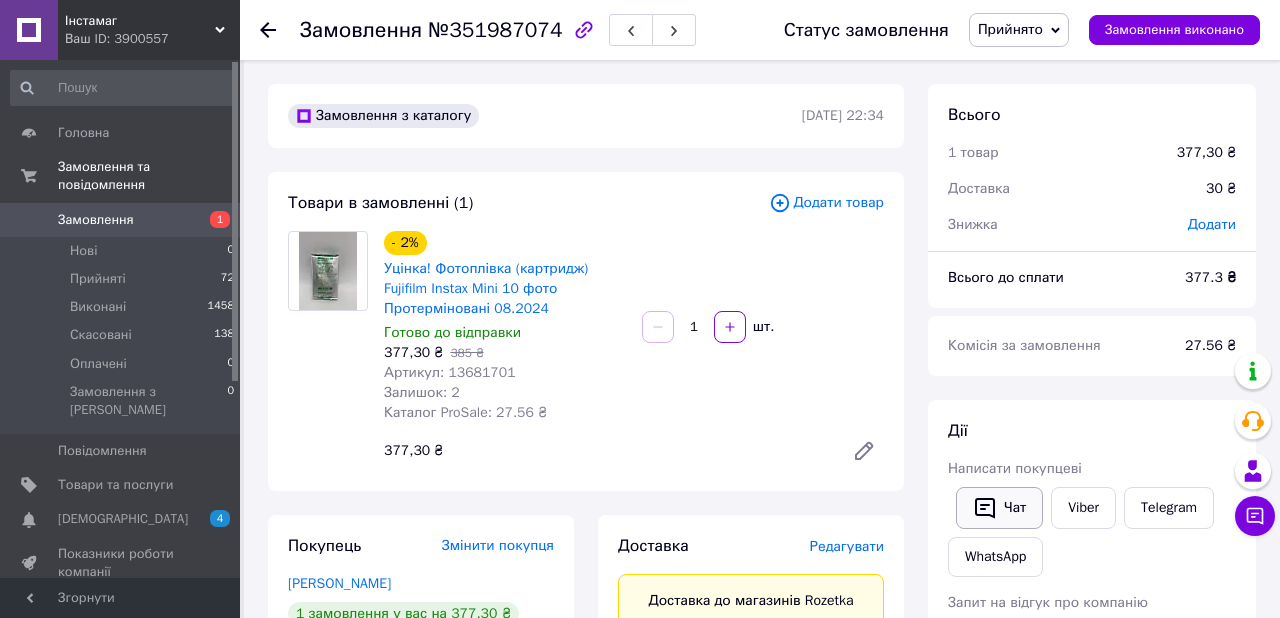 click on "Чат" at bounding box center (999, 508) 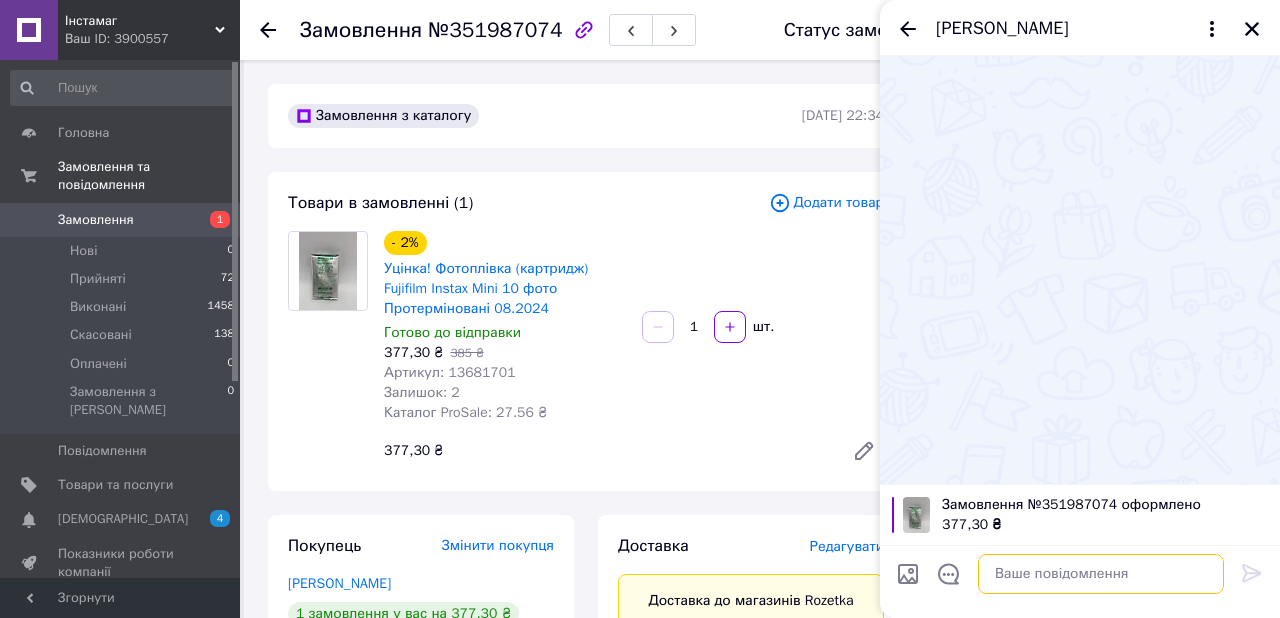 click at bounding box center [1101, 574] 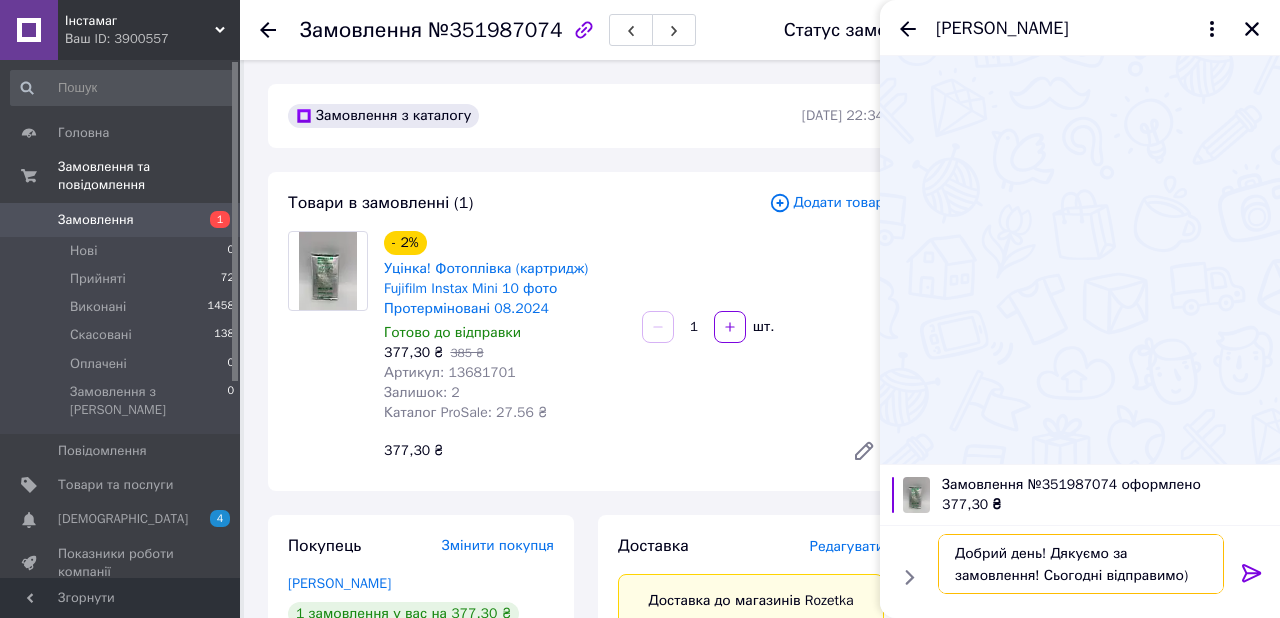 type on "Добрий день! Дякуємо за замовлення! Сьогодні відправимо)" 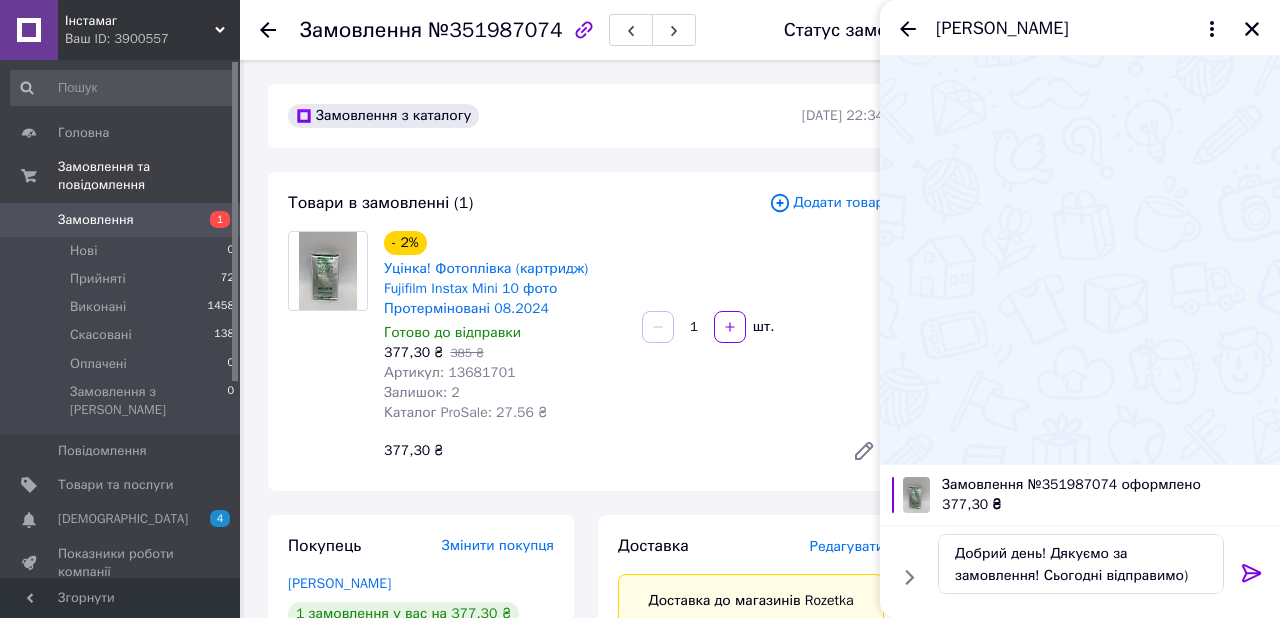 click at bounding box center [1252, 577] 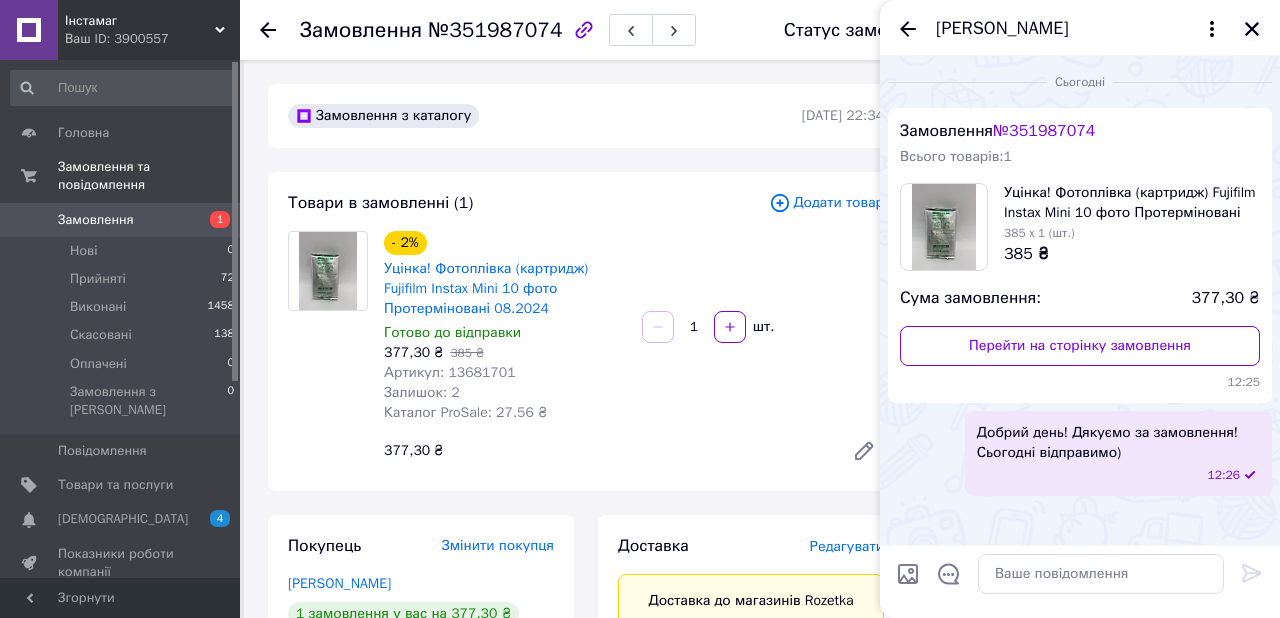 click 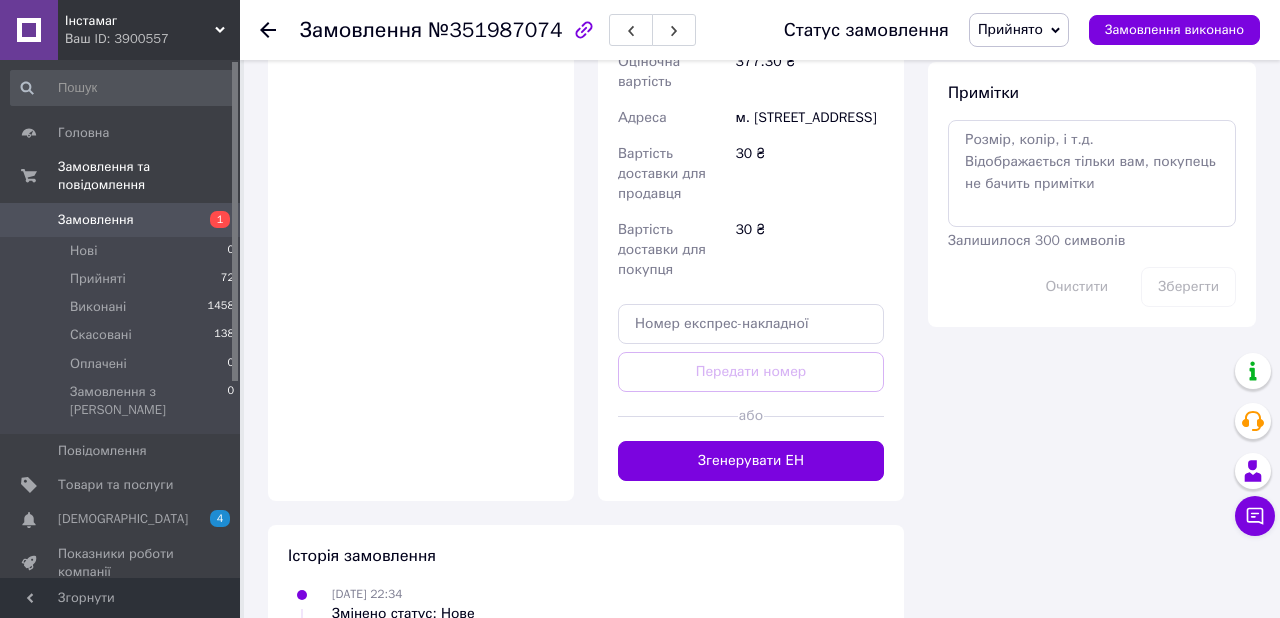 scroll, scrollTop: 1107, scrollLeft: 0, axis: vertical 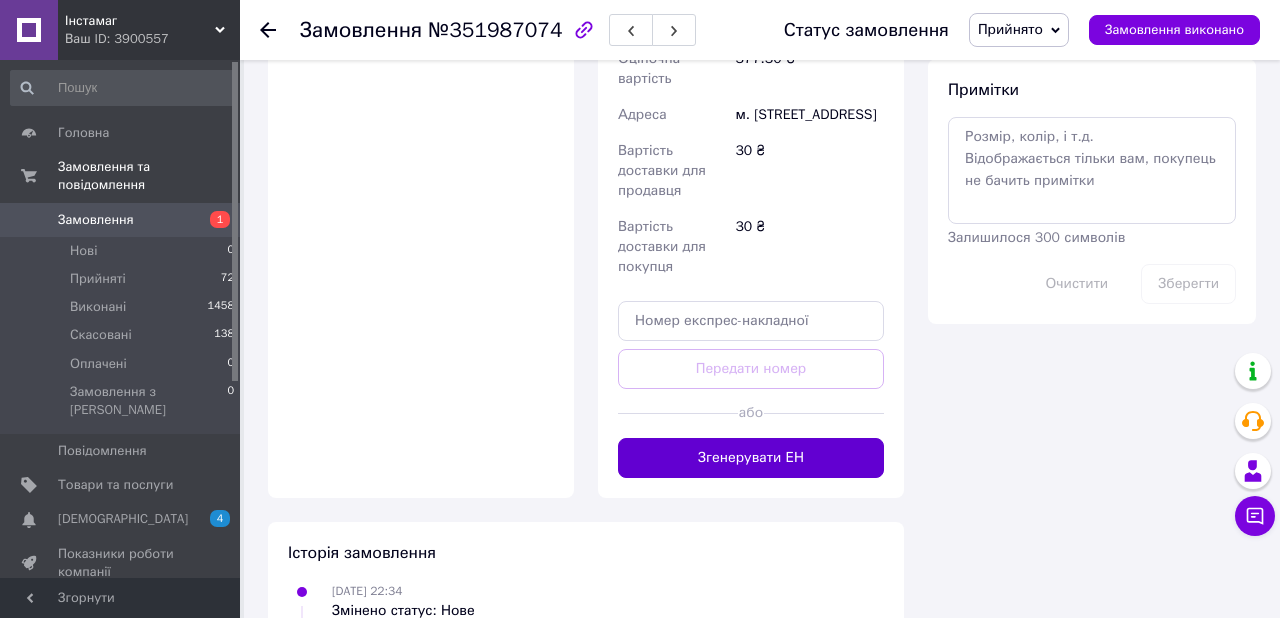 click on "Згенерувати ЕН" at bounding box center [751, 458] 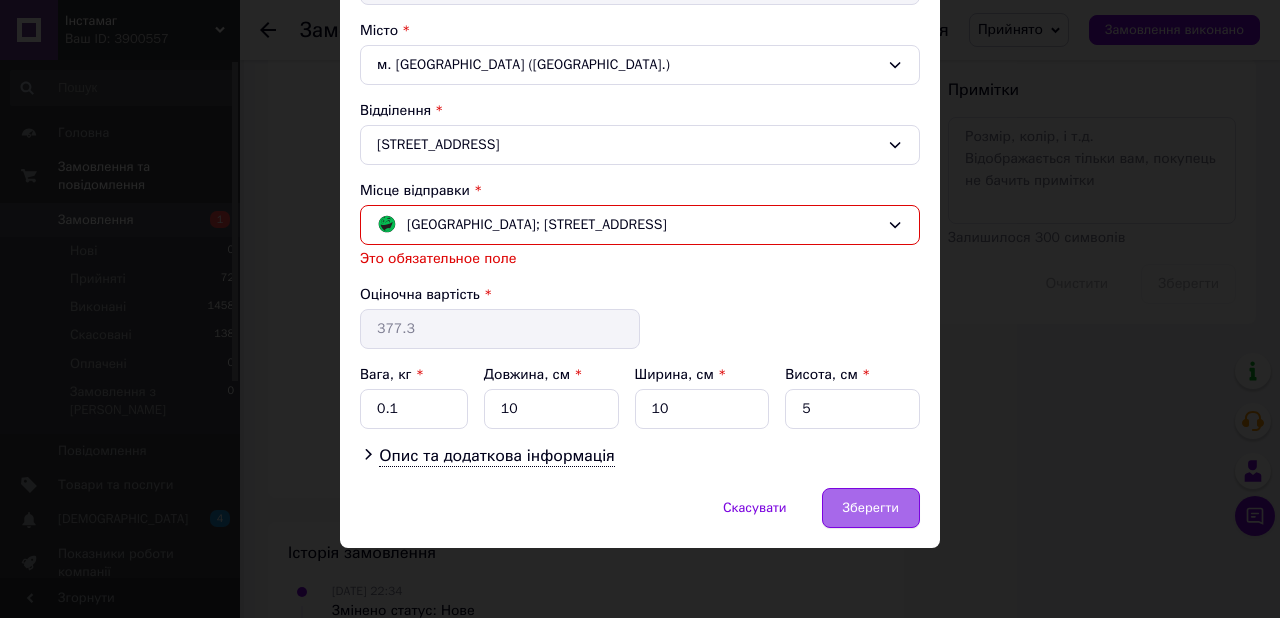 click on "Зберегти" at bounding box center (871, 508) 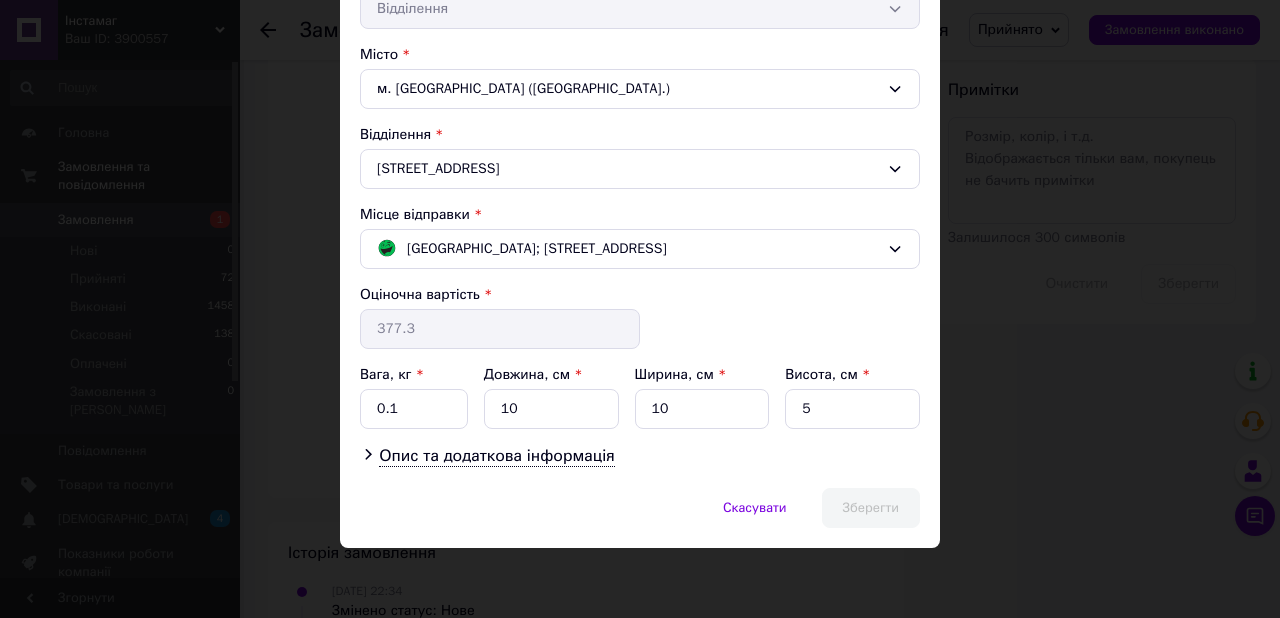 scroll, scrollTop: 506, scrollLeft: 0, axis: vertical 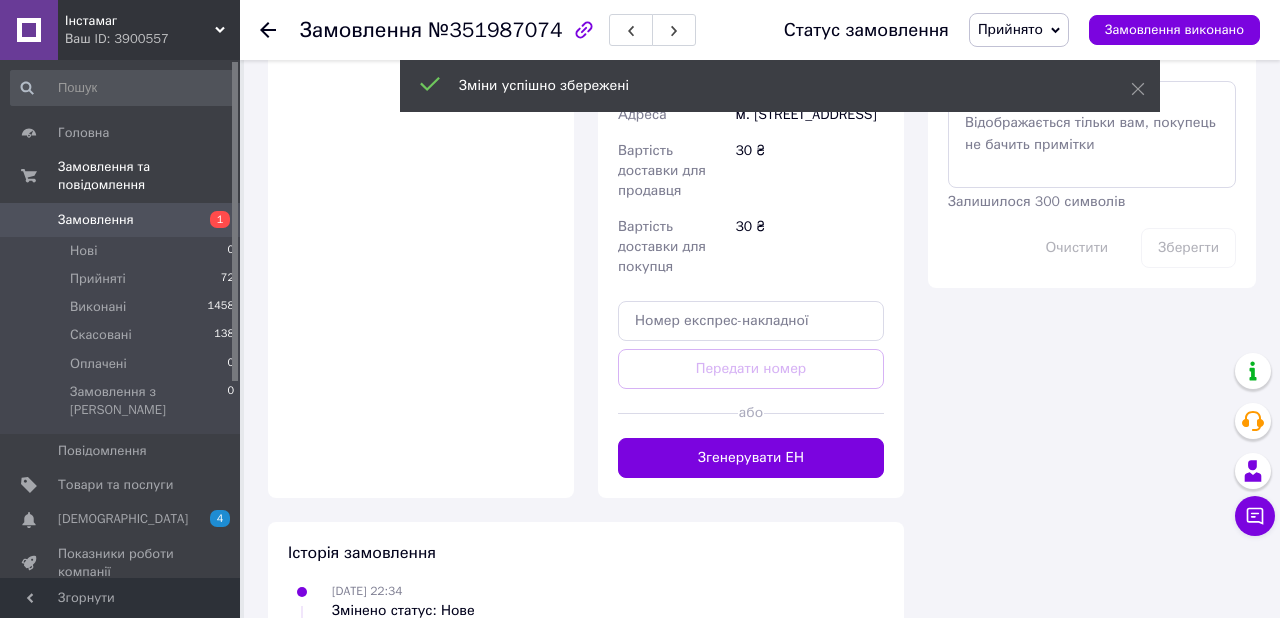 click on "Доставка Редагувати Доставка до магазинів Rozetka Для продавця 30 ₴   (згідно з умовами акції) — списуються з вашого Балансу. Для покупця безкоштовно   за умови підписки: для замовлень від 100 ₴ вагою до 15 кг,
об'ємною вагою до 30 кг
і довжиною до 120 см оплата замовлення Пром-оплатою або при отриманні якщо посилку не заберуть — повернення безкоштовно Без підписки для покупця - 30 ₴ Обов'язково роздрукуйте та наклейте ЕН на посилку Довідка та умови Акції Магазини Rozetka (платна) Отримувач [PERSON_NAME]  Телефон отримувача [PHONE_NUMBER] Оціночна вартість 377.30 ₴ Адреса" at bounding box center [751, -47] 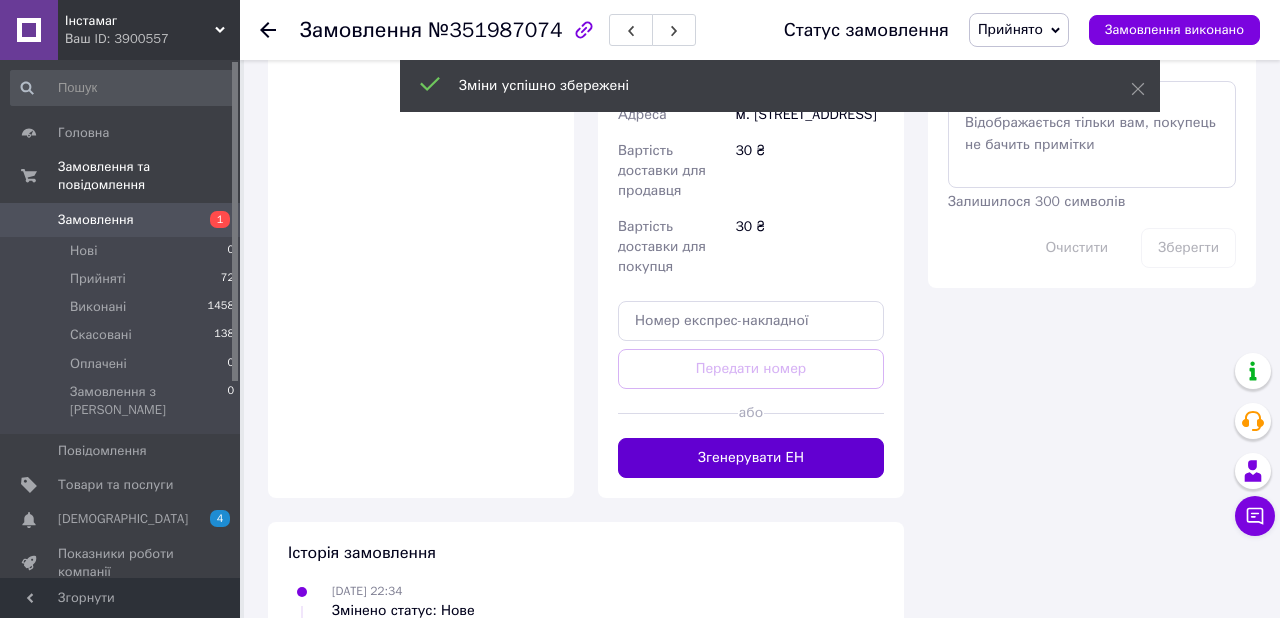 click on "Згенерувати ЕН" at bounding box center (751, 458) 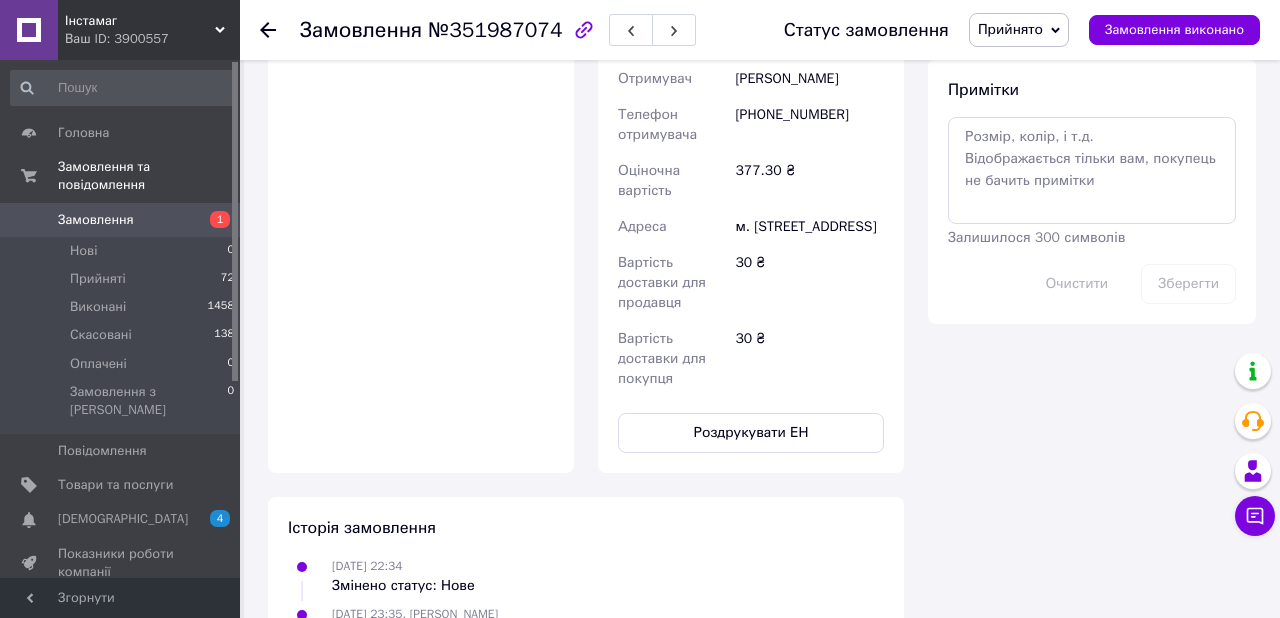click on "Вартість доставки для покупця" at bounding box center [672, 359] 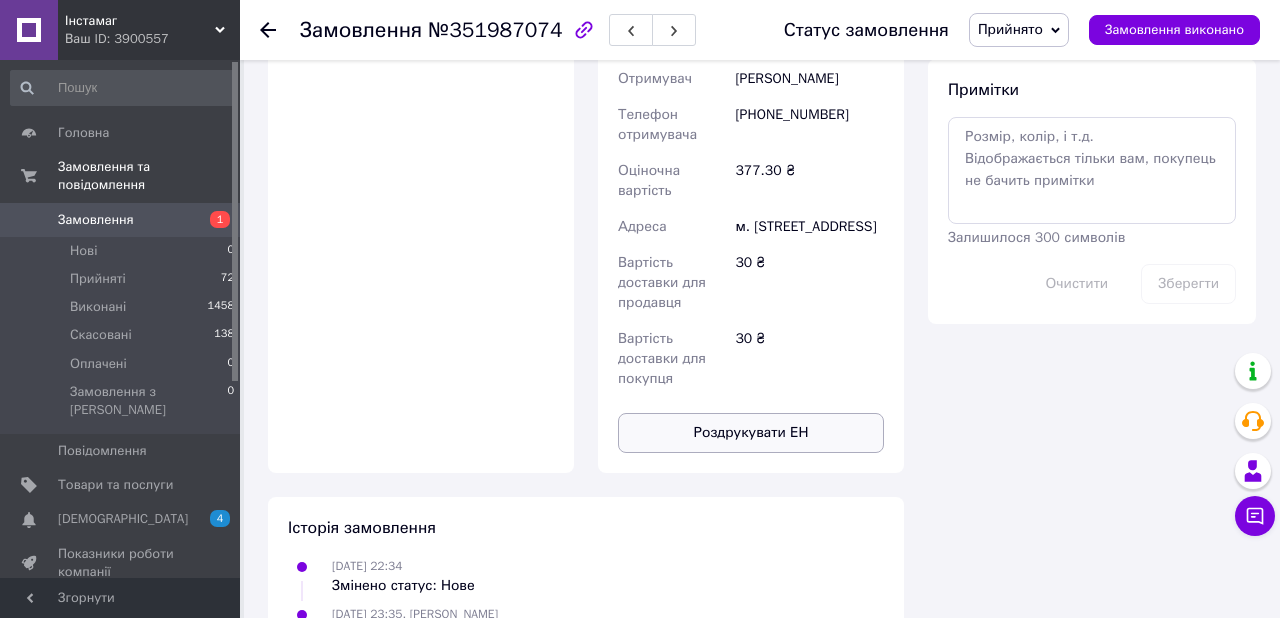 click on "Роздрукувати ЕН" at bounding box center [751, 433] 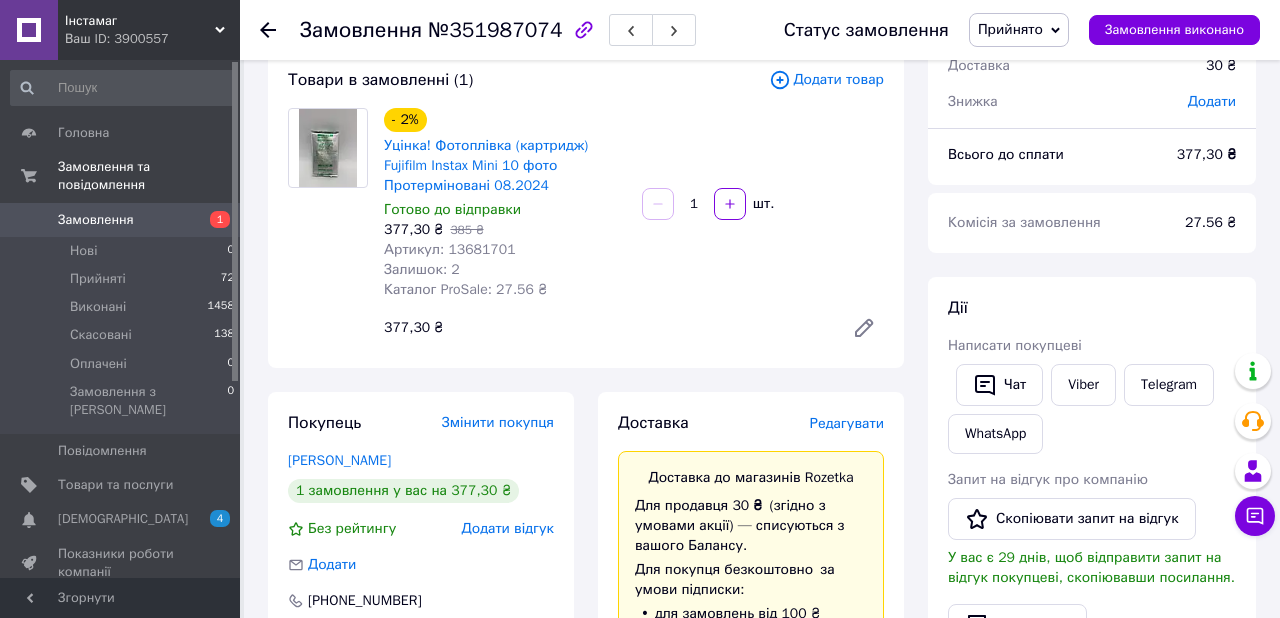 scroll, scrollTop: 0, scrollLeft: 0, axis: both 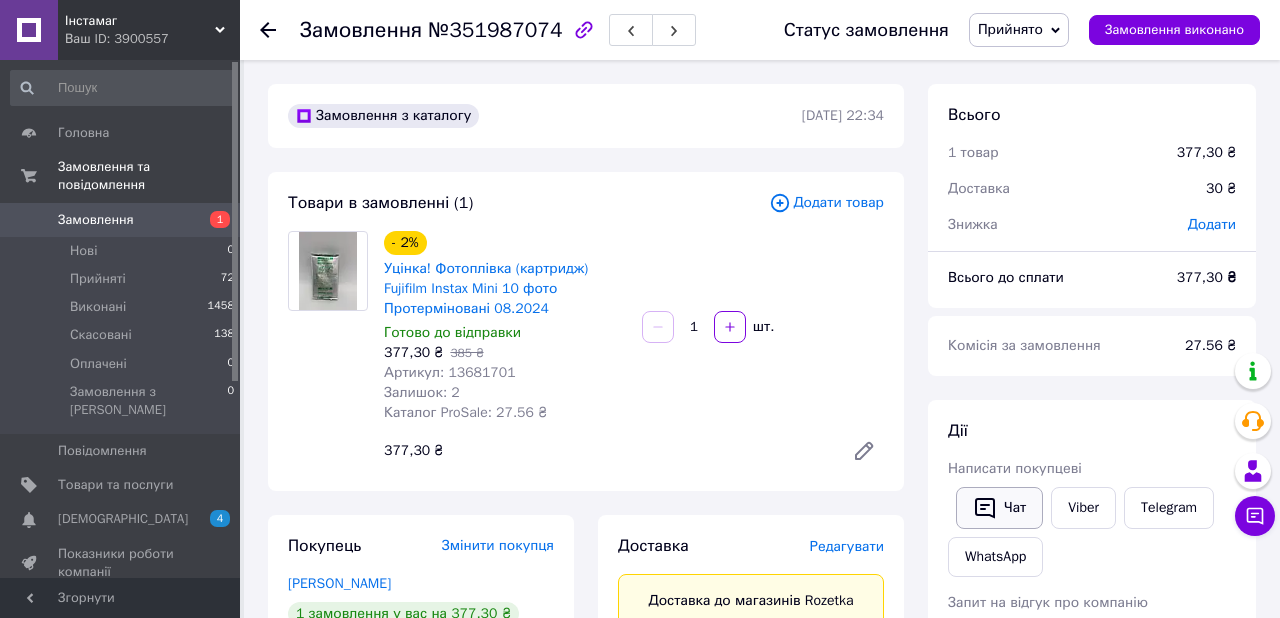drag, startPoint x: 1034, startPoint y: 496, endPoint x: 1020, endPoint y: 498, distance: 14.142136 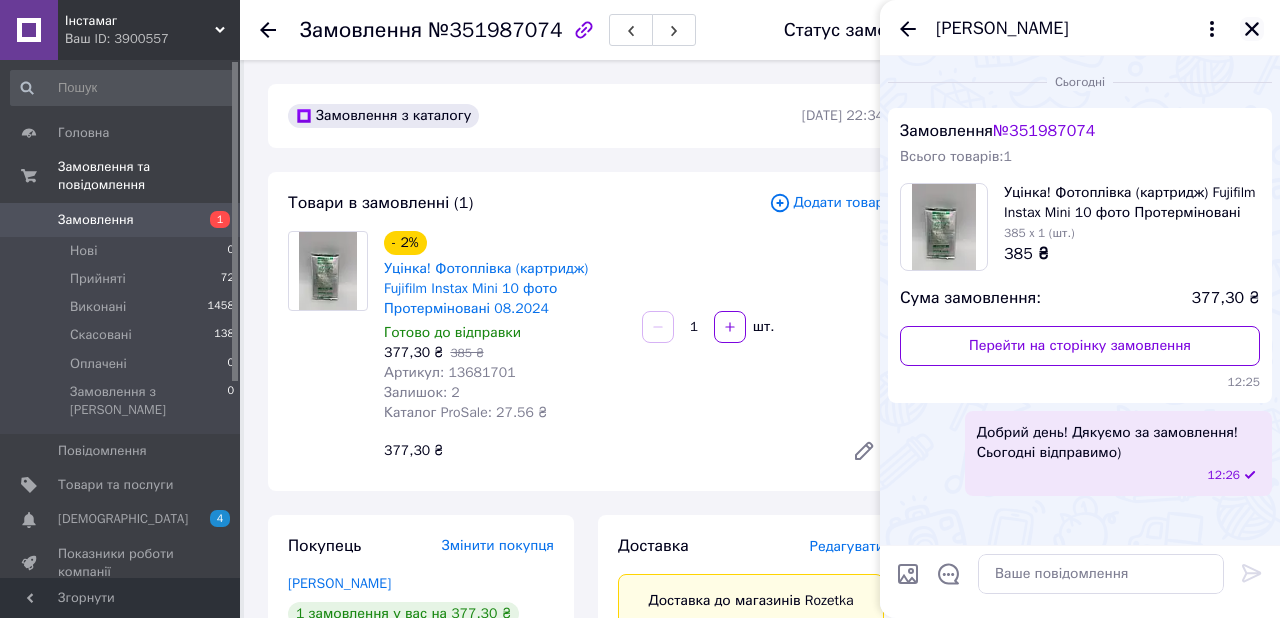 click at bounding box center (1252, 29) 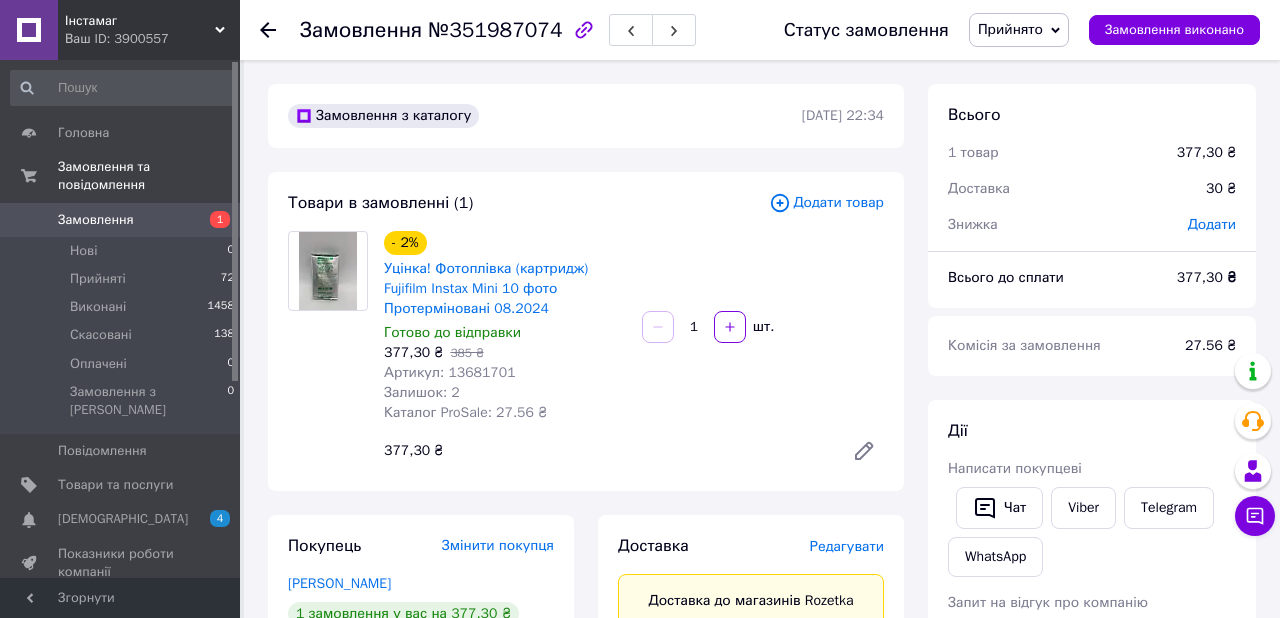 click 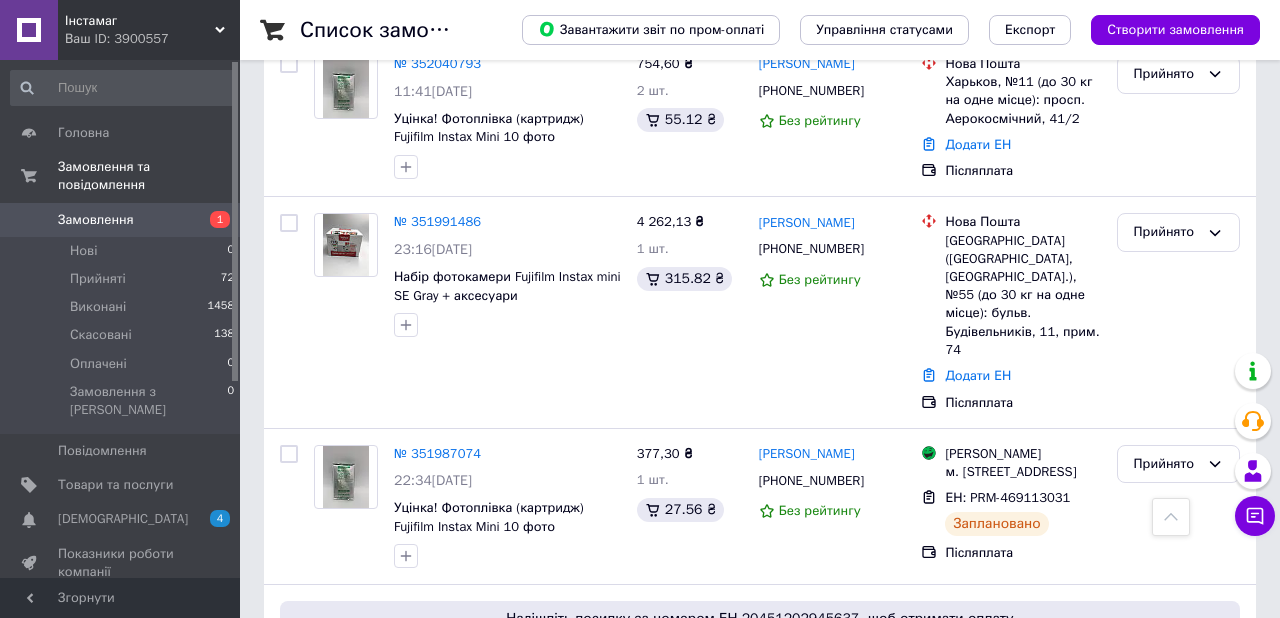 scroll, scrollTop: 338, scrollLeft: 0, axis: vertical 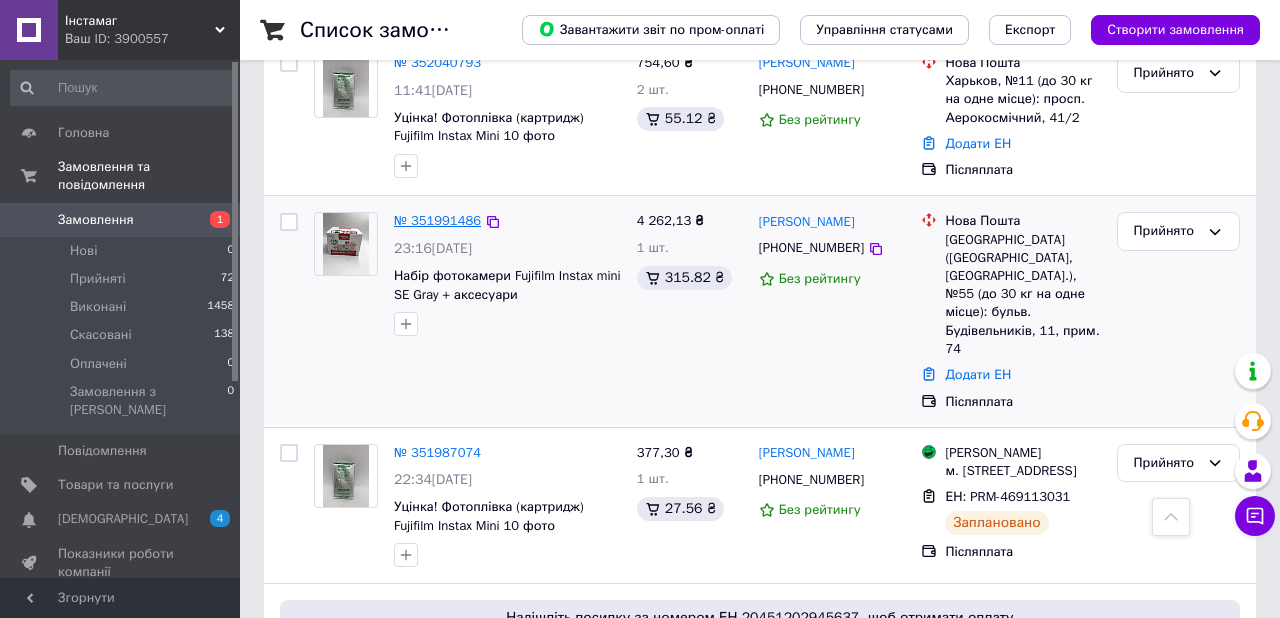 click on "№ 351991486" at bounding box center (437, 220) 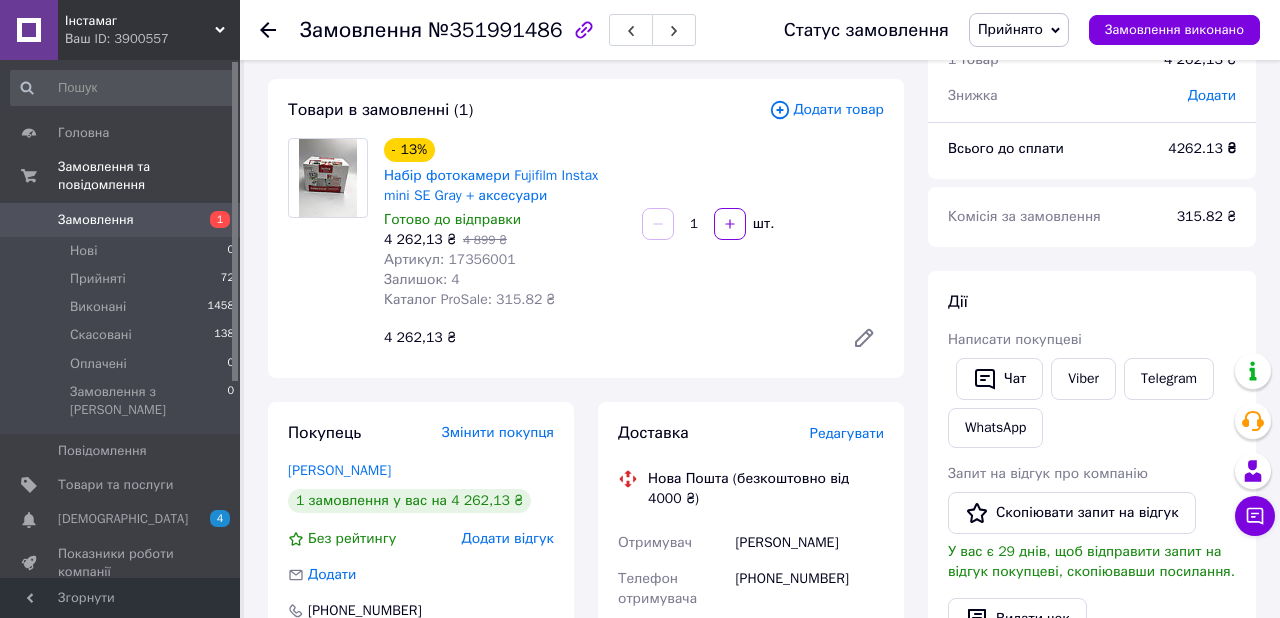 scroll, scrollTop: 91, scrollLeft: 0, axis: vertical 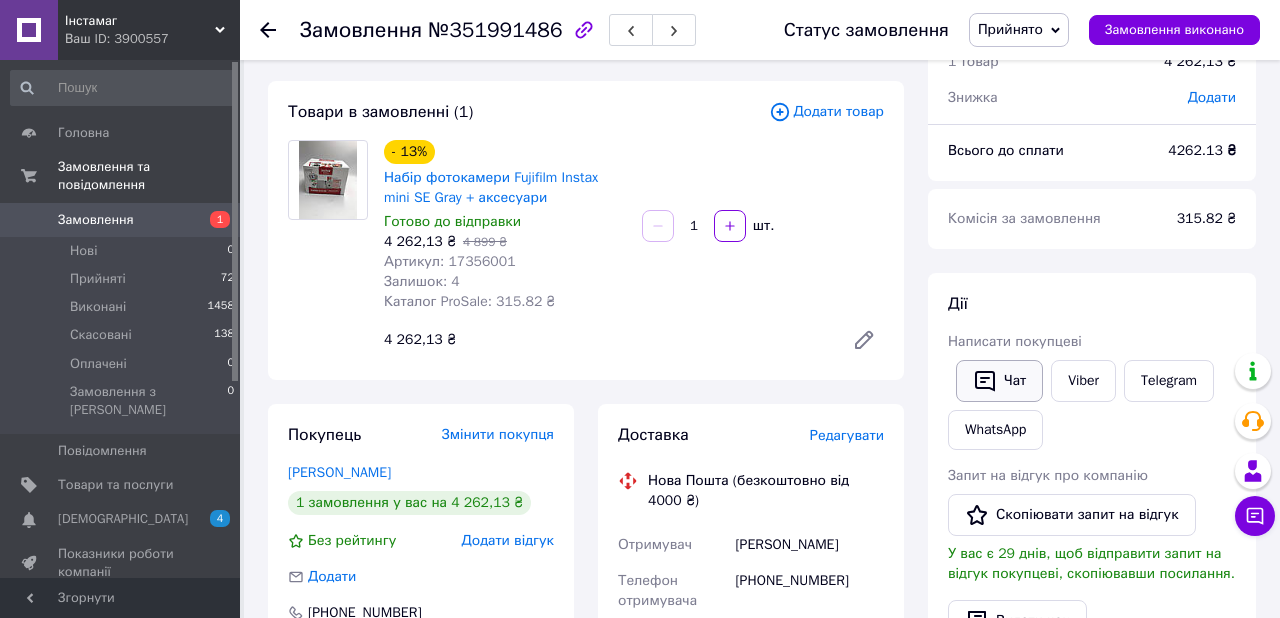 click on "Чат" at bounding box center [999, 381] 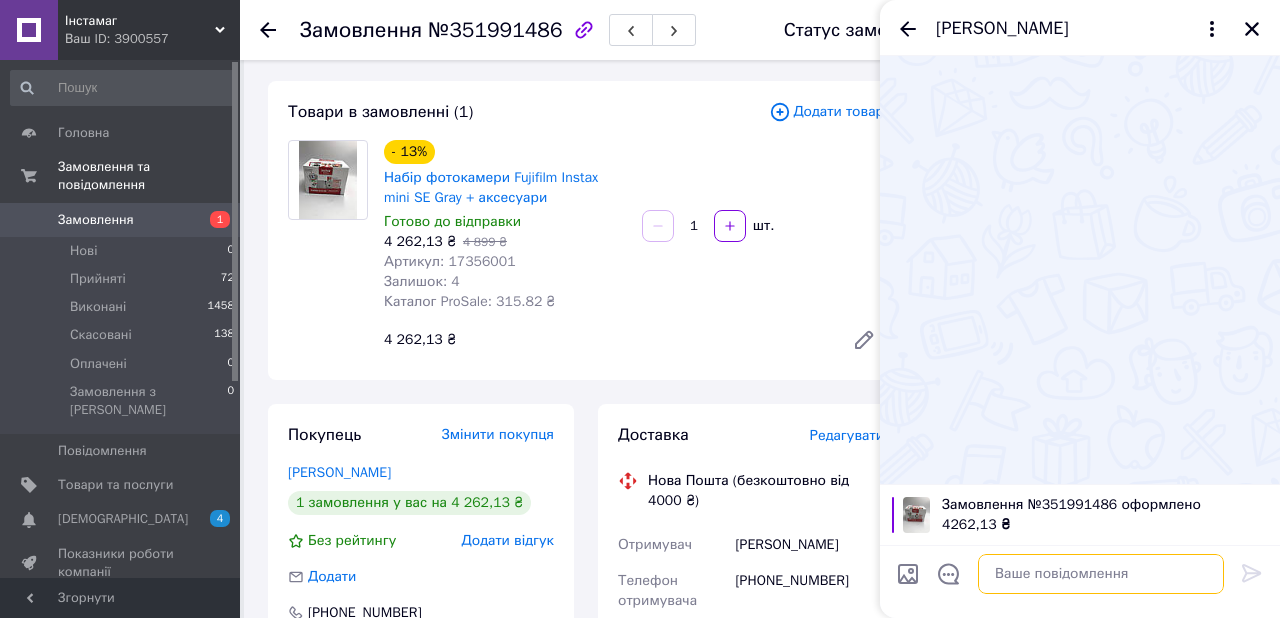 click at bounding box center [1101, 574] 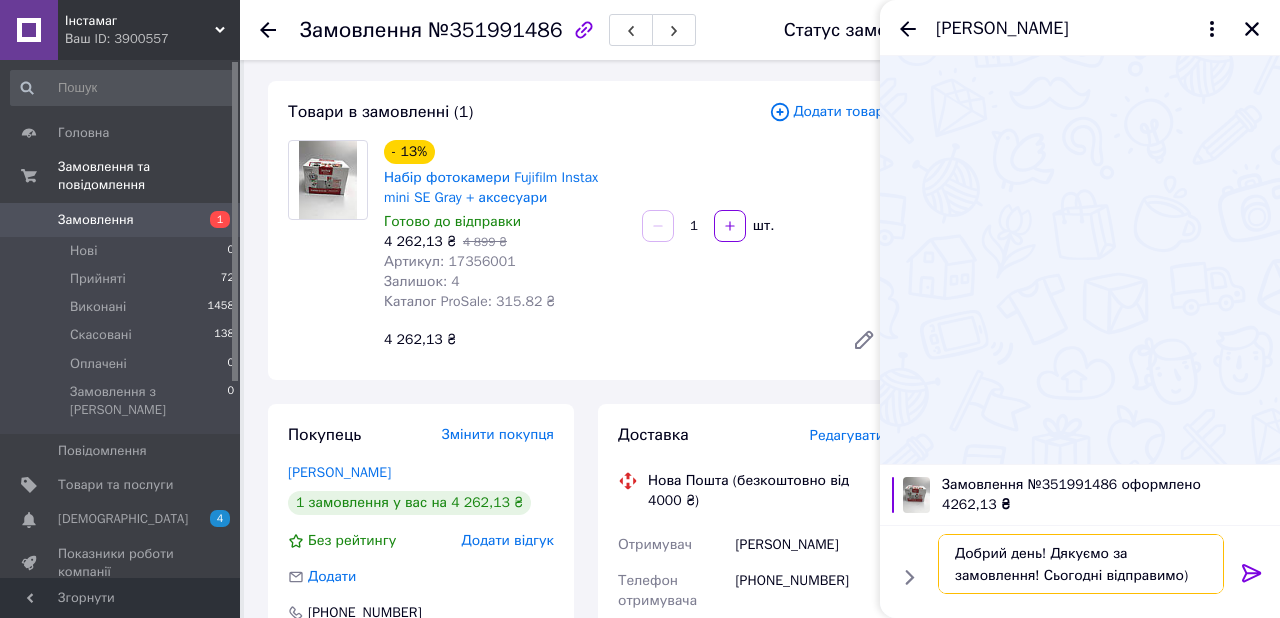 type on "Добрий день! Дякуємо за замовлення! Сьогодні відправимо)" 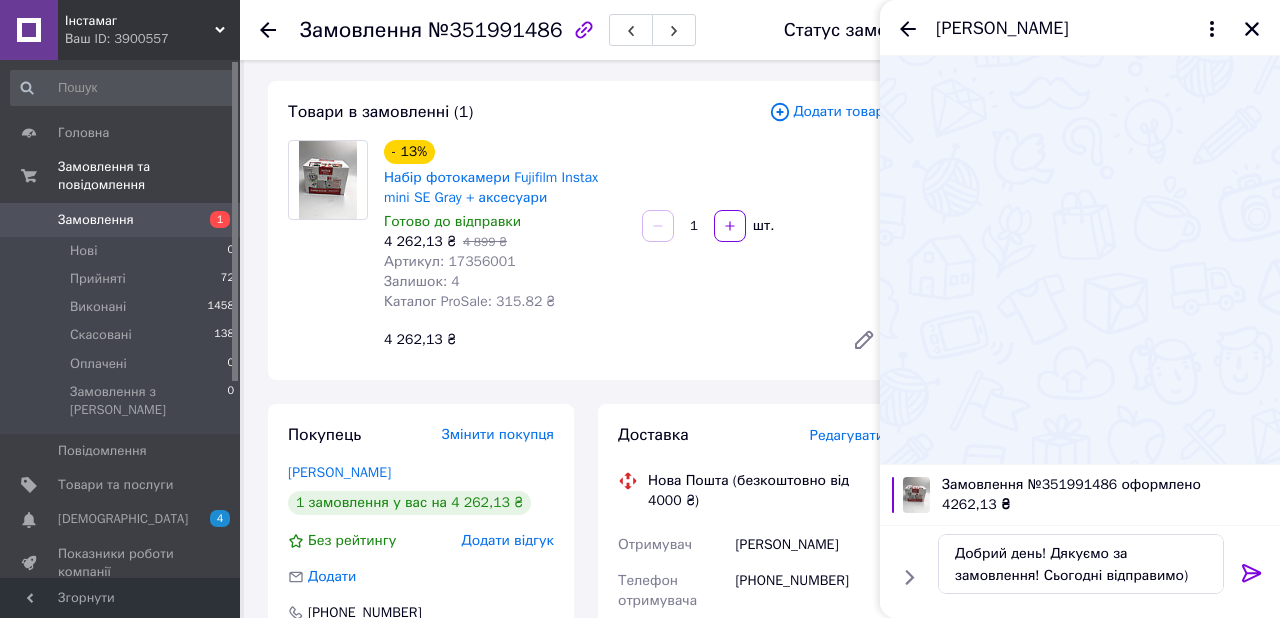 click 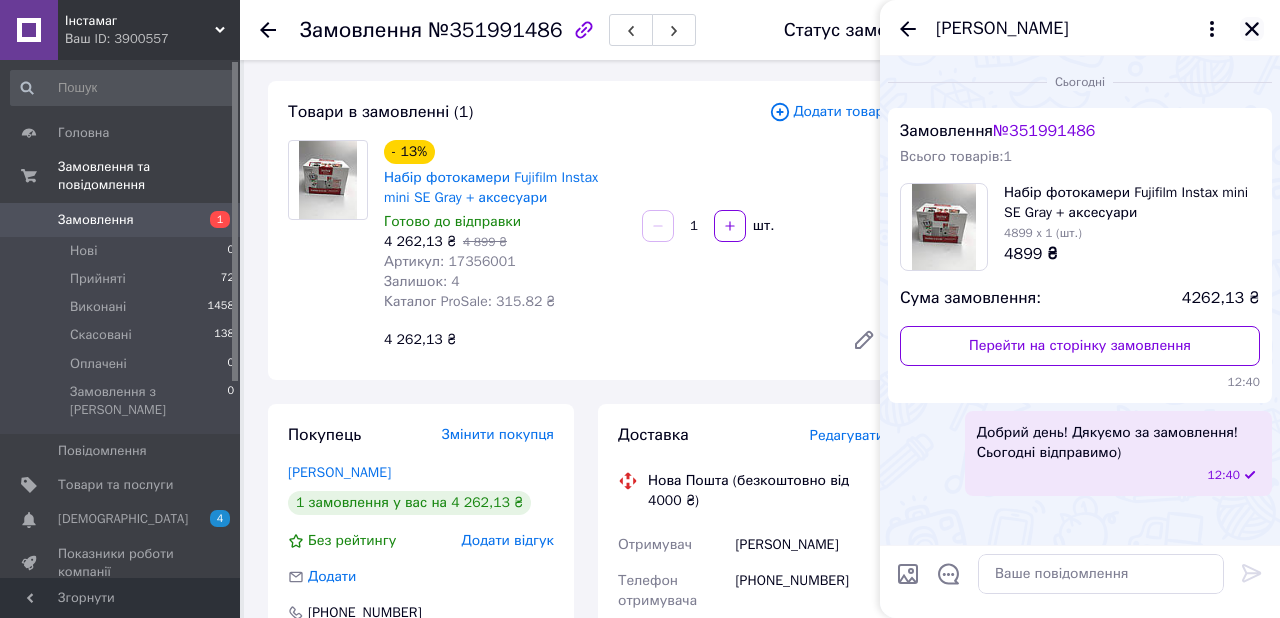 click 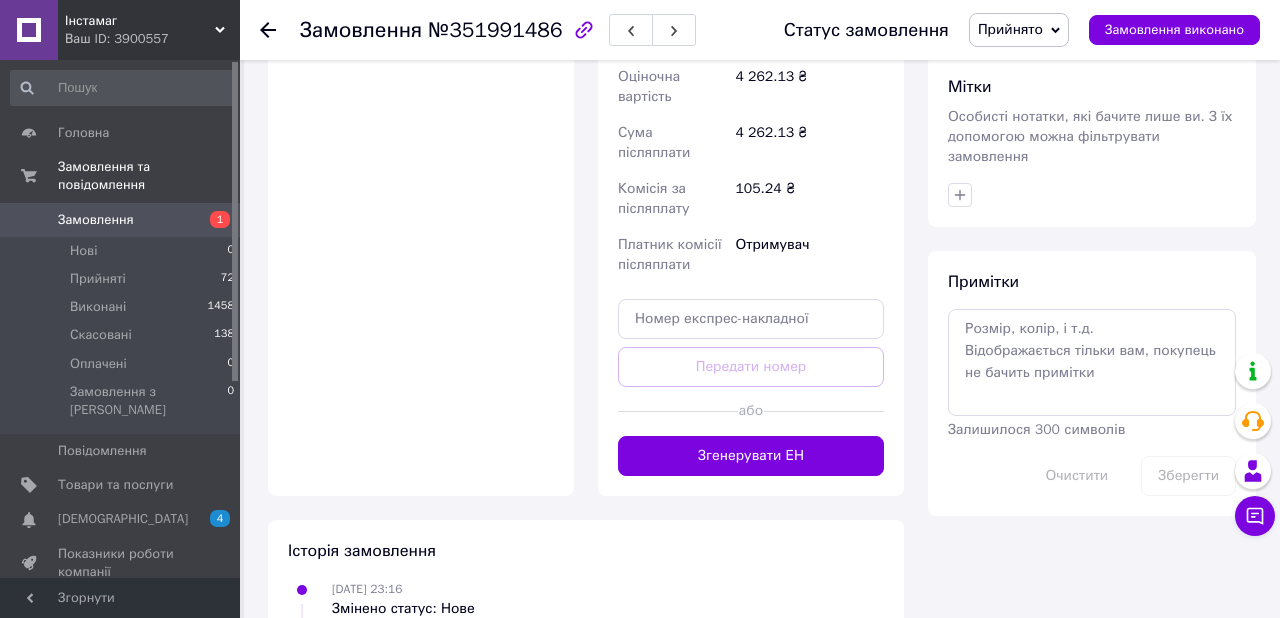 scroll, scrollTop: 914, scrollLeft: 0, axis: vertical 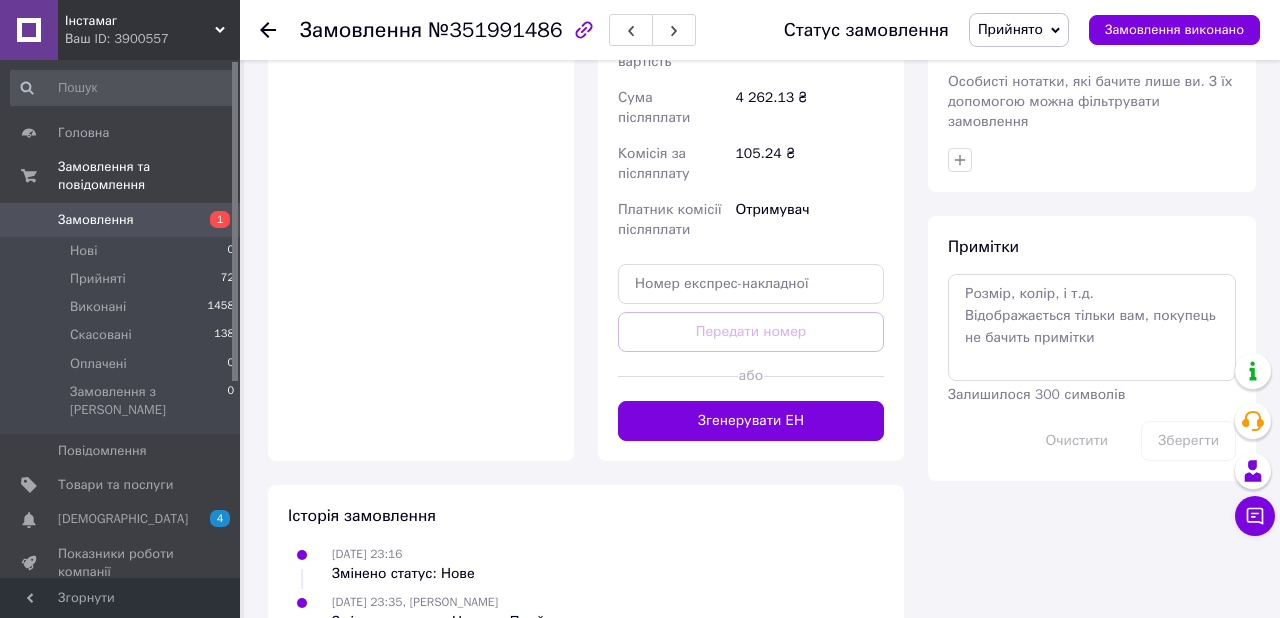 click on "Згенерувати ЕН" at bounding box center (751, 421) 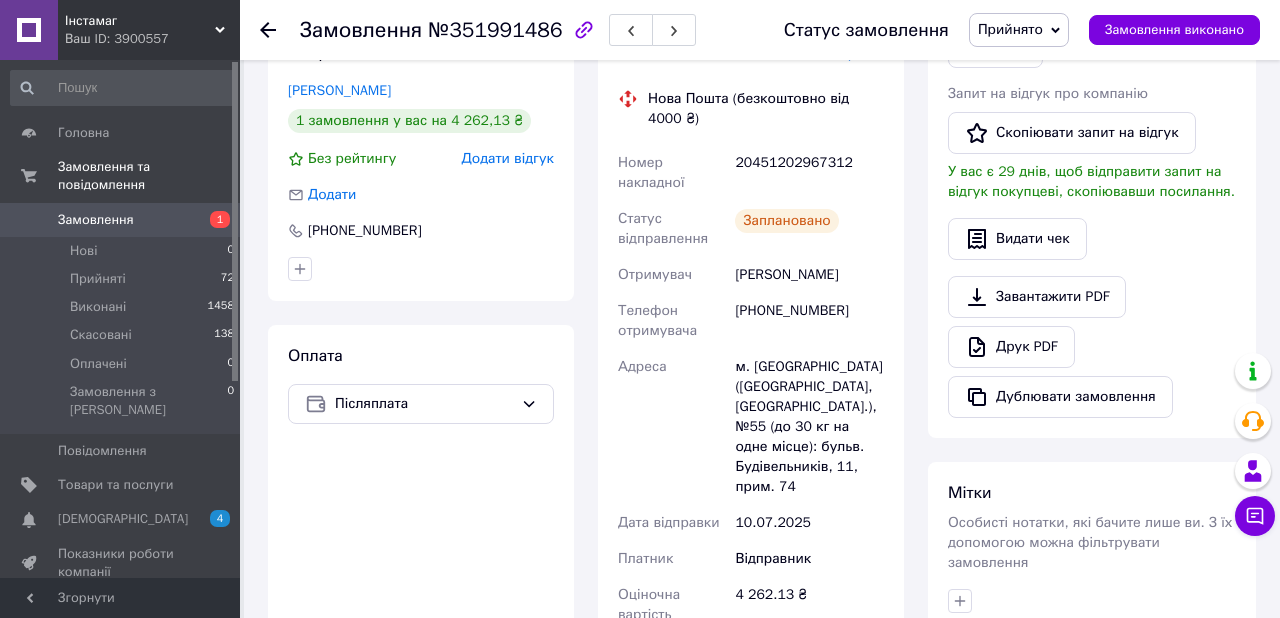 scroll, scrollTop: 460, scrollLeft: 0, axis: vertical 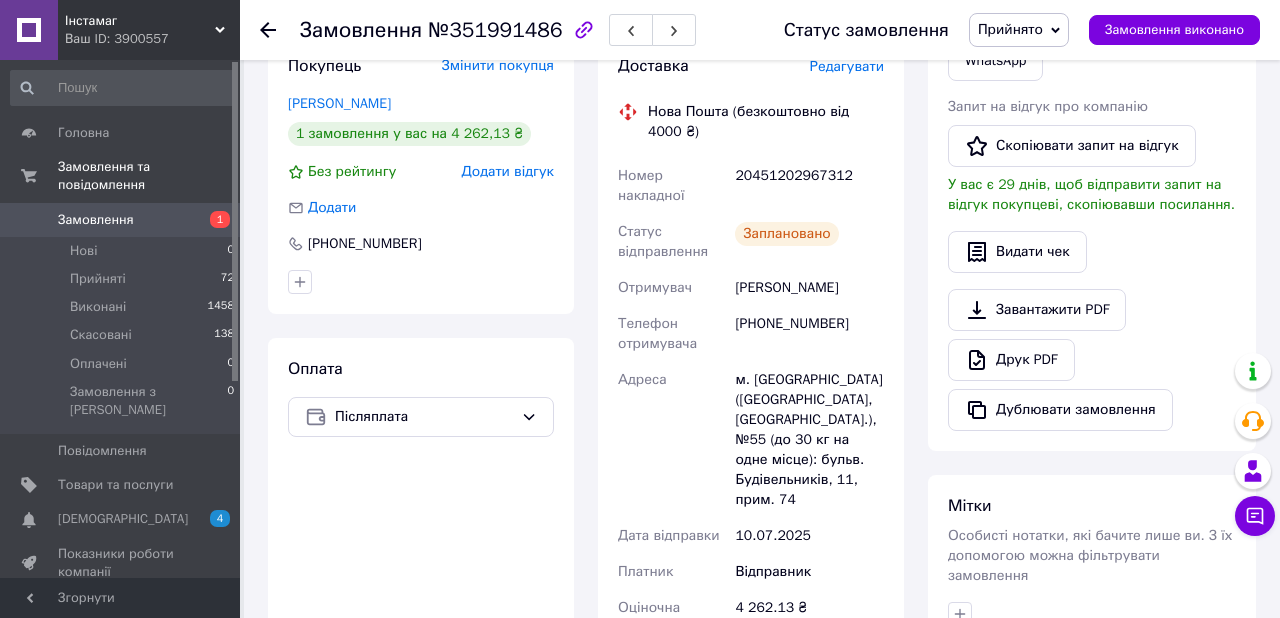 click on "Білякова Ганна" at bounding box center (809, 288) 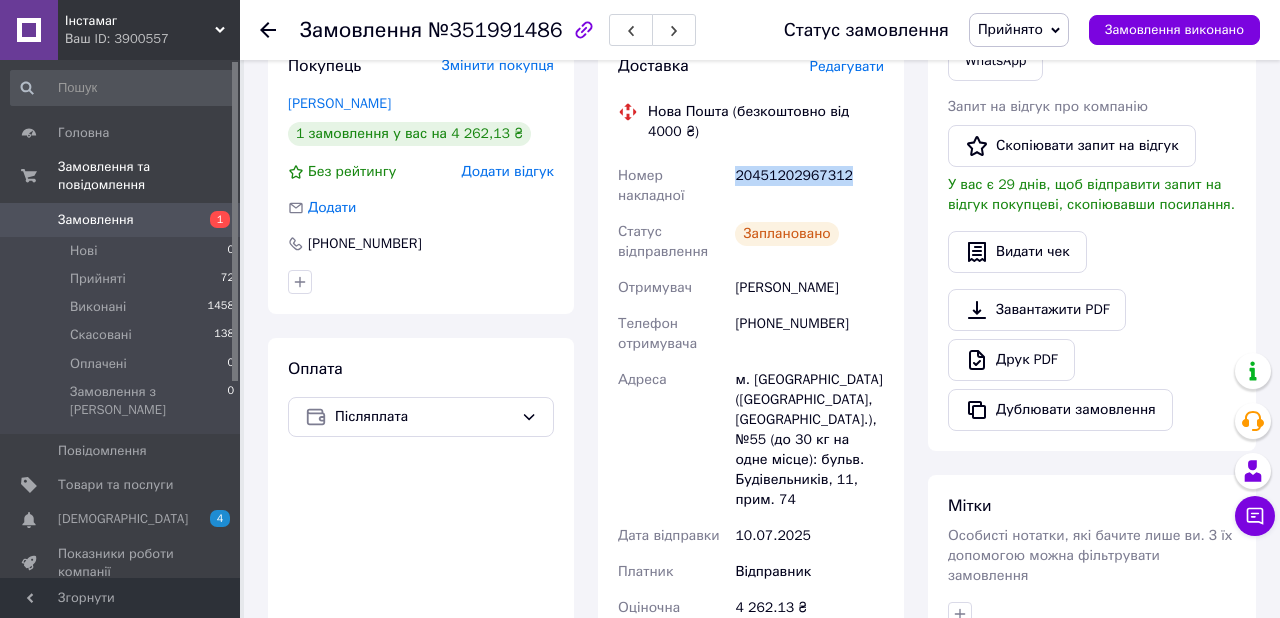 drag, startPoint x: 734, startPoint y: 179, endPoint x: 860, endPoint y: 190, distance: 126.47925 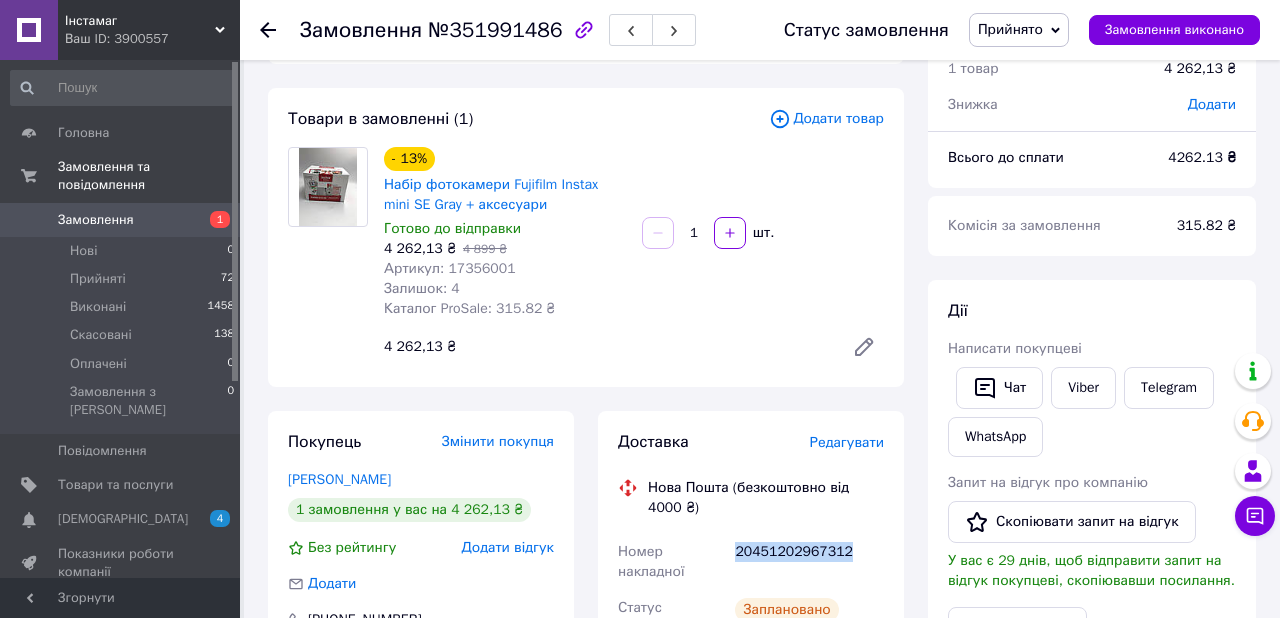 scroll, scrollTop: 0, scrollLeft: 0, axis: both 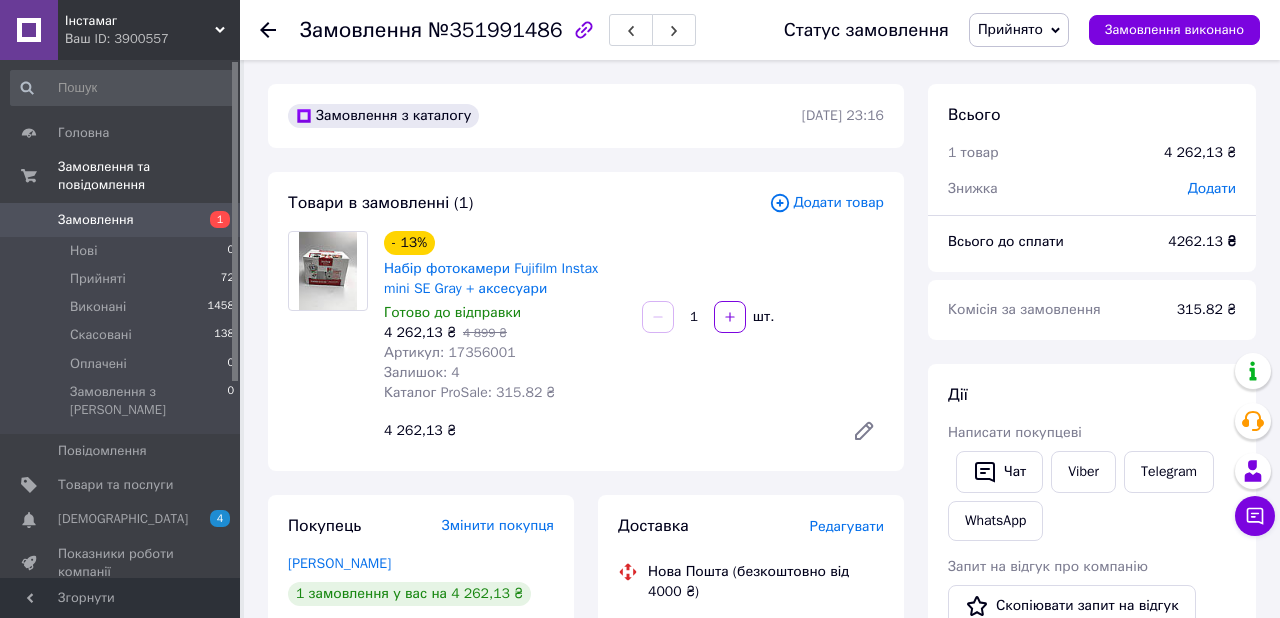 click 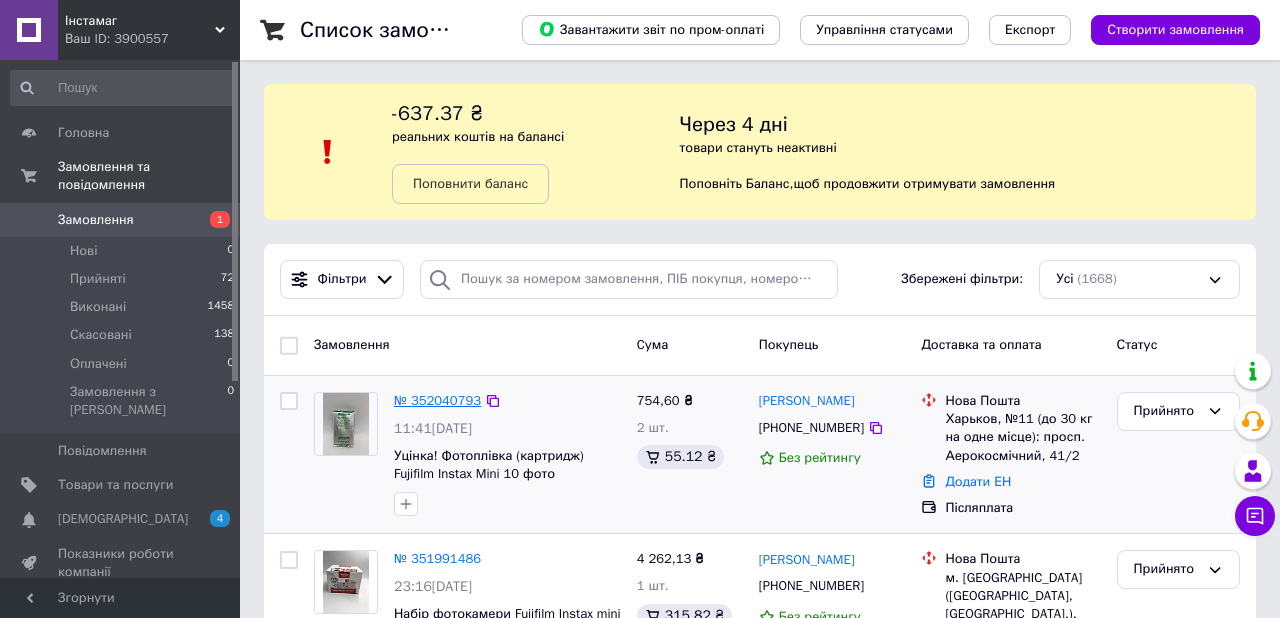 click on "№ 352040793" at bounding box center (437, 400) 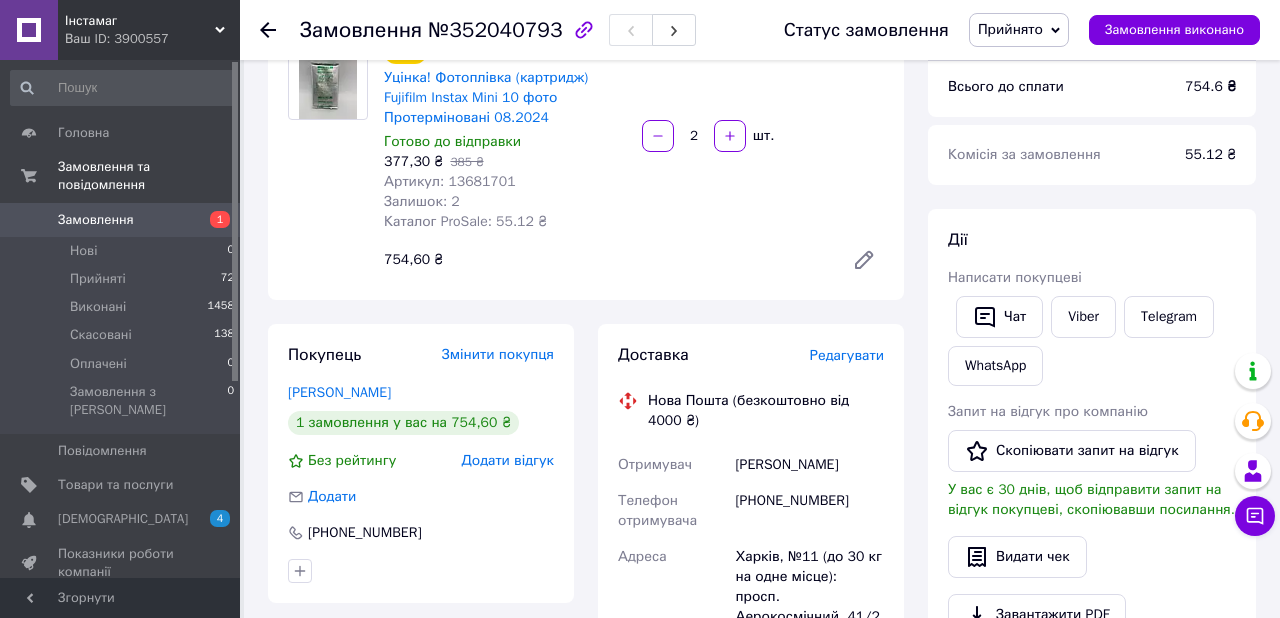 scroll, scrollTop: 263, scrollLeft: 0, axis: vertical 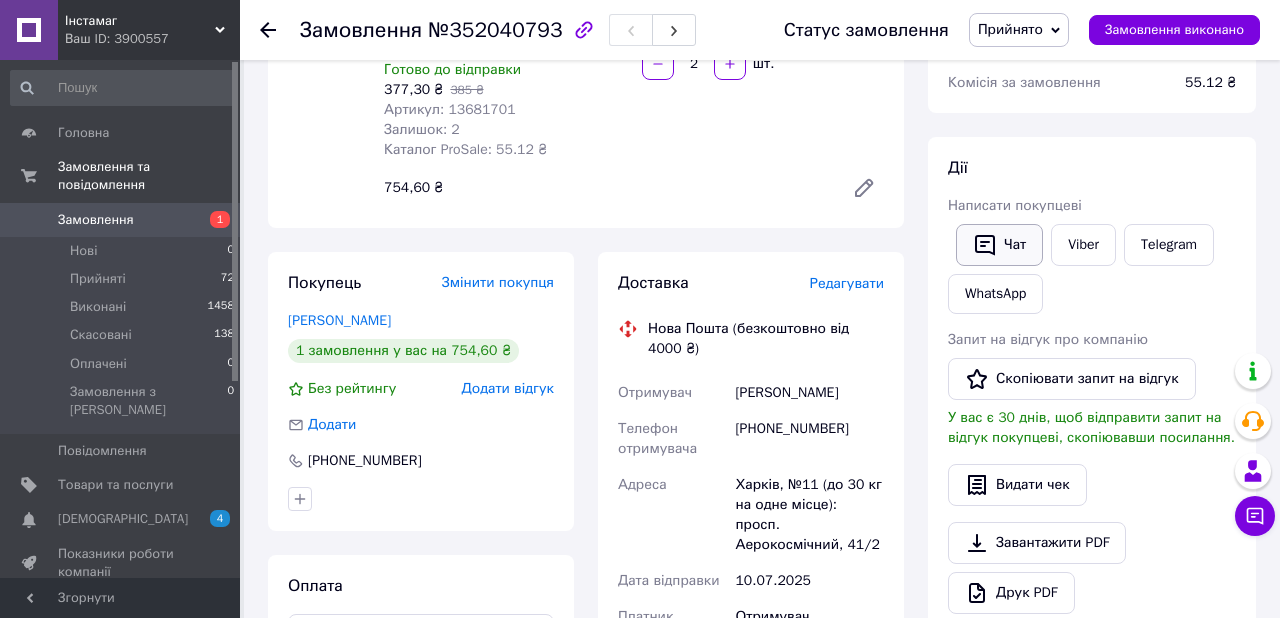 click 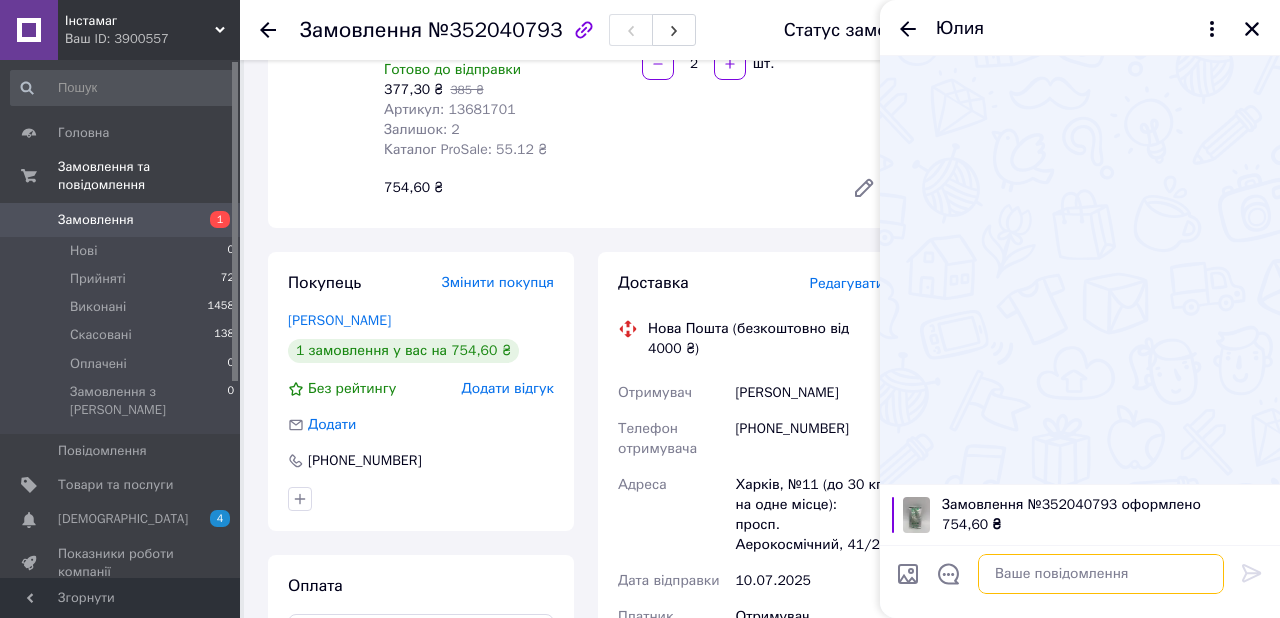 click at bounding box center [1101, 574] 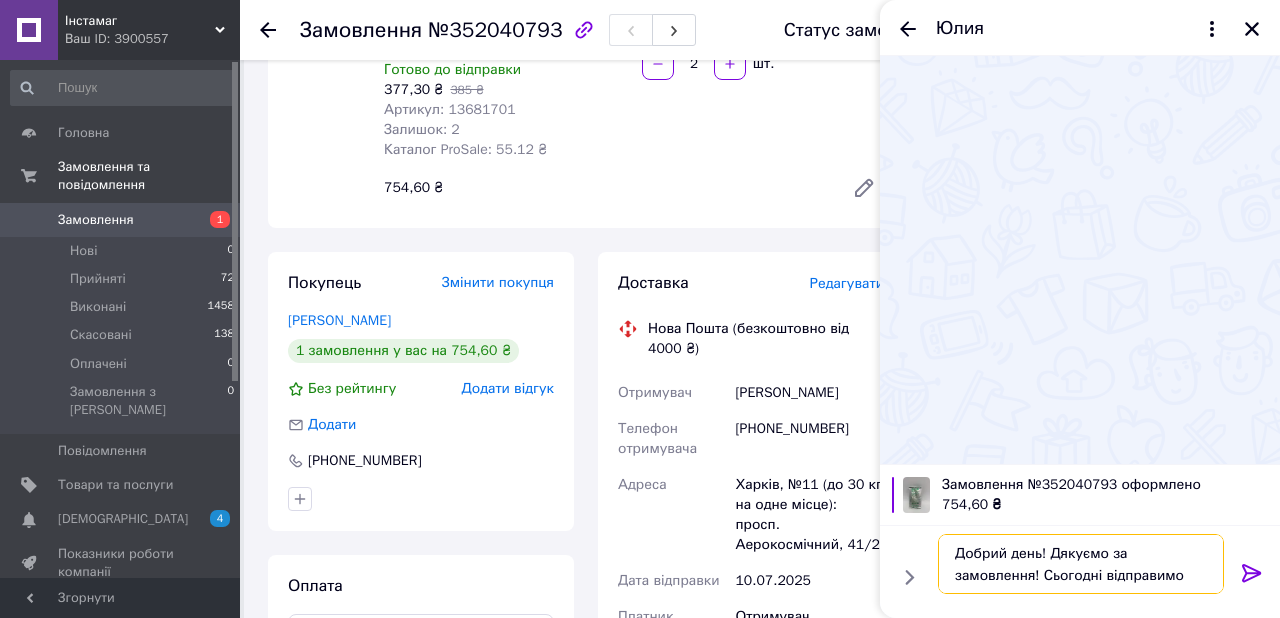 type on "Добрий день! Дякуємо за замовлення! Сьогодні відправимо)" 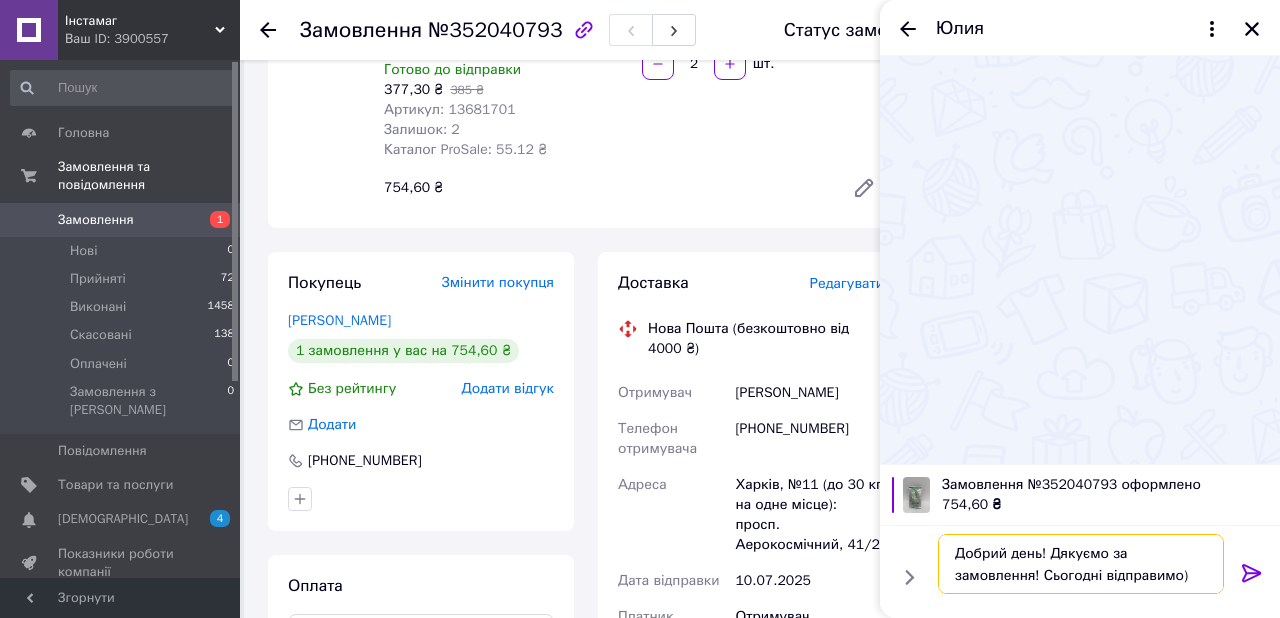 type 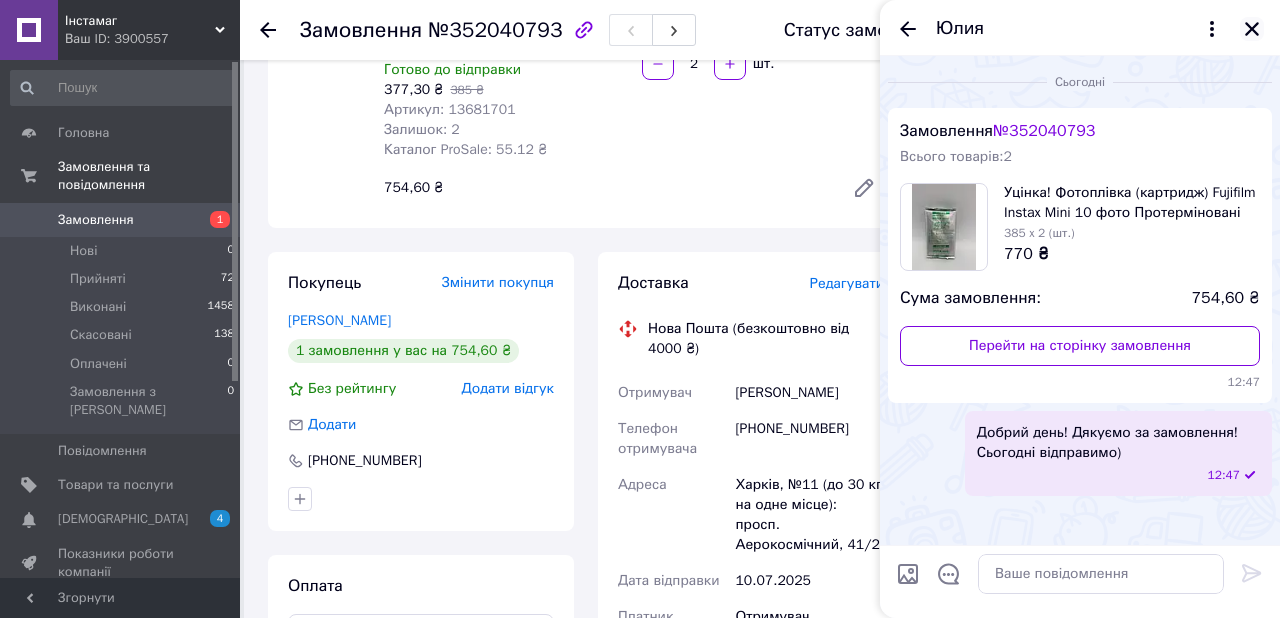click at bounding box center (1252, 29) 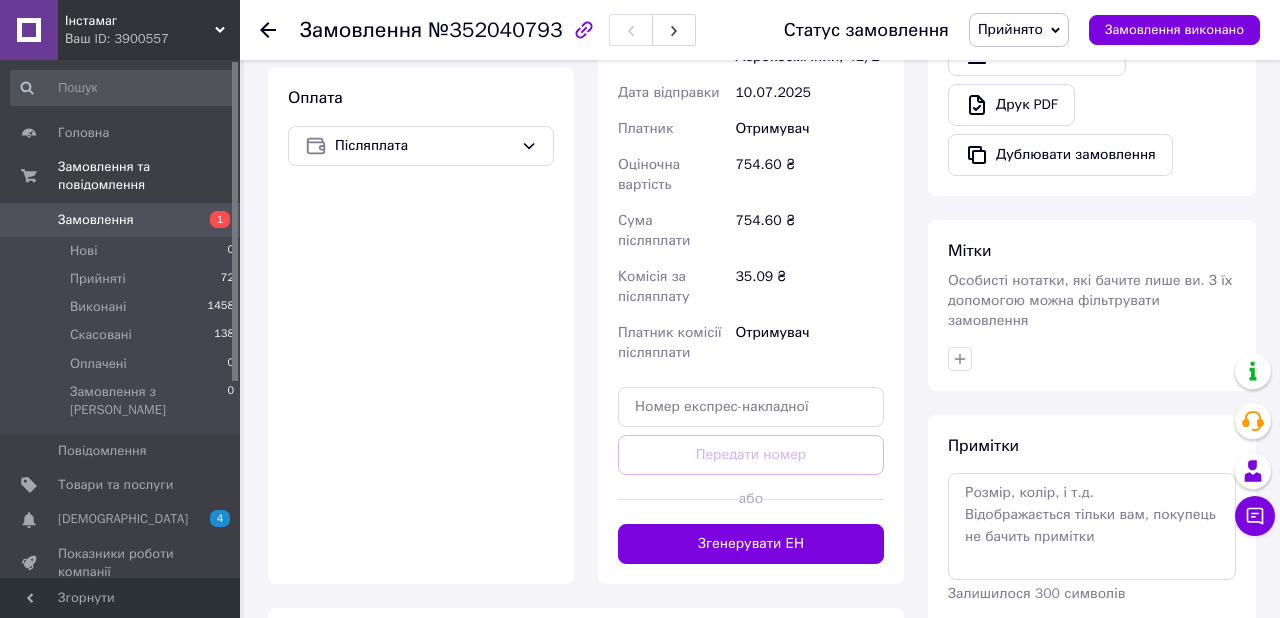 scroll, scrollTop: 779, scrollLeft: 0, axis: vertical 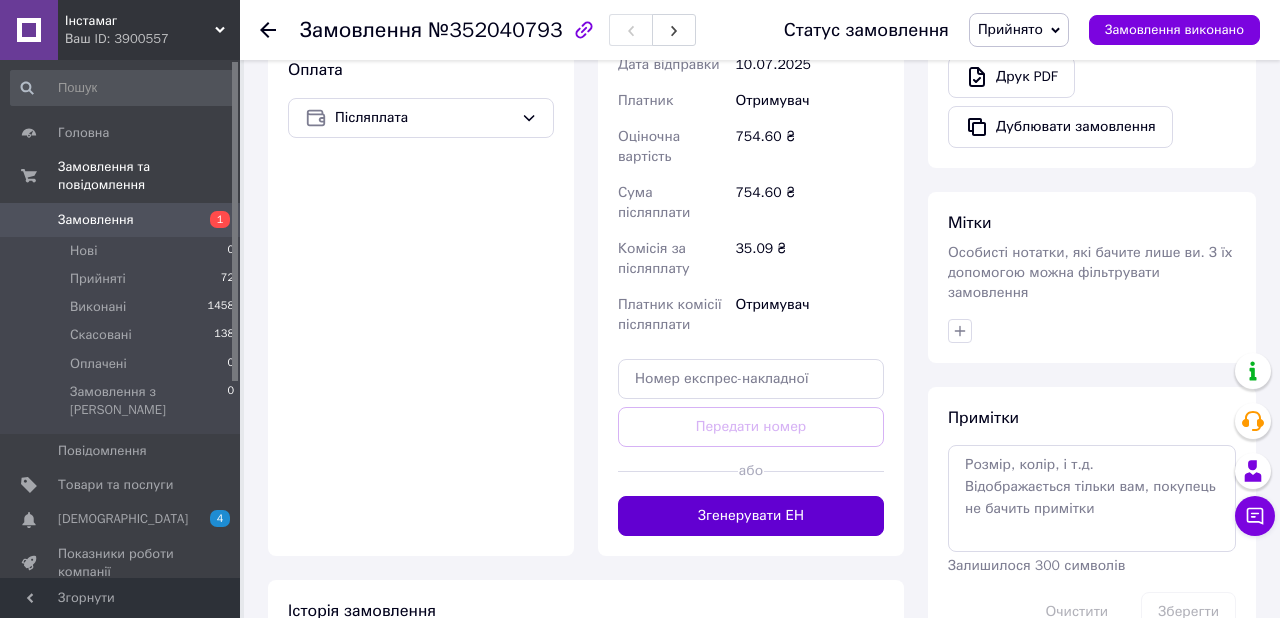 click on "Згенерувати ЕН" at bounding box center (751, 516) 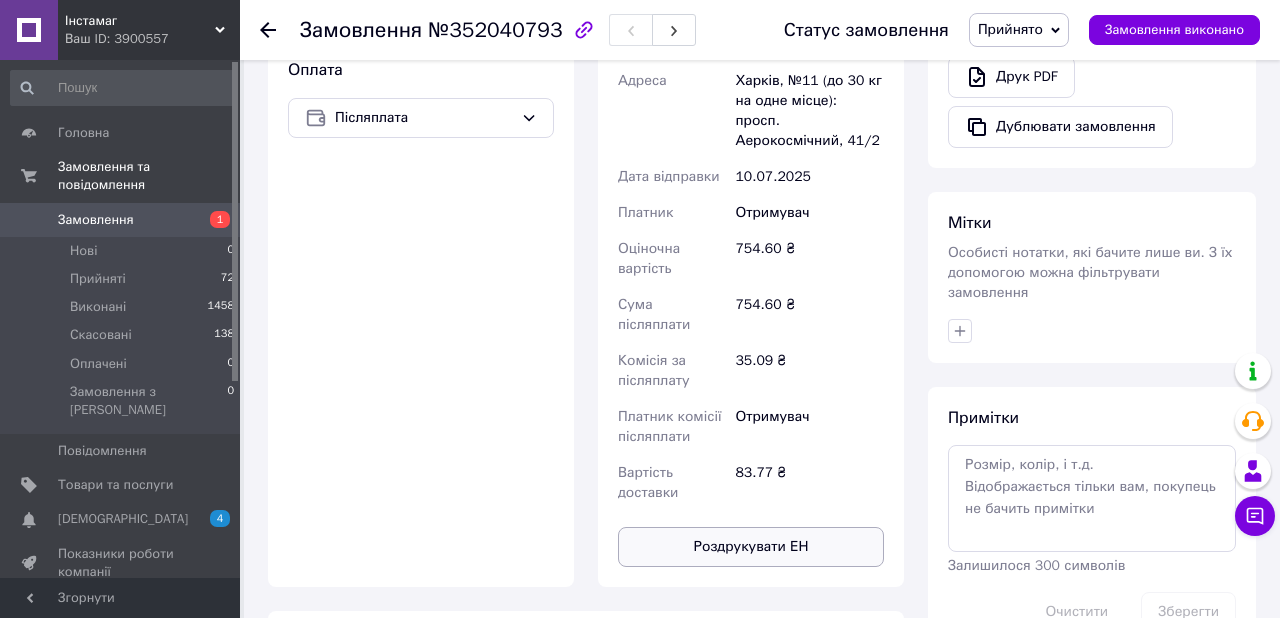 click on "Роздрукувати ЕН" at bounding box center (751, 547) 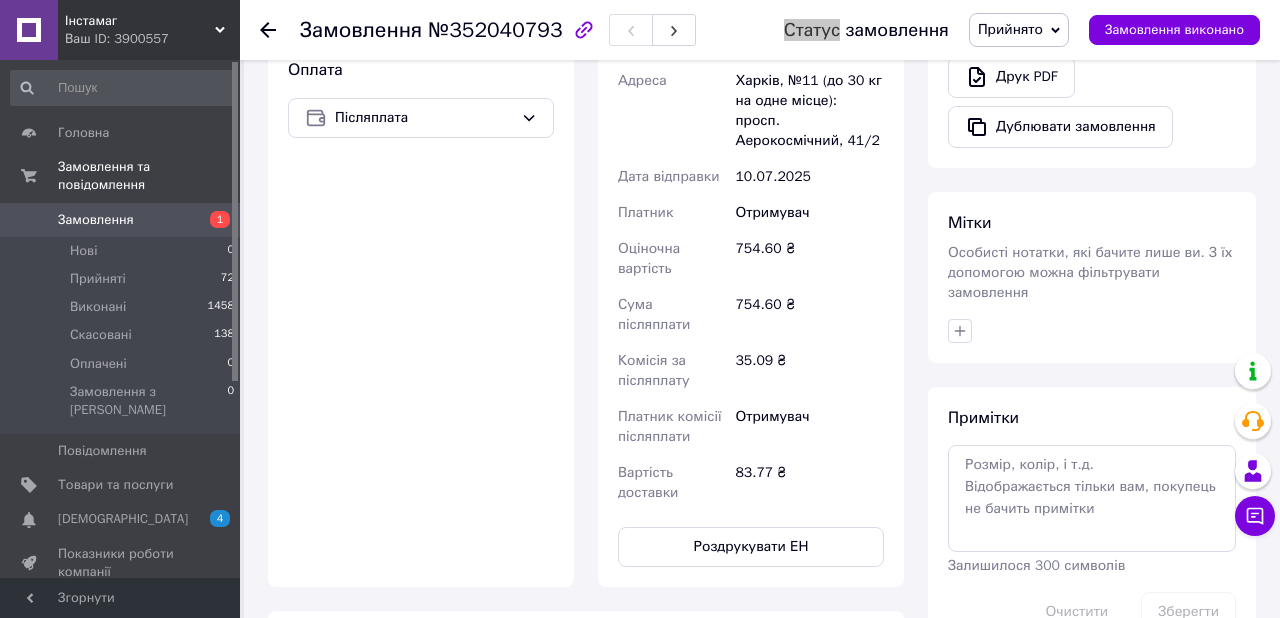 click on "Статус замовлення Прийнято Виконано Скасовано Оплачено Замовлення виконано" at bounding box center (1002, 30) 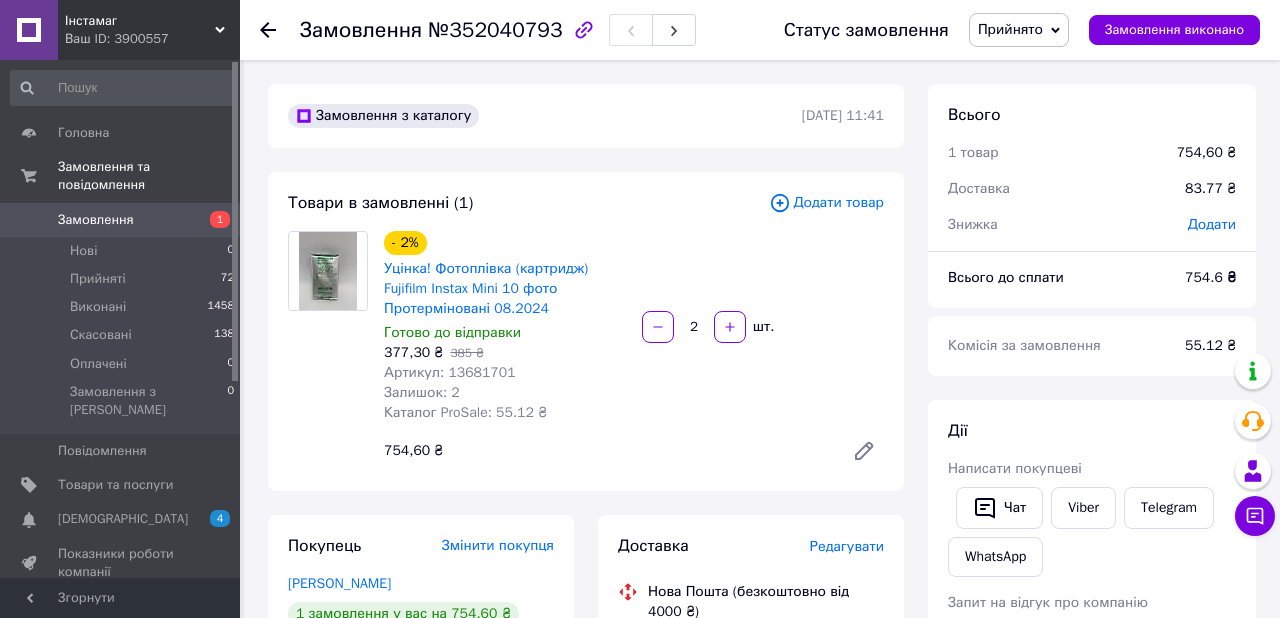 click 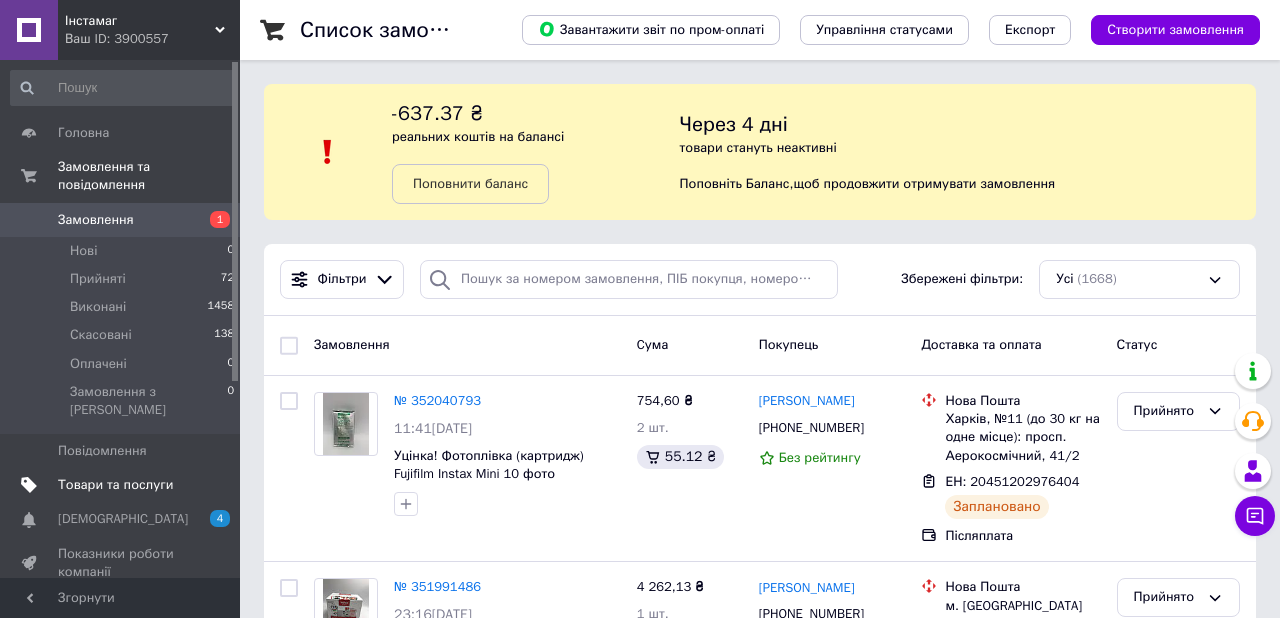 click on "Товари та послуги" at bounding box center (115, 485) 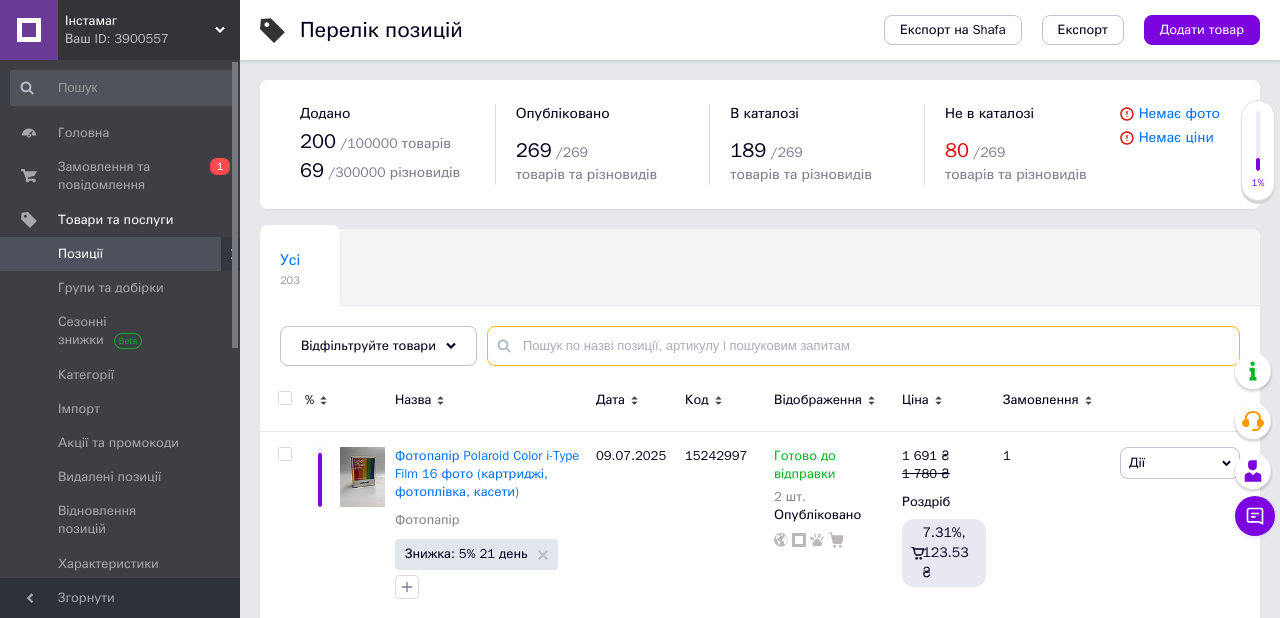 click at bounding box center [863, 346] 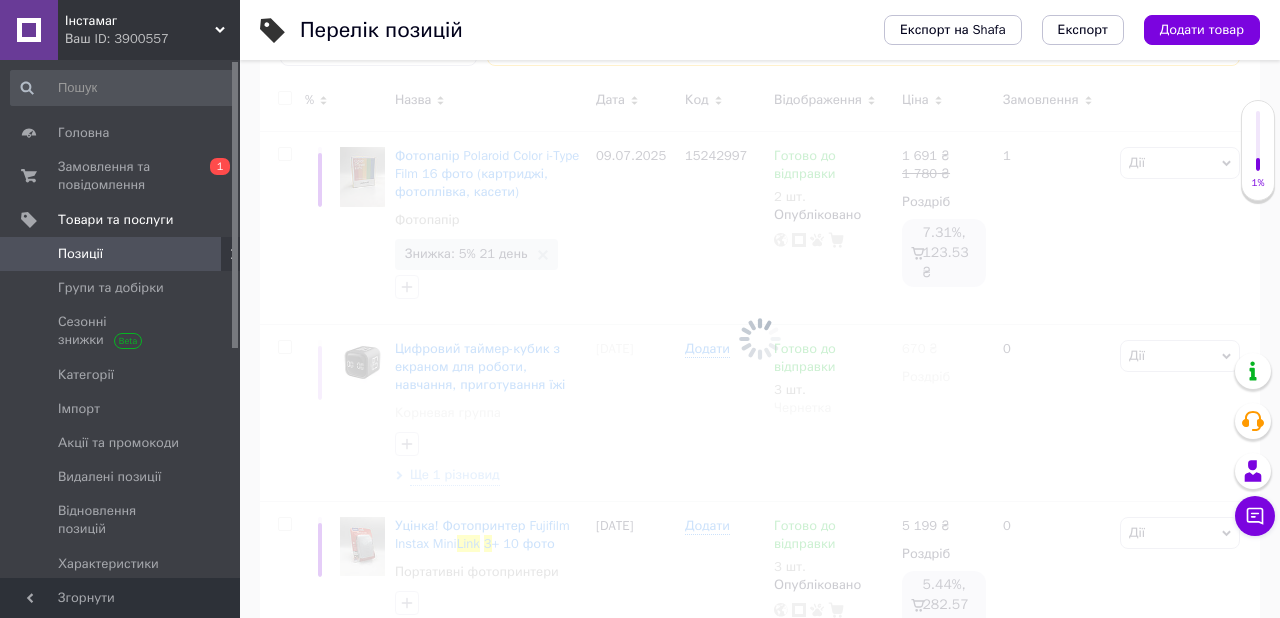 scroll, scrollTop: 305, scrollLeft: 0, axis: vertical 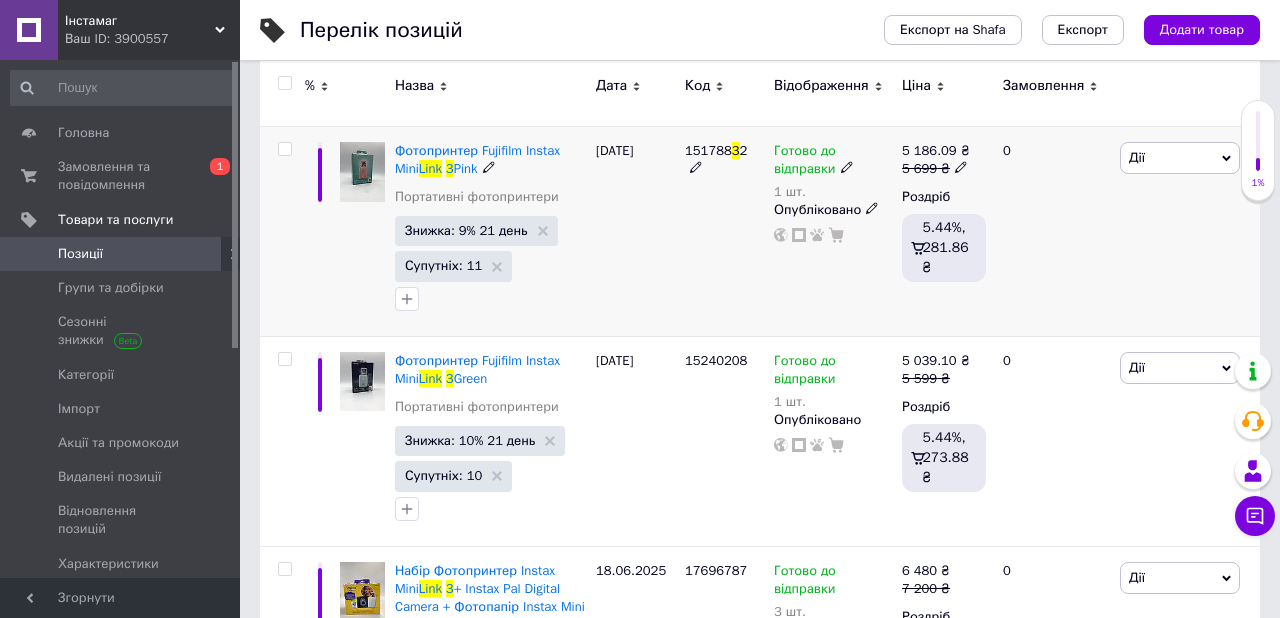 type on "link 3" 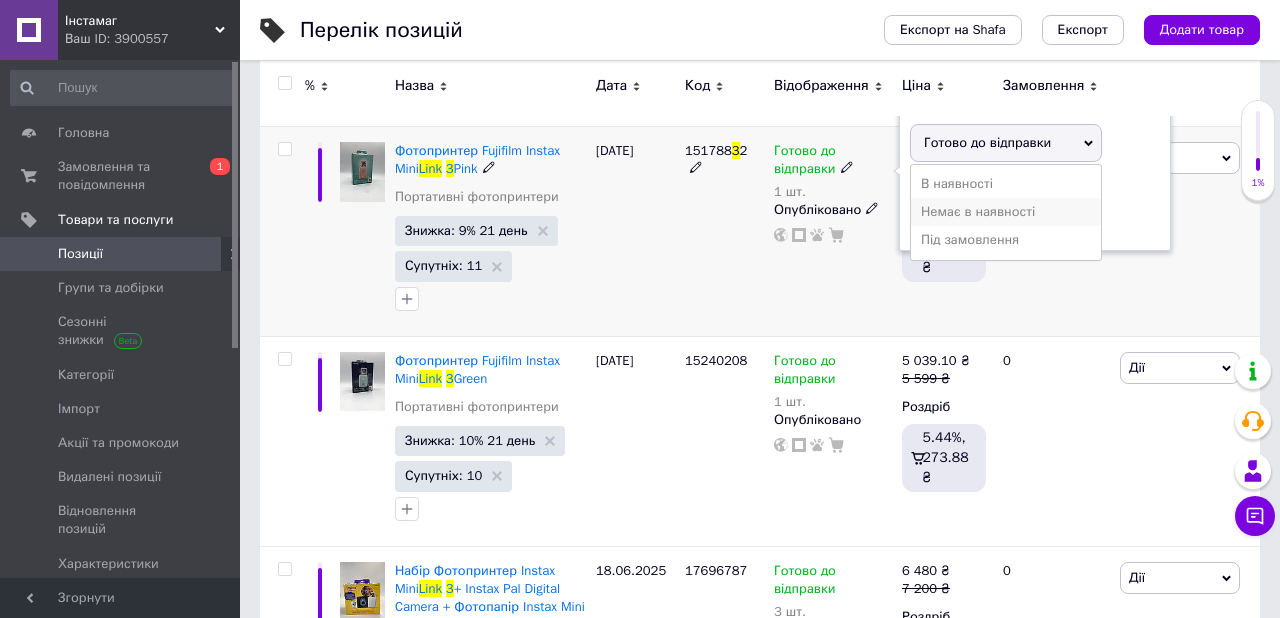 click on "Немає в наявності" at bounding box center (1006, 212) 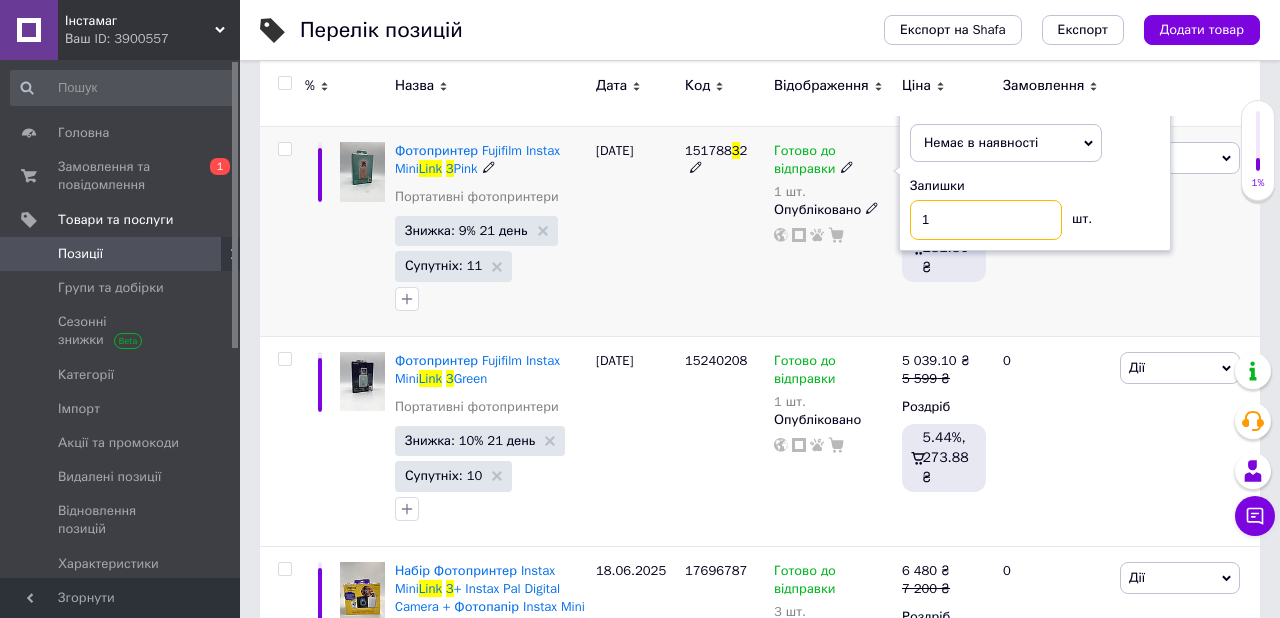 drag, startPoint x: 915, startPoint y: 229, endPoint x: 903, endPoint y: 201, distance: 30.463093 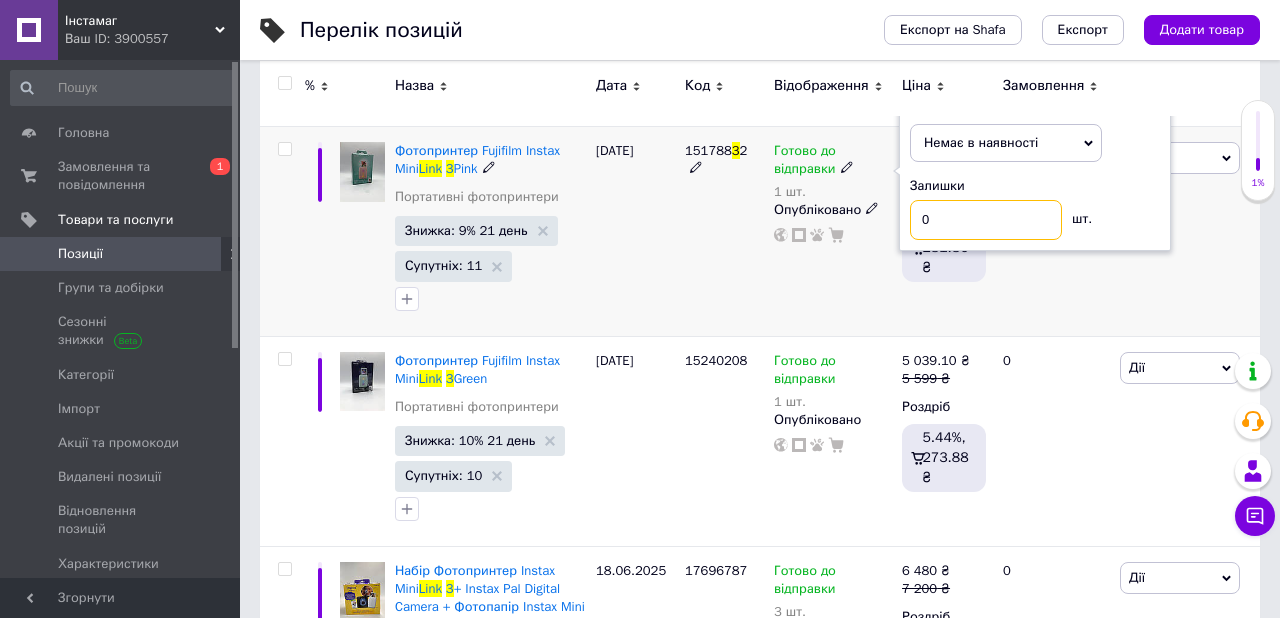 type on "0" 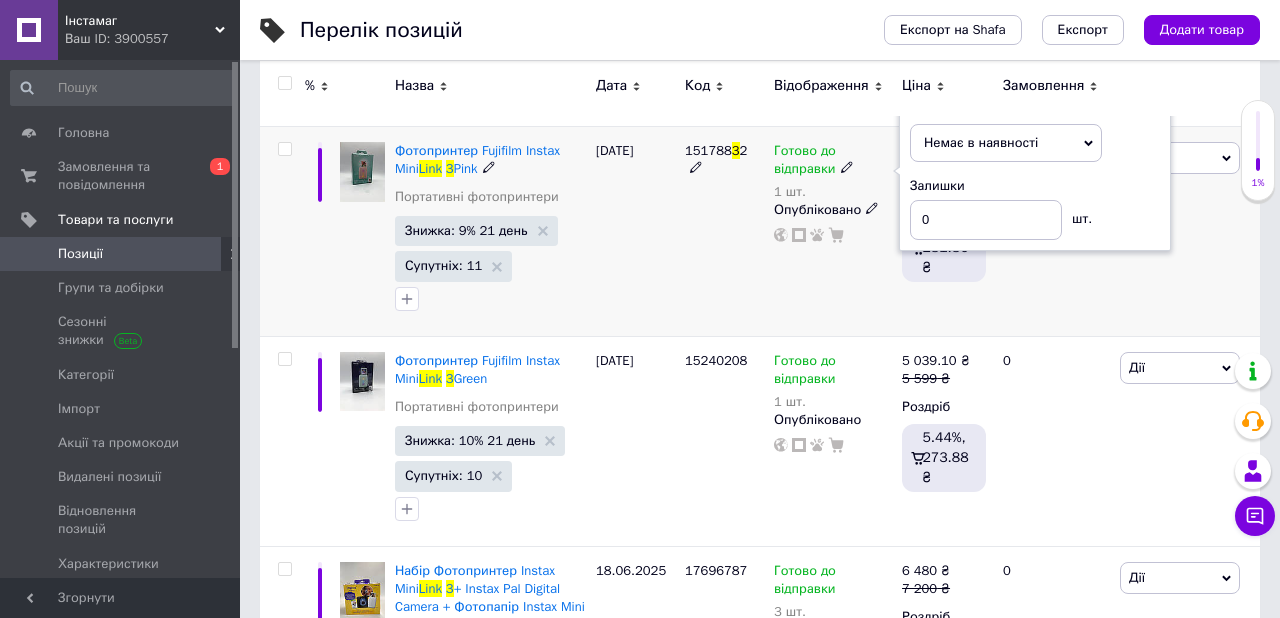 click on "151788 3 2" at bounding box center [724, 231] 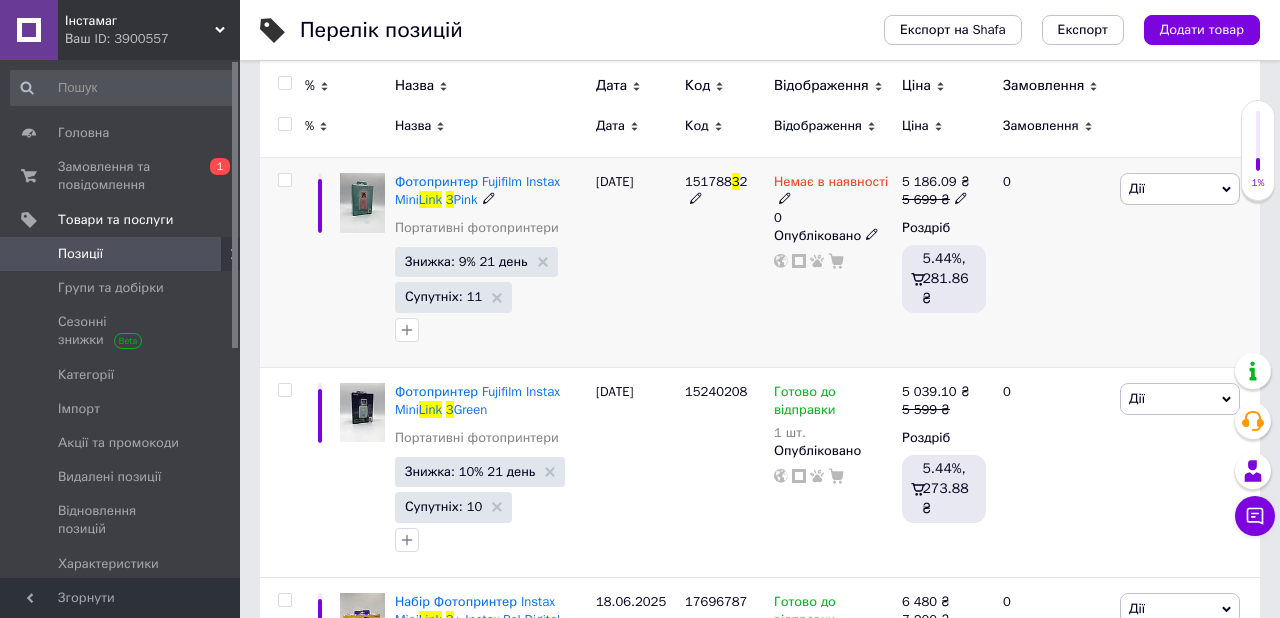 scroll, scrollTop: 271, scrollLeft: 0, axis: vertical 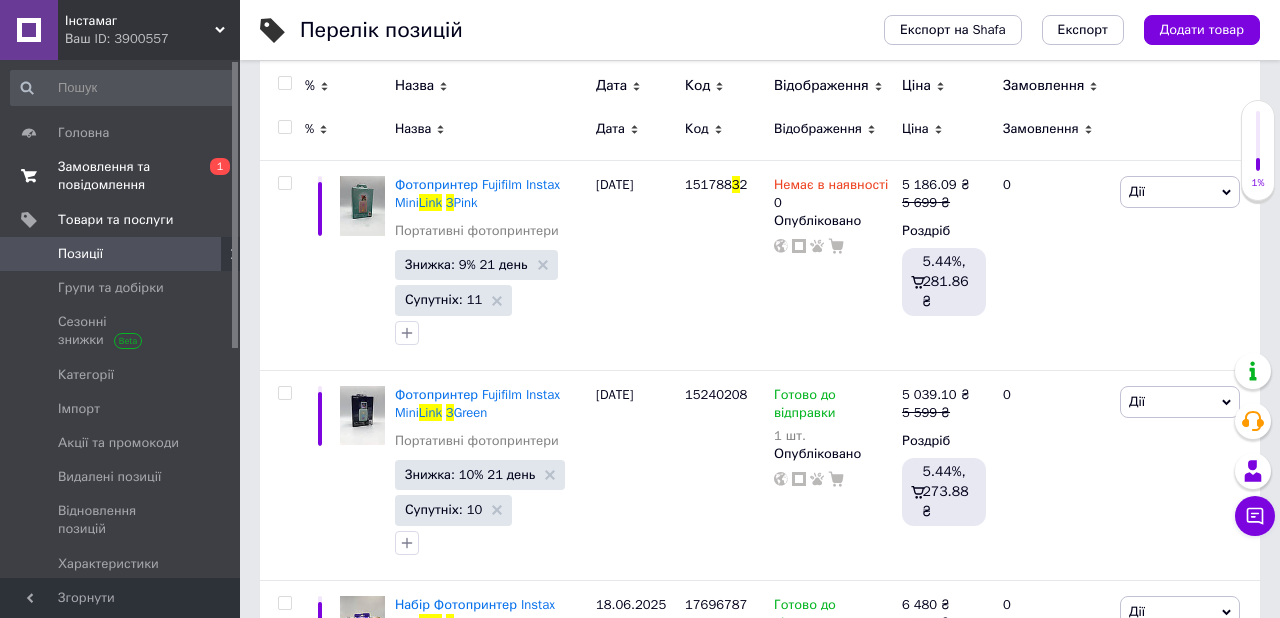 click on "Замовлення та повідомлення" at bounding box center (121, 176) 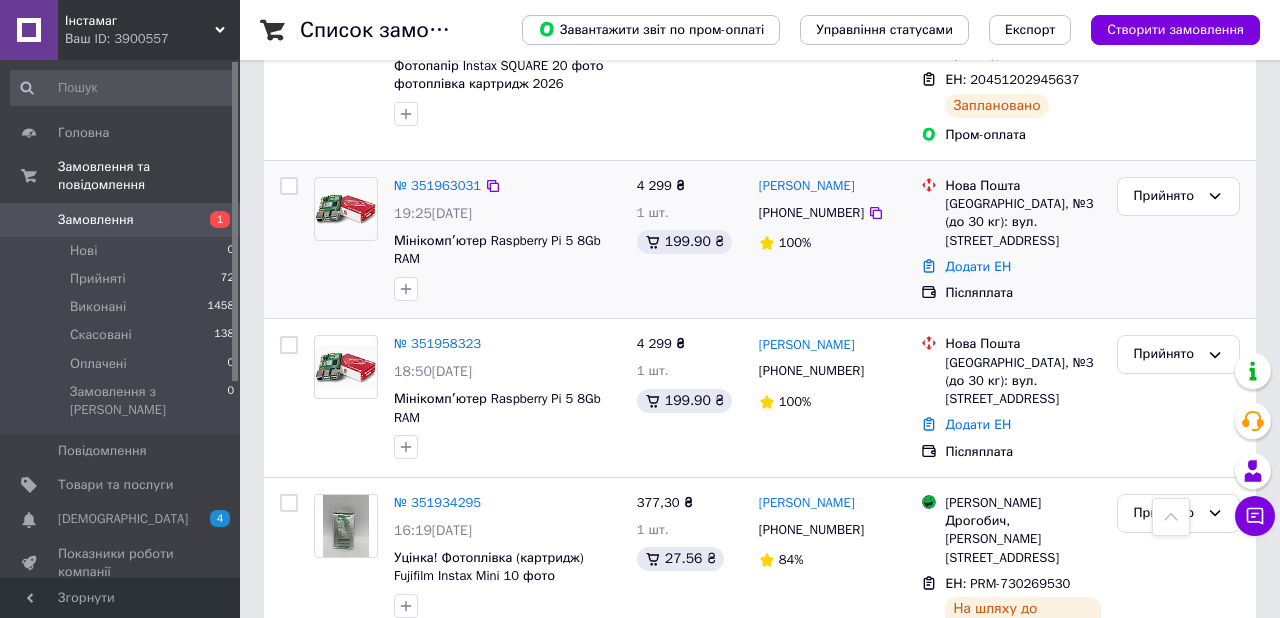 scroll, scrollTop: 931, scrollLeft: 0, axis: vertical 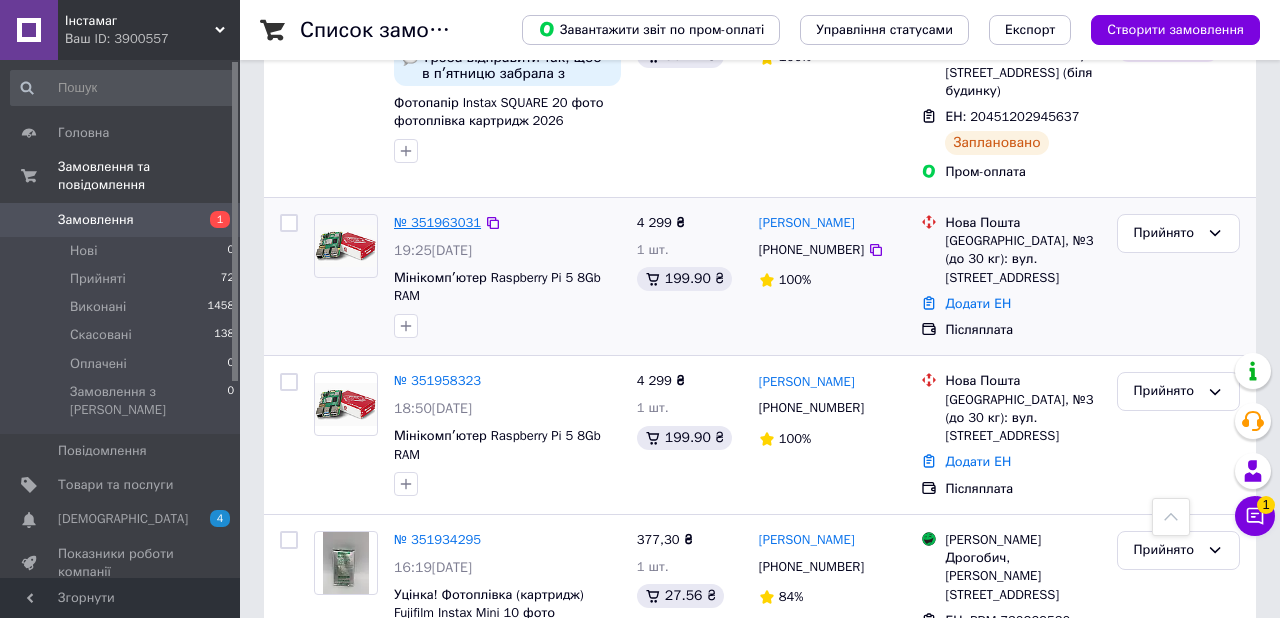 click on "№ 351963031" at bounding box center [437, 222] 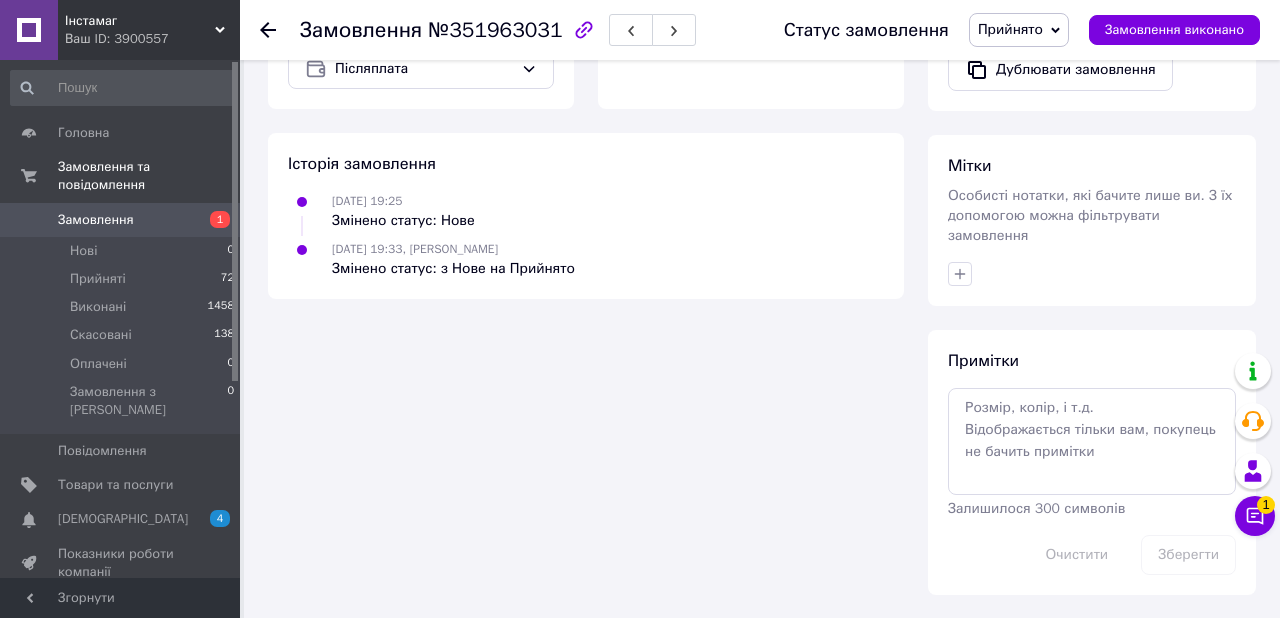 scroll, scrollTop: 864, scrollLeft: 0, axis: vertical 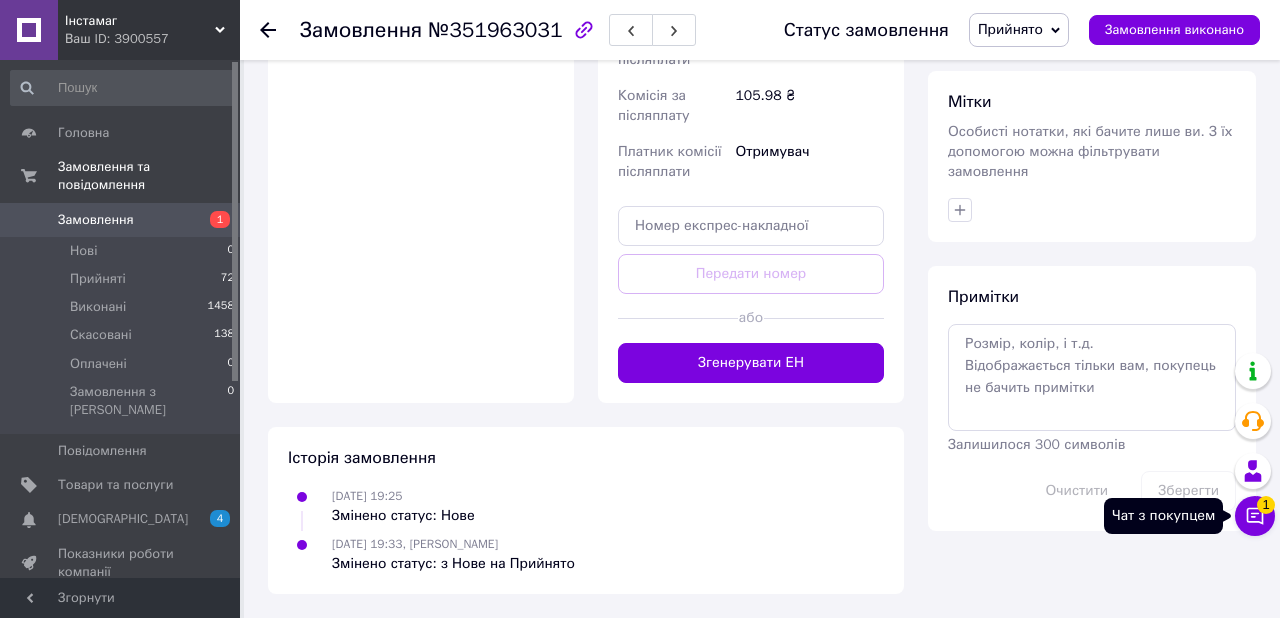 click 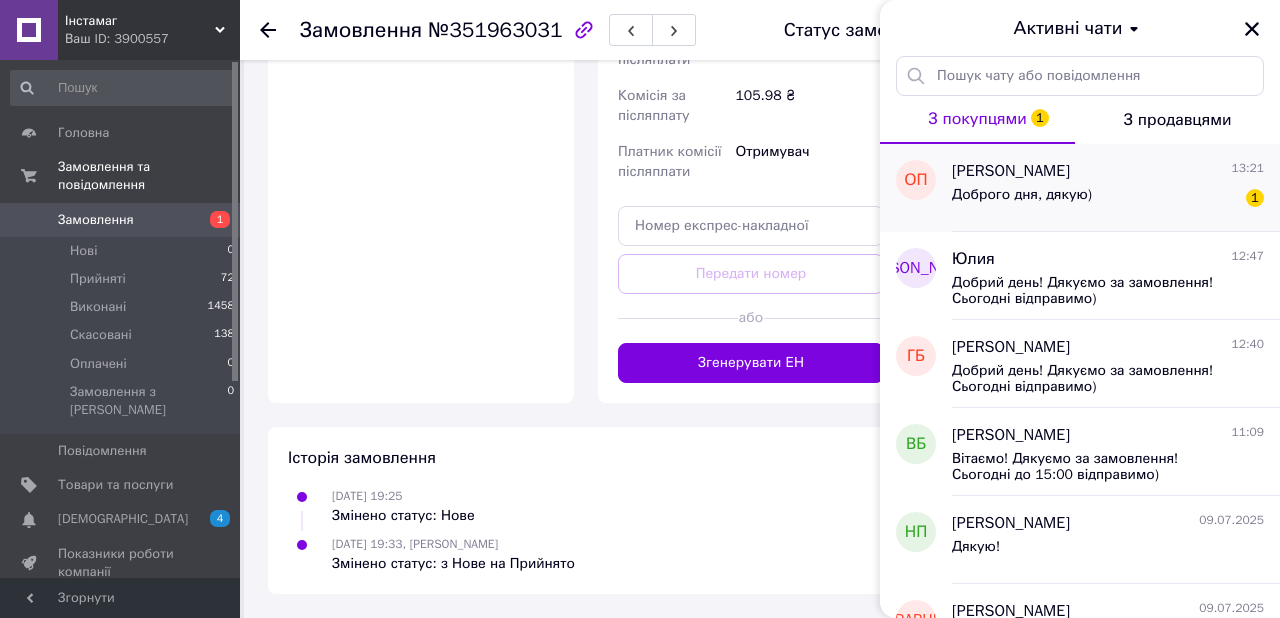 click on "Доброго дня, дякую) 1" at bounding box center (1108, 199) 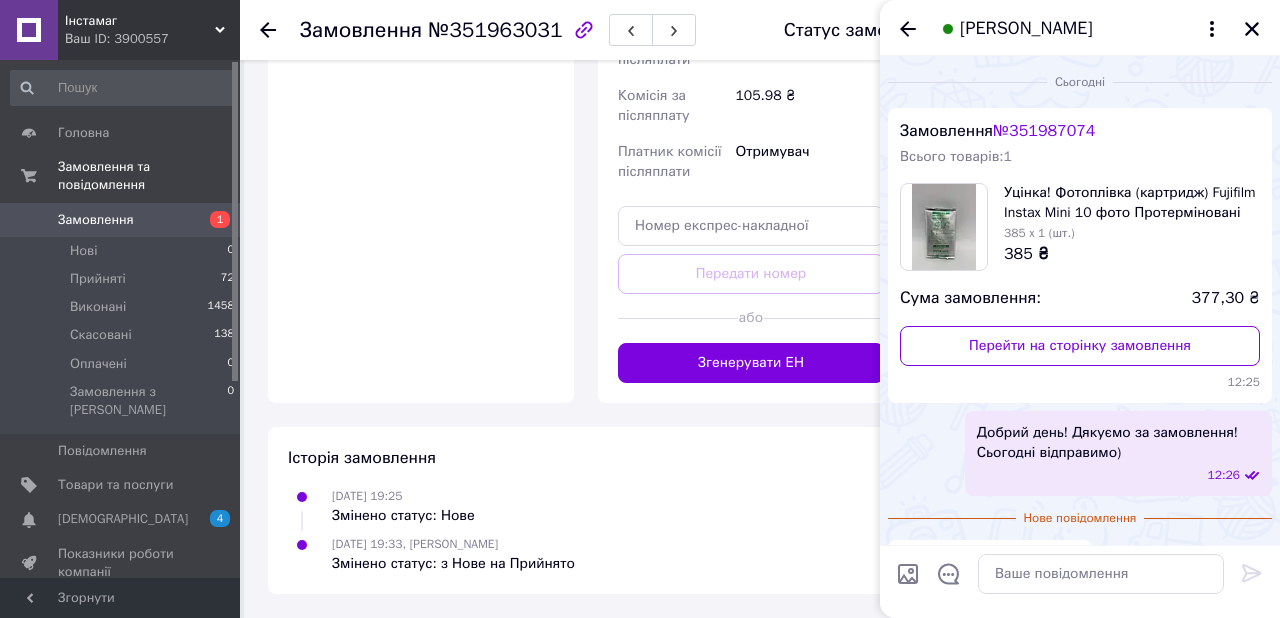 scroll, scrollTop: 48, scrollLeft: 0, axis: vertical 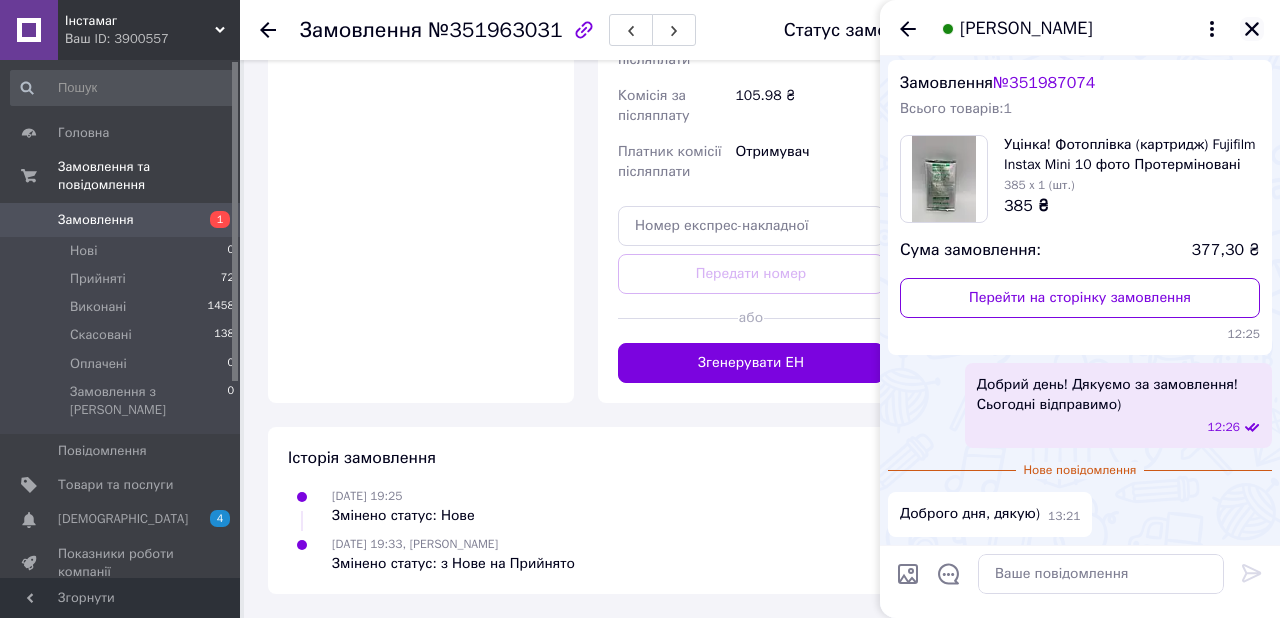 click at bounding box center (1252, 29) 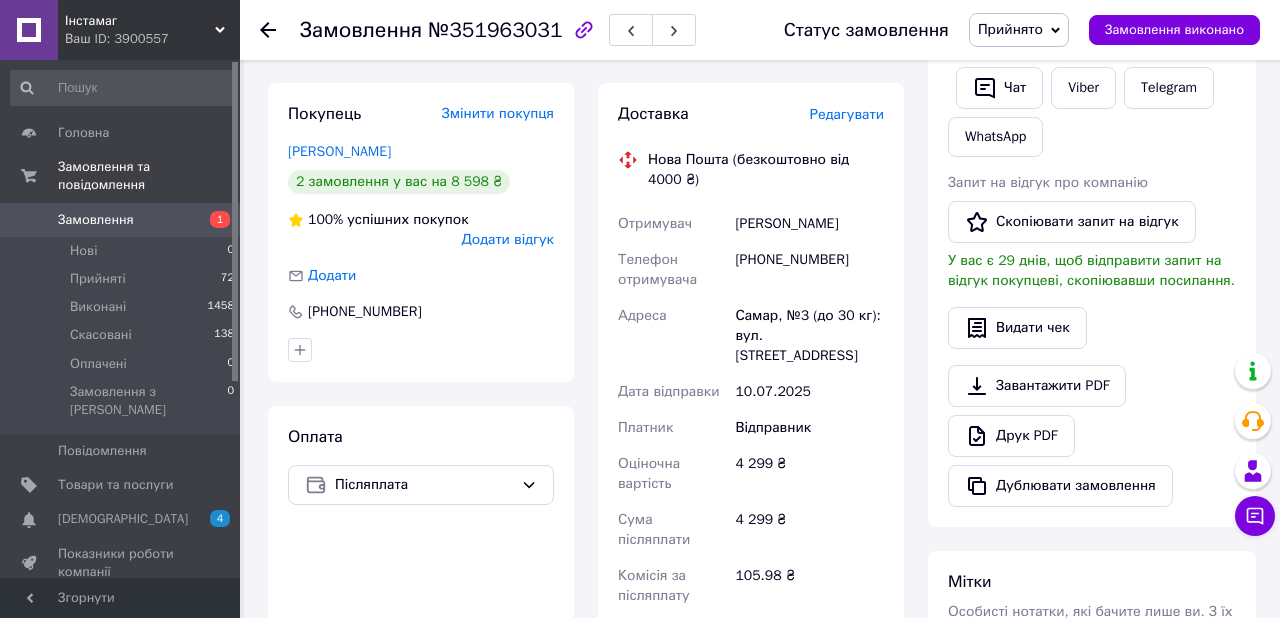 scroll, scrollTop: 372, scrollLeft: 0, axis: vertical 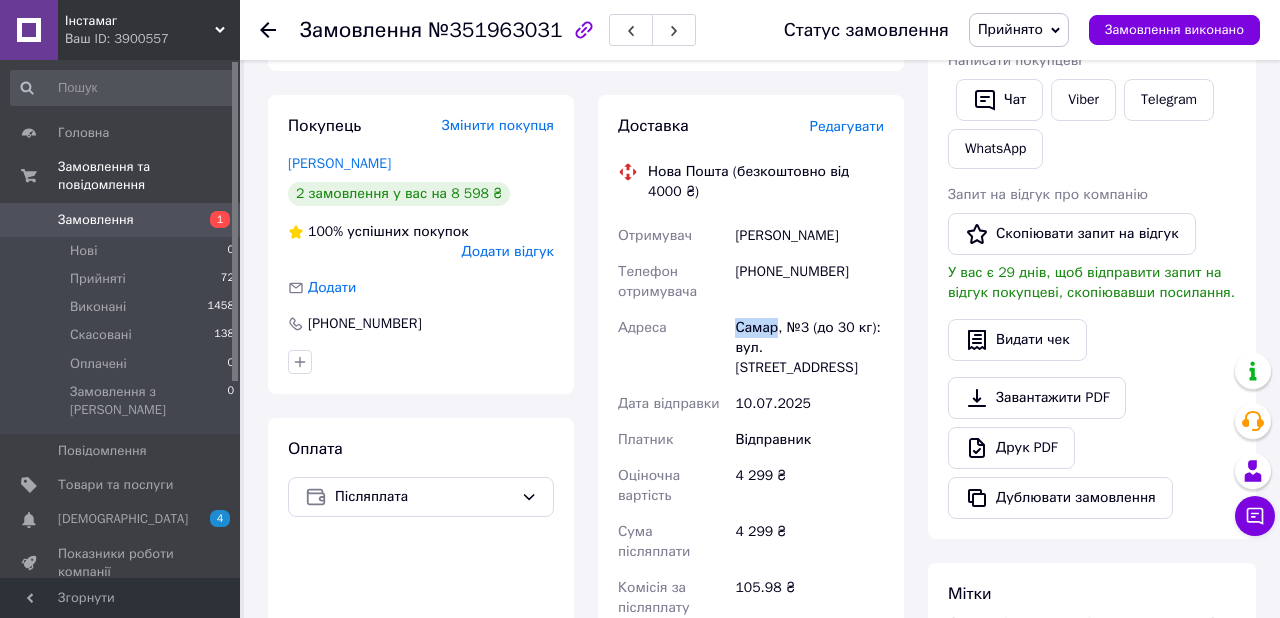 drag, startPoint x: 777, startPoint y: 334, endPoint x: 731, endPoint y: 331, distance: 46.09772 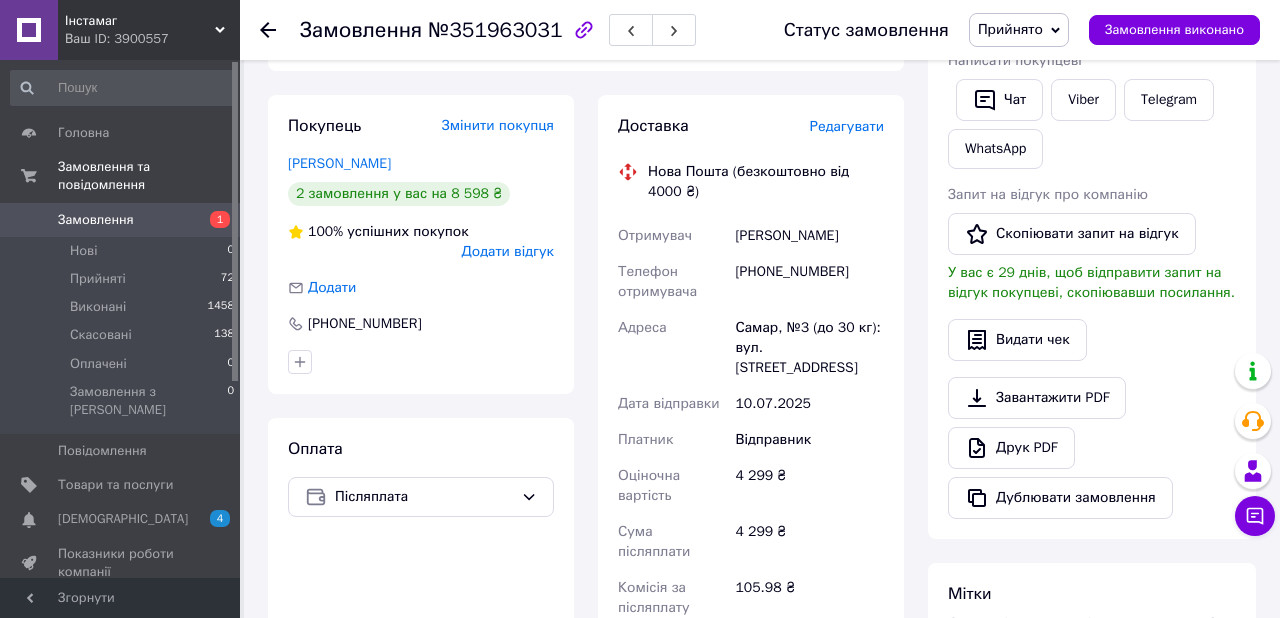 click on "Телефон отримувача" at bounding box center [672, 282] 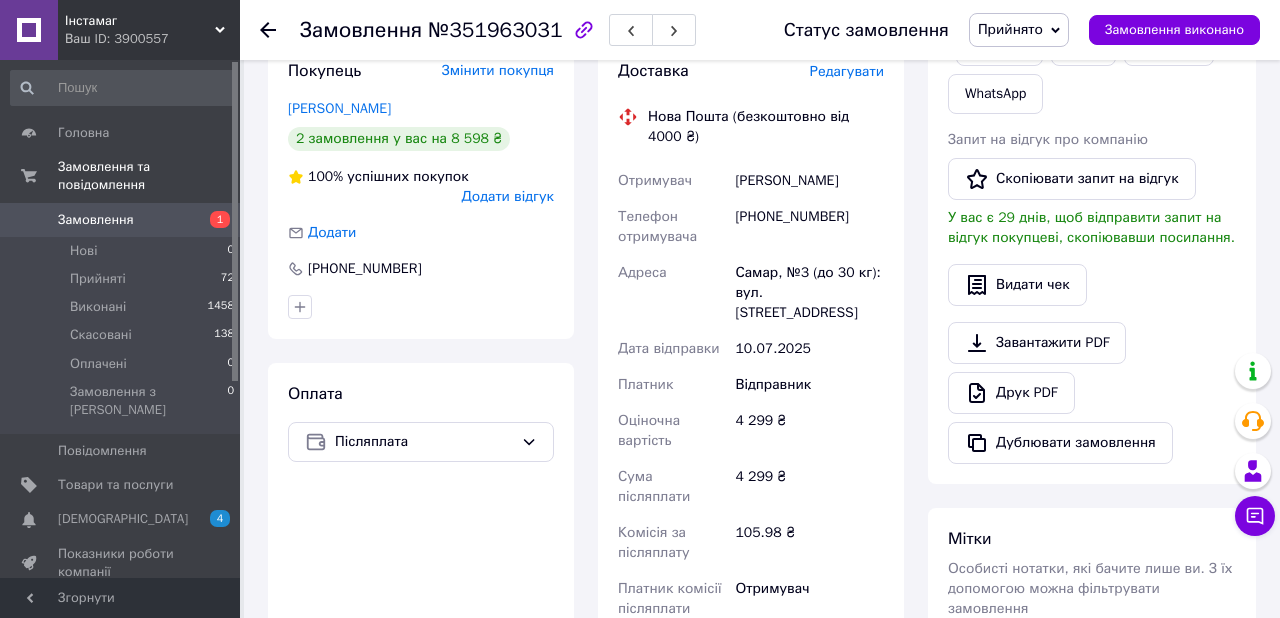 scroll, scrollTop: 268, scrollLeft: 0, axis: vertical 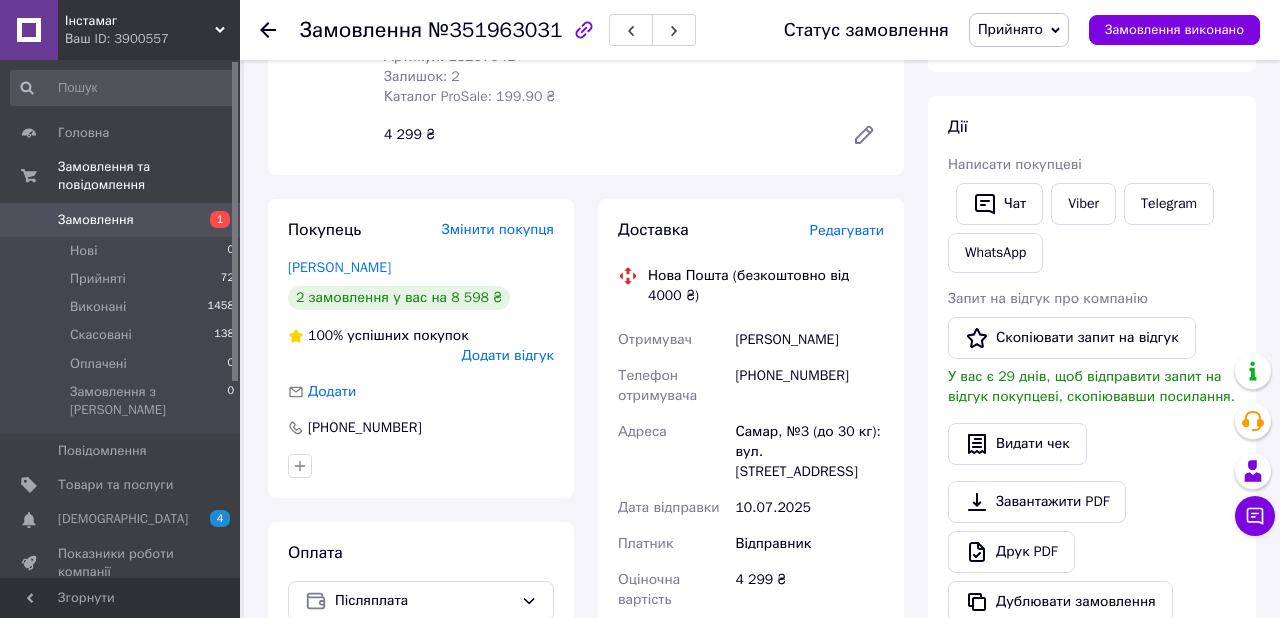 click on "1" at bounding box center (212, 220) 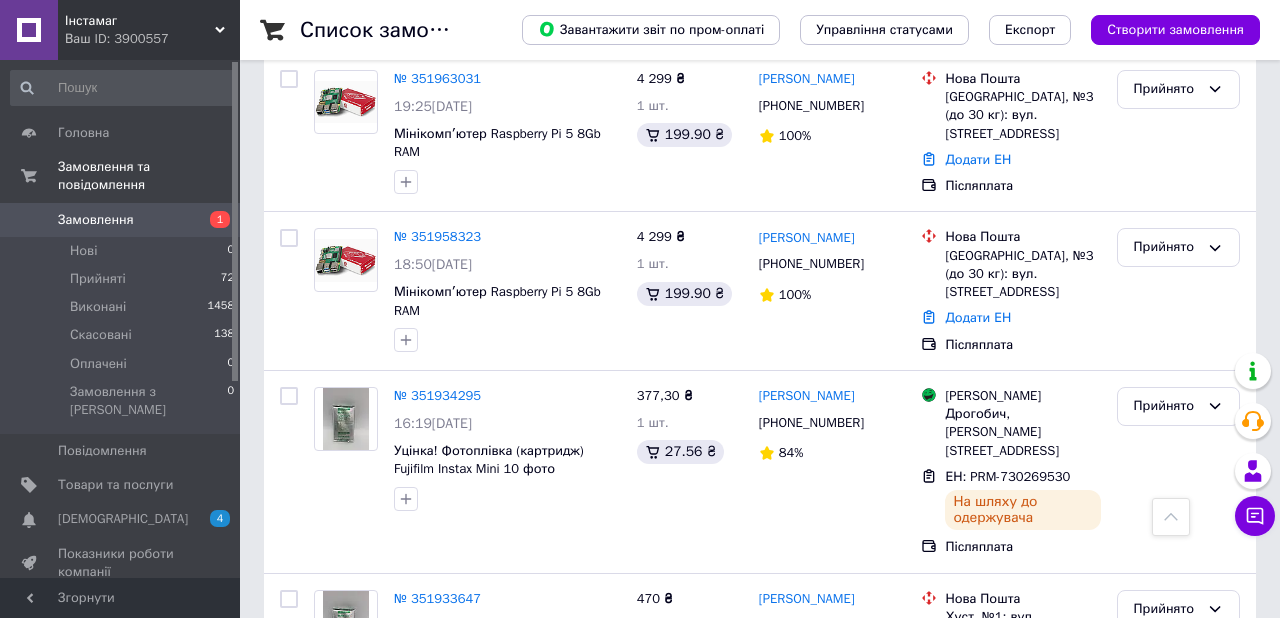scroll, scrollTop: 1040, scrollLeft: 0, axis: vertical 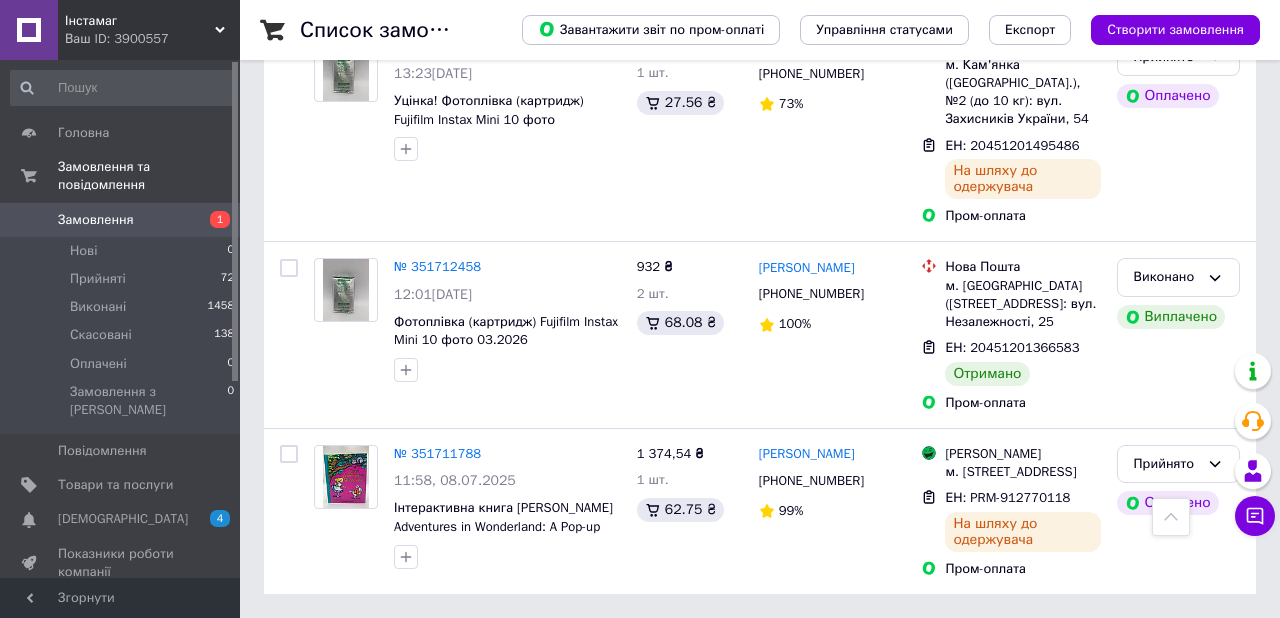 click on "2" at bounding box center [327, 639] 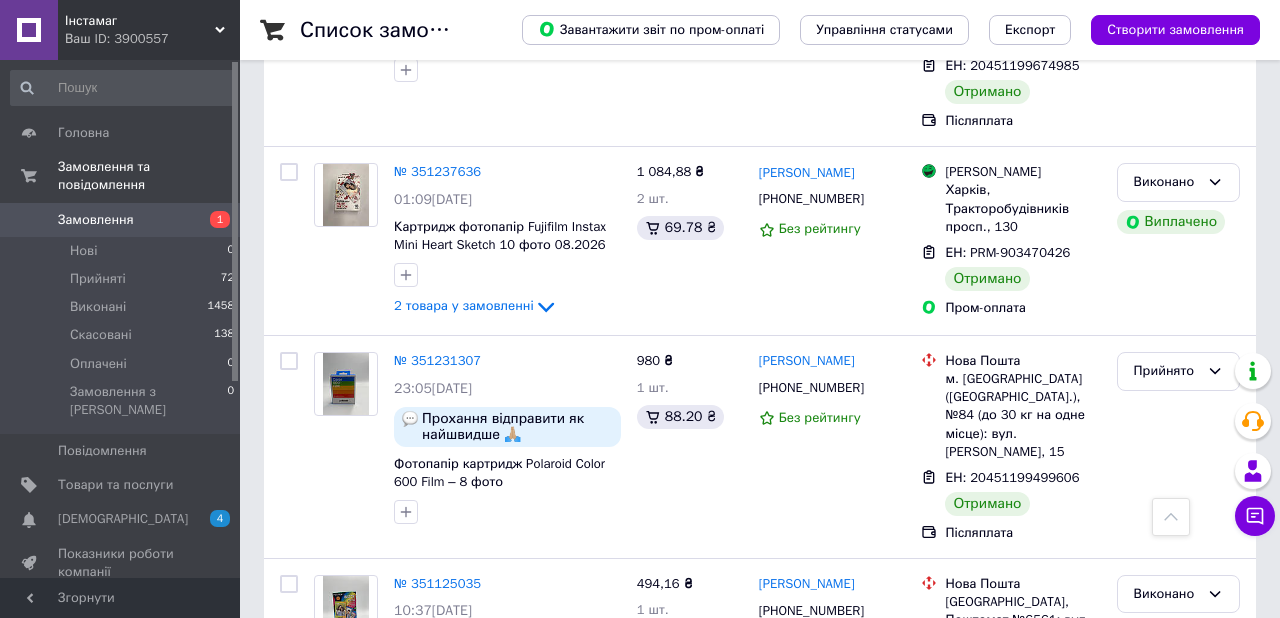 scroll, scrollTop: 3745, scrollLeft: 0, axis: vertical 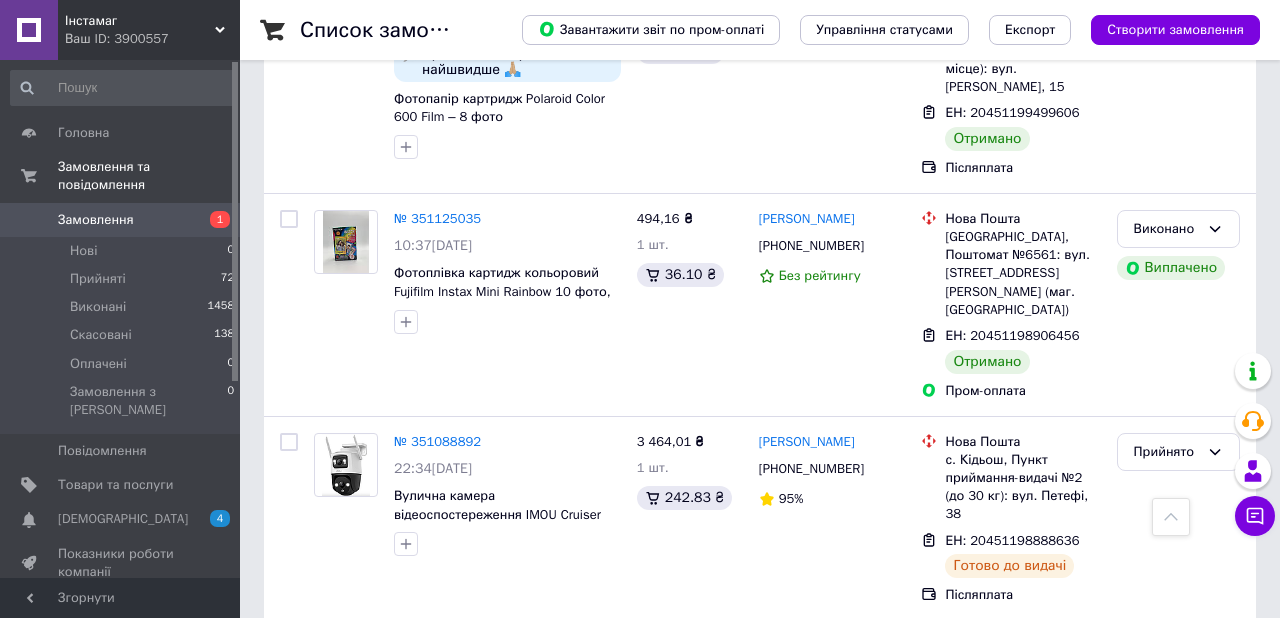 click on "1" at bounding box center [404, 665] 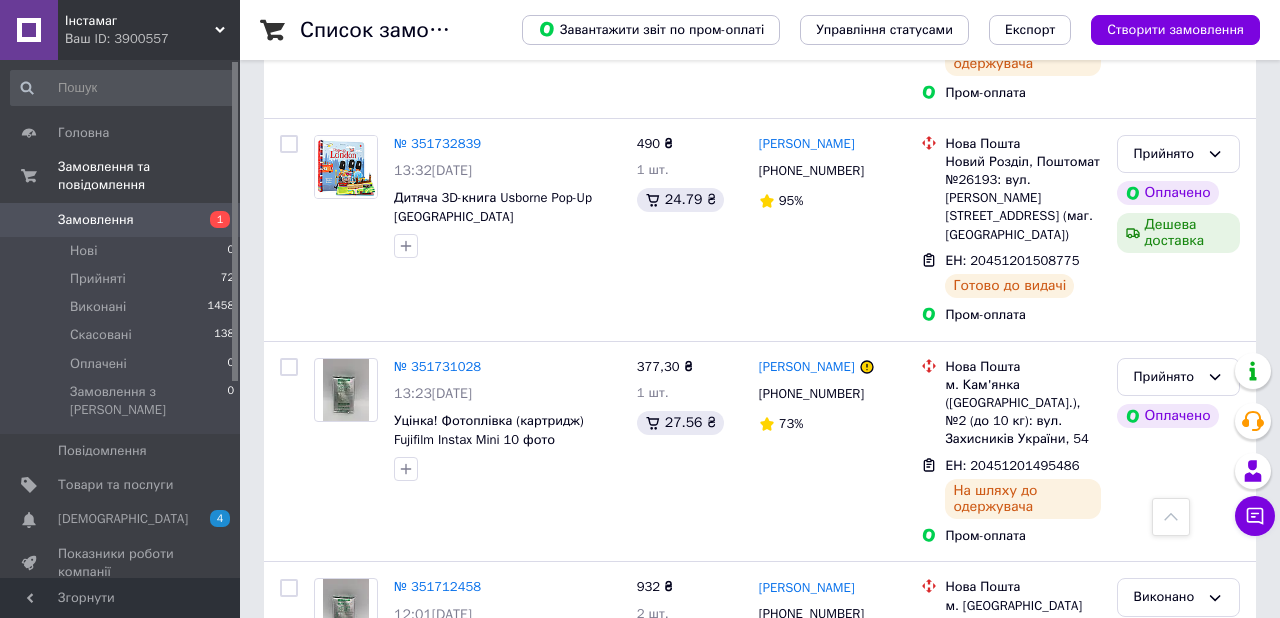 scroll, scrollTop: 3627, scrollLeft: 0, axis: vertical 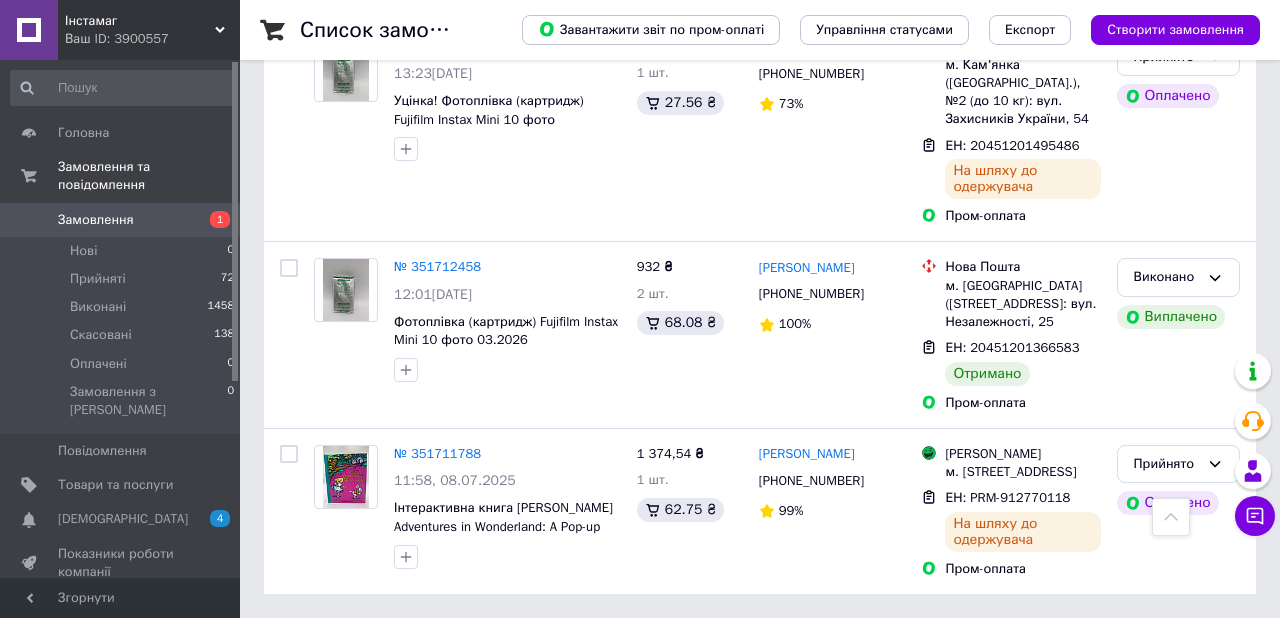click on "3" at bounding box center (372, 639) 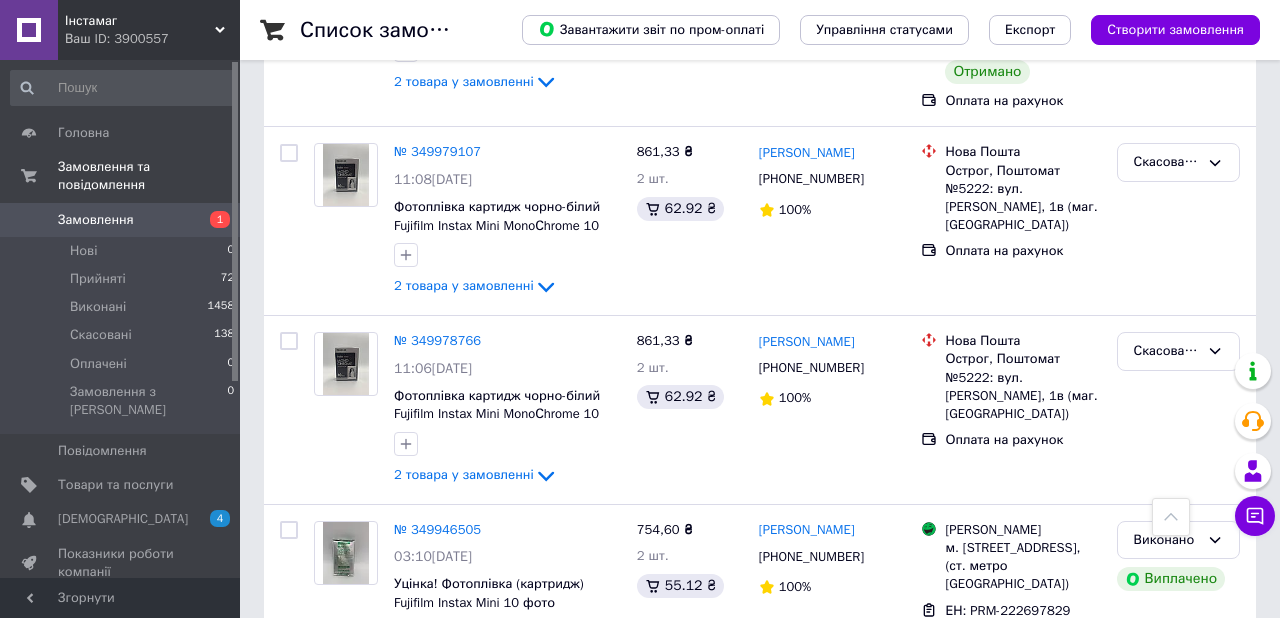 scroll, scrollTop: 3528, scrollLeft: 0, axis: vertical 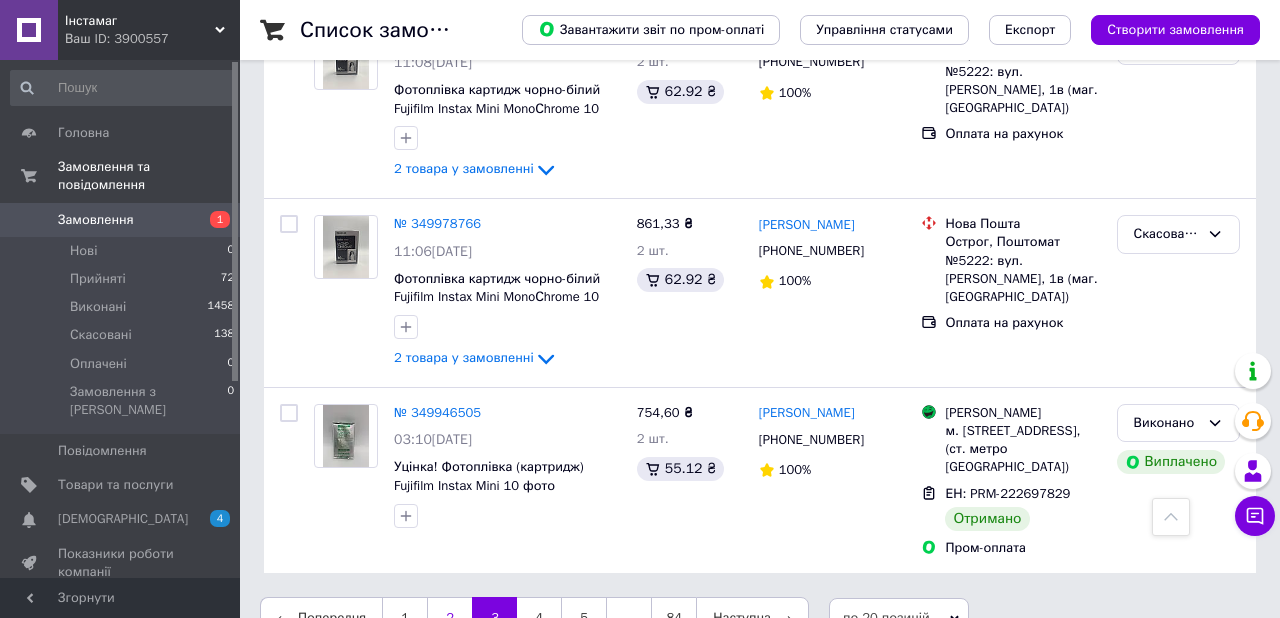 click on "2" at bounding box center [449, 618] 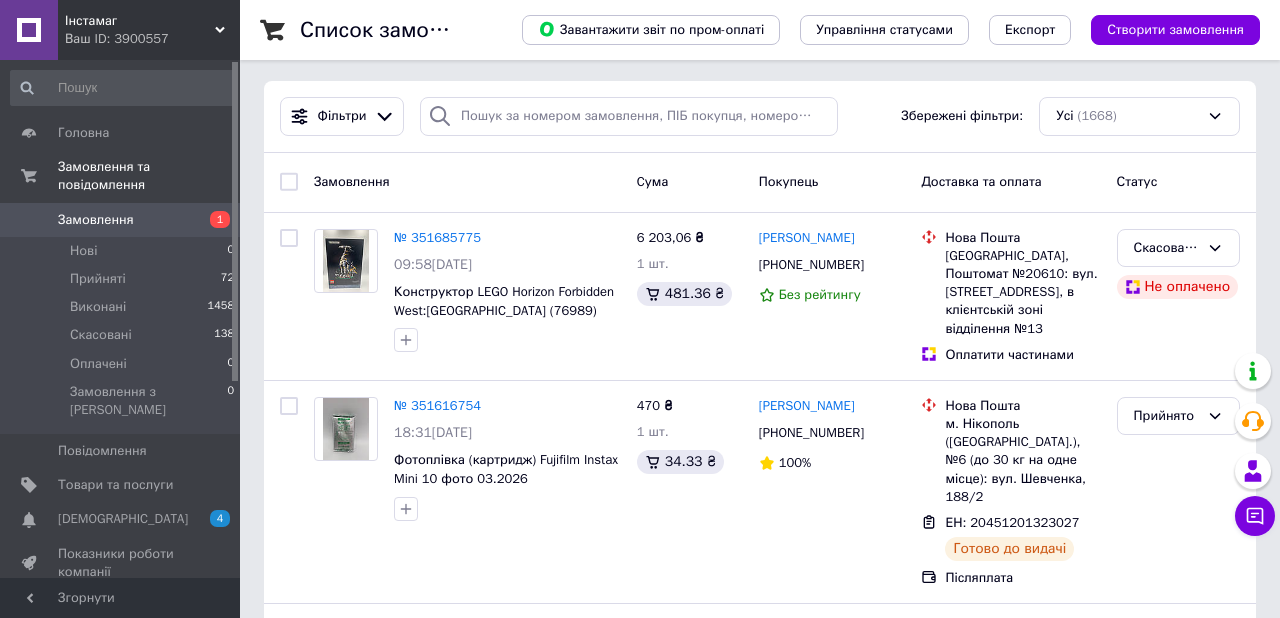 scroll, scrollTop: 0, scrollLeft: 0, axis: both 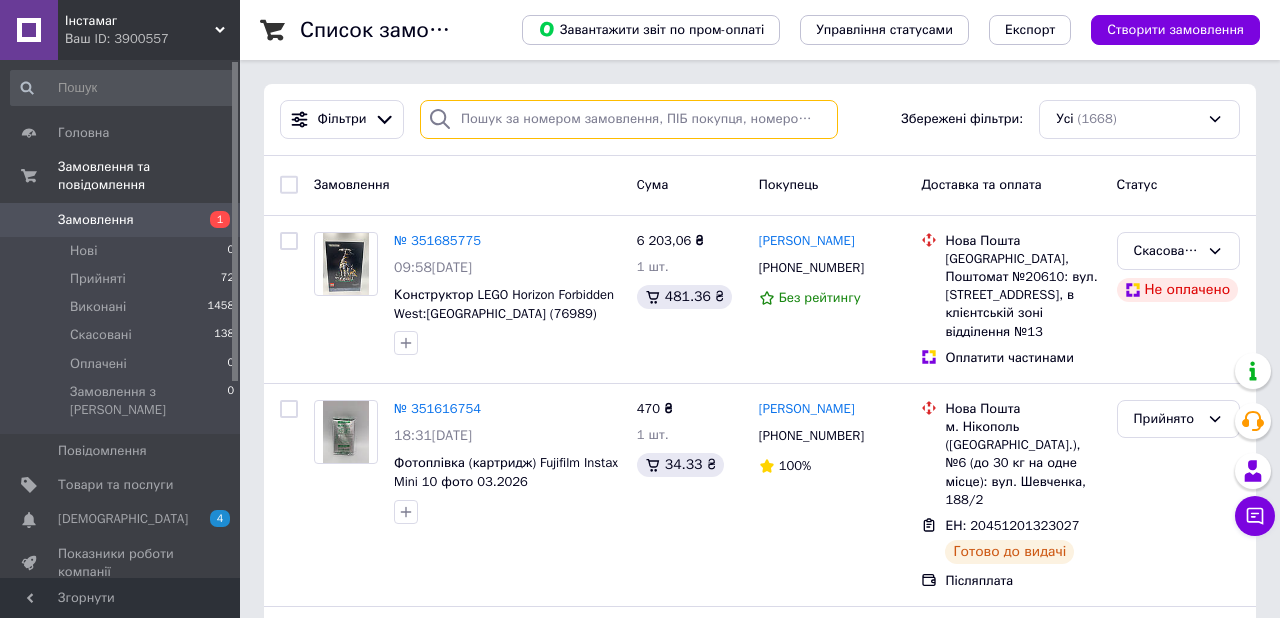 click at bounding box center [629, 119] 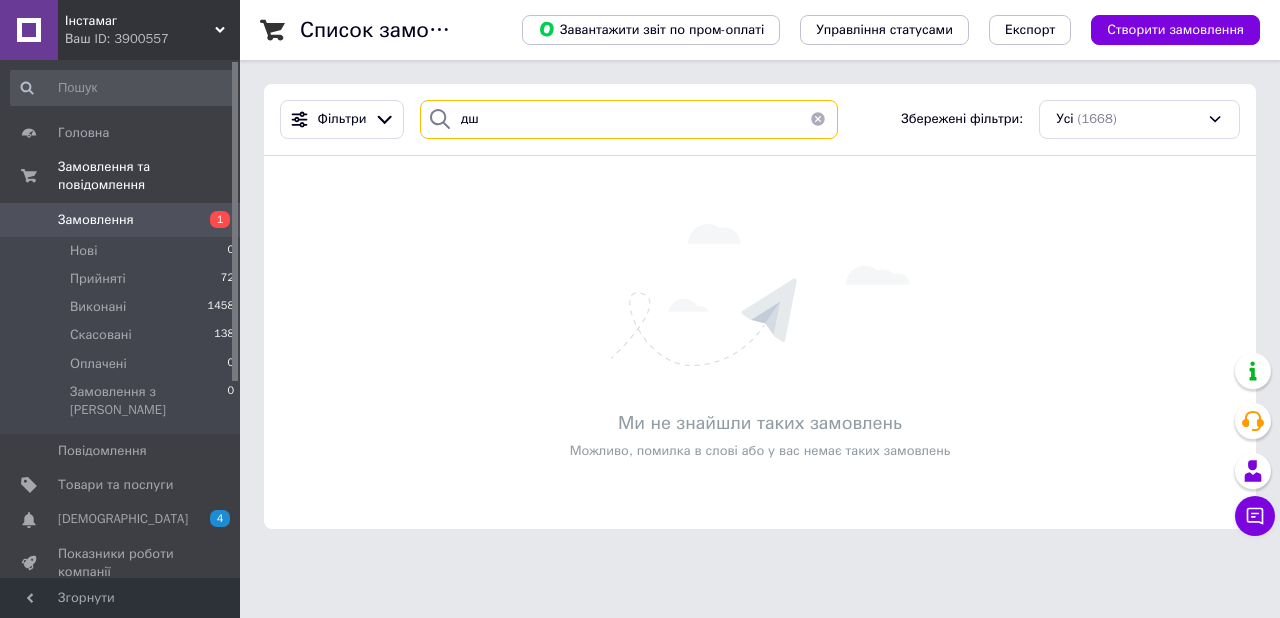type on "д" 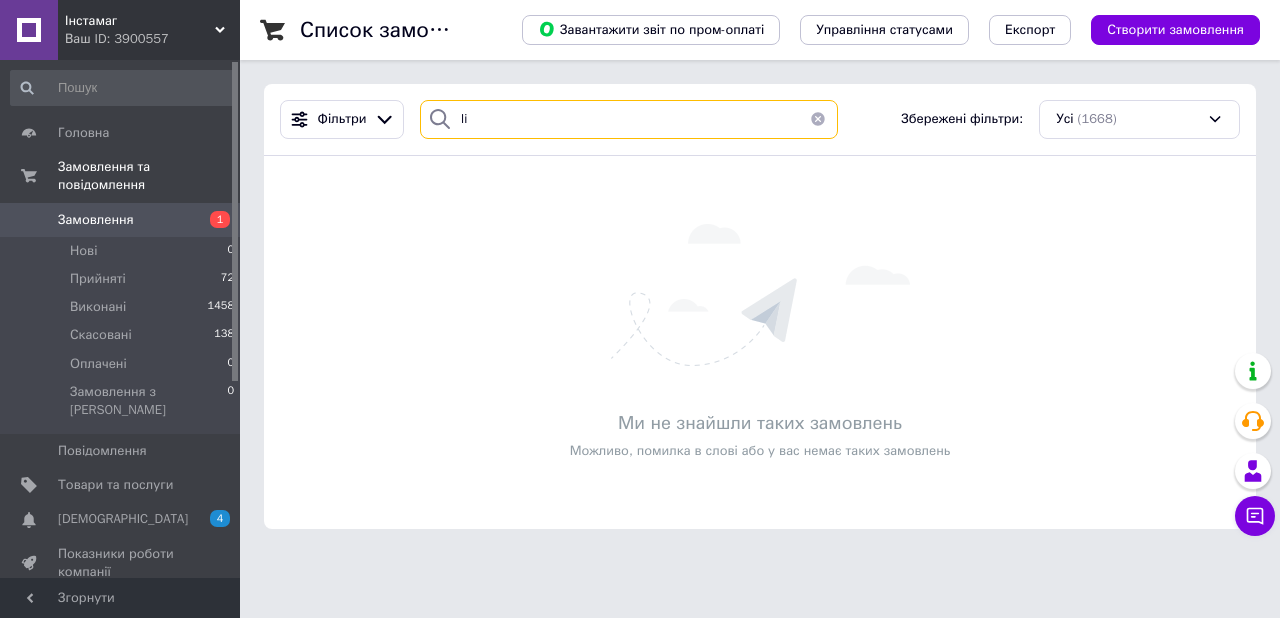 type on "l" 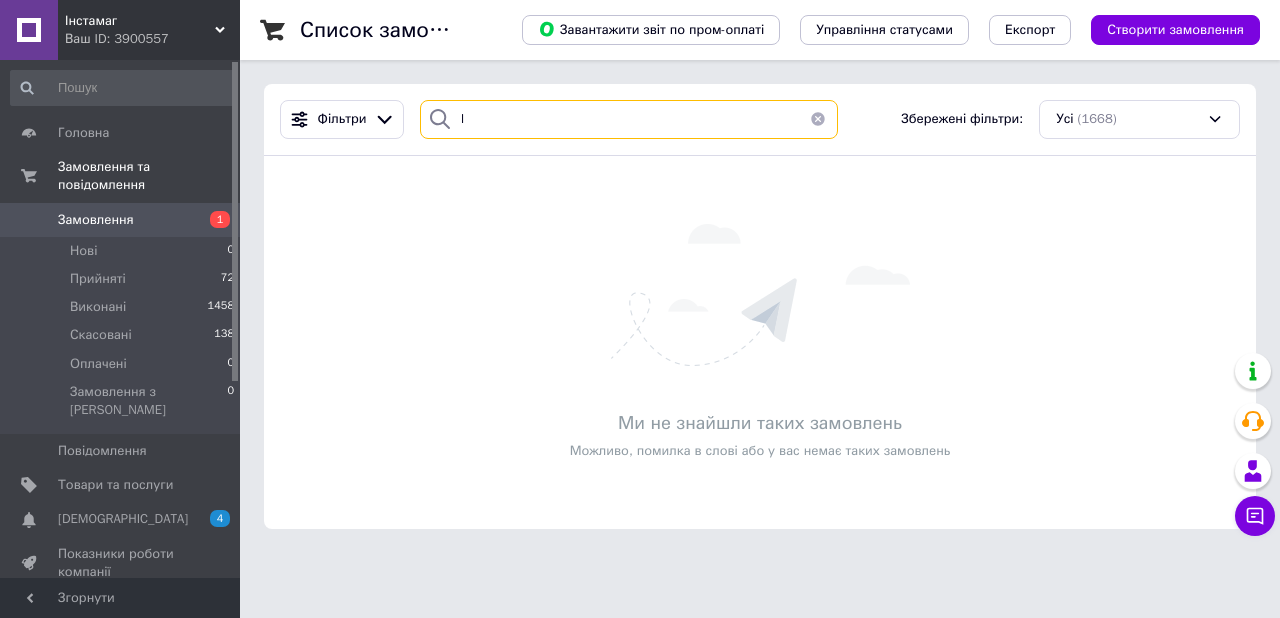type 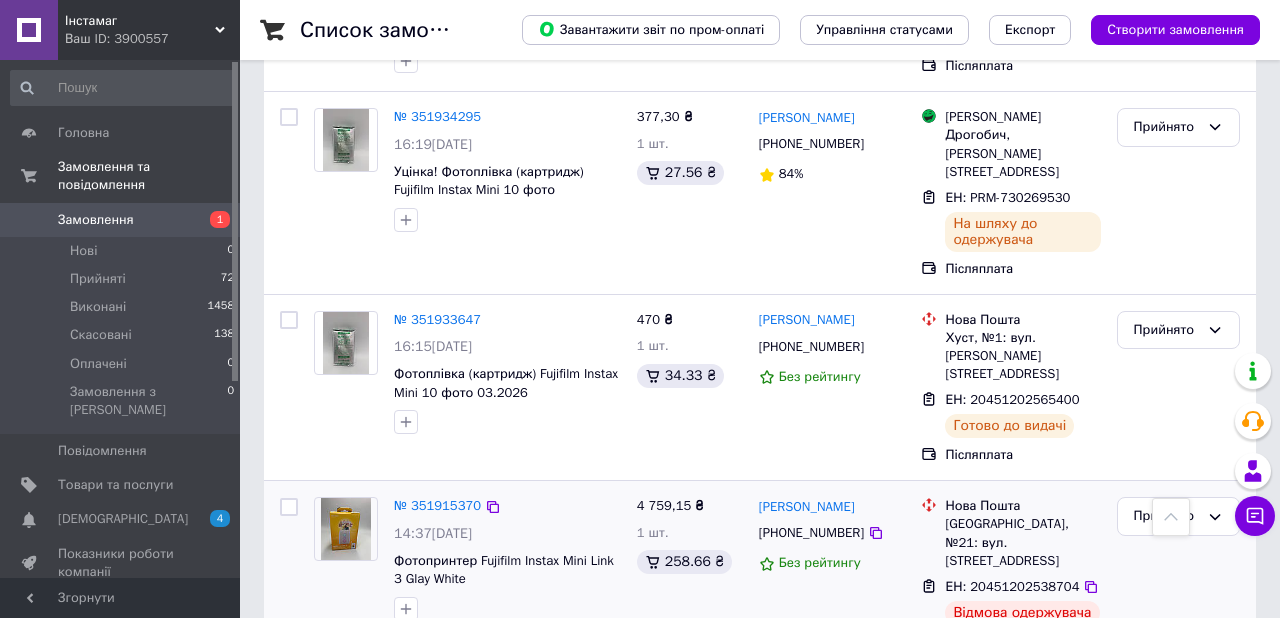 scroll, scrollTop: 1394, scrollLeft: 0, axis: vertical 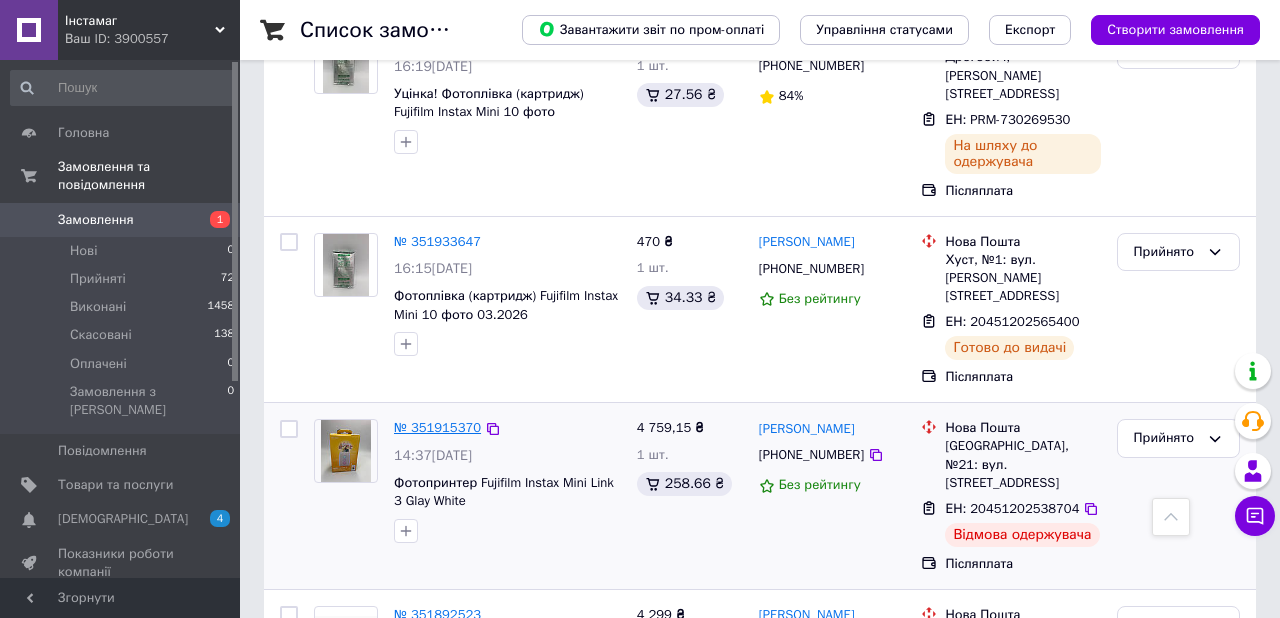 click on "№ 351915370" at bounding box center (437, 427) 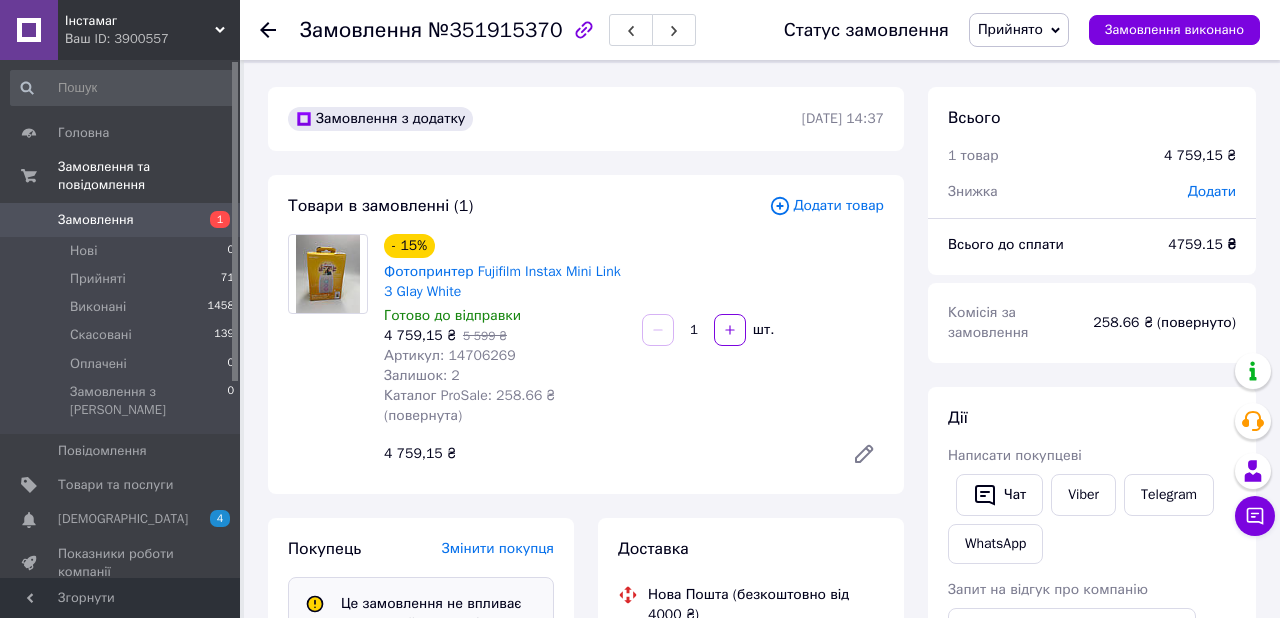 scroll, scrollTop: 60, scrollLeft: 0, axis: vertical 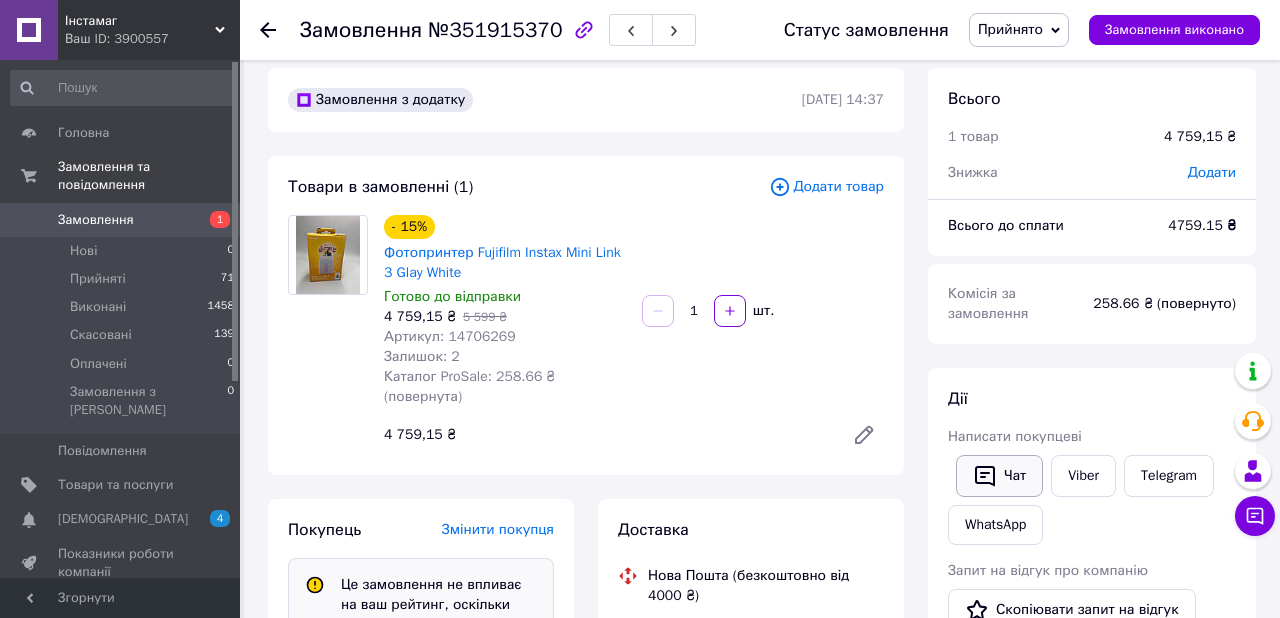 click on "Чат" at bounding box center (999, 476) 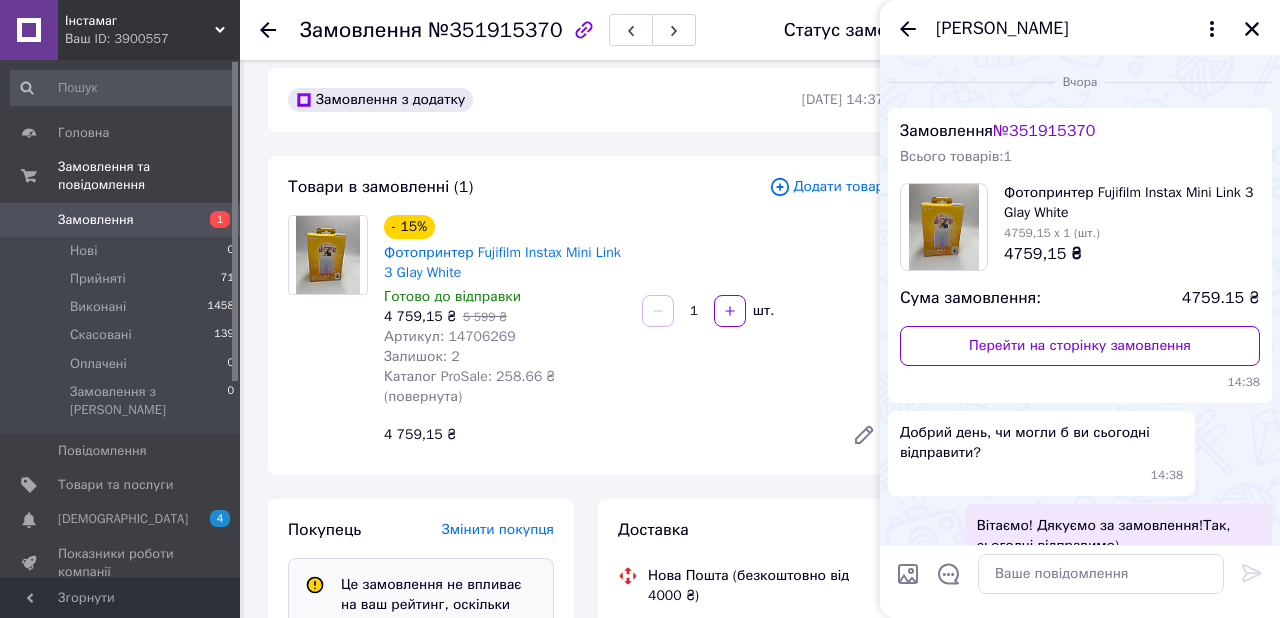 scroll, scrollTop: 105, scrollLeft: 0, axis: vertical 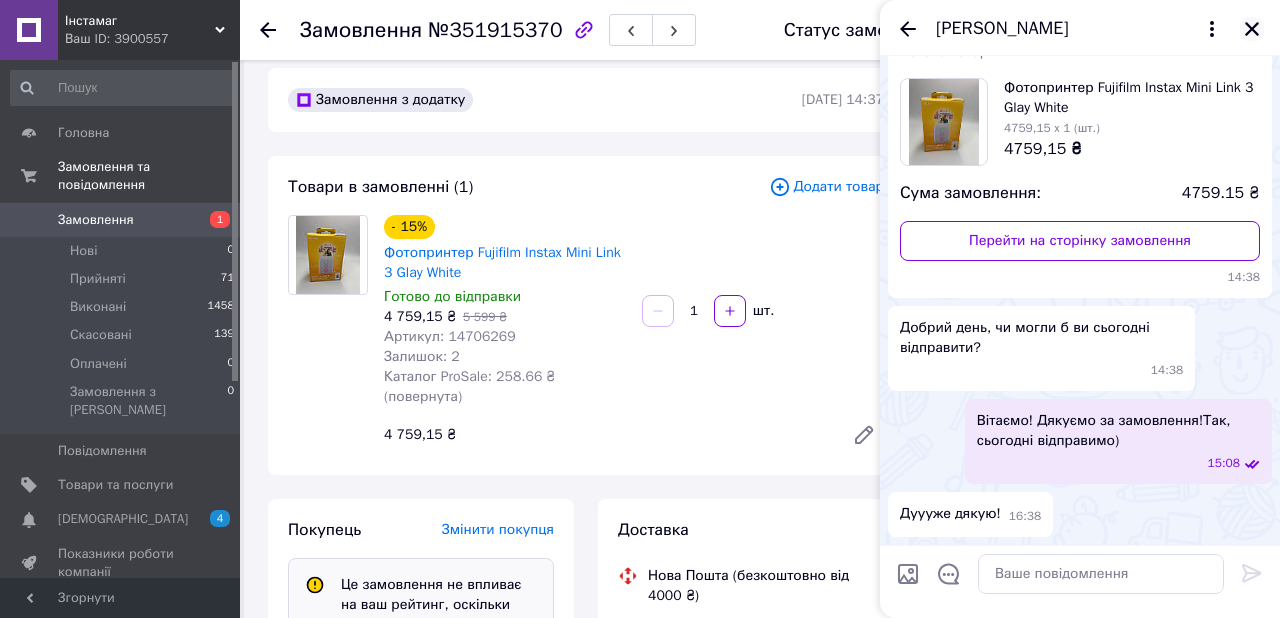 click 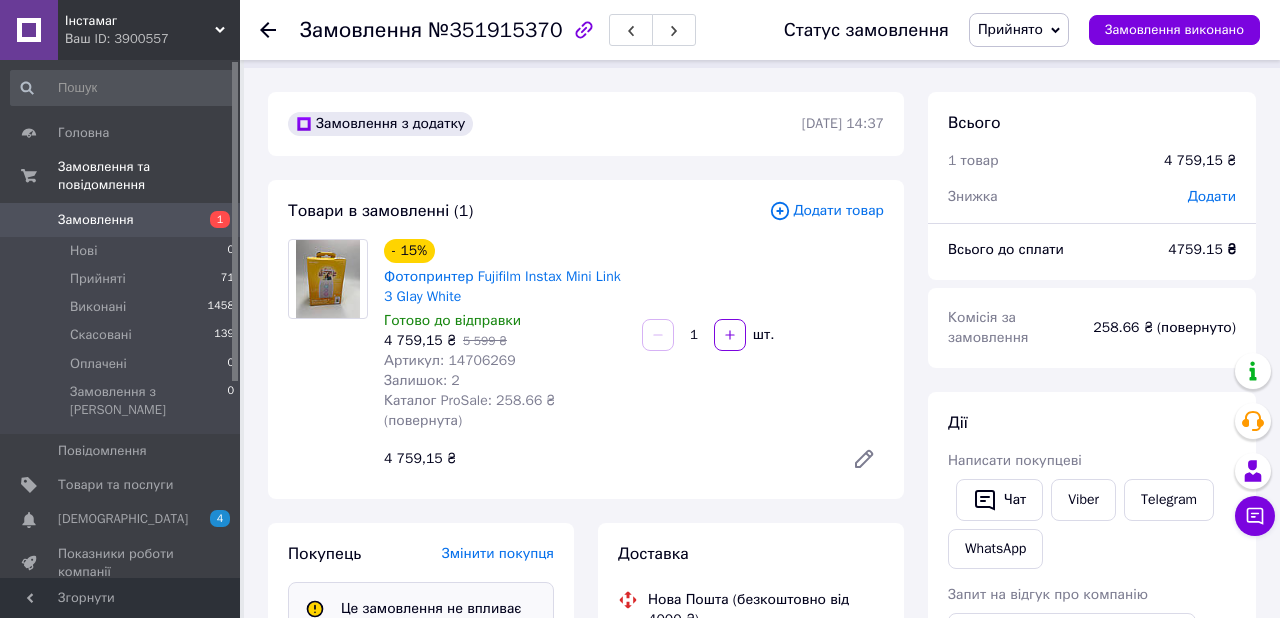 scroll, scrollTop: 4, scrollLeft: 0, axis: vertical 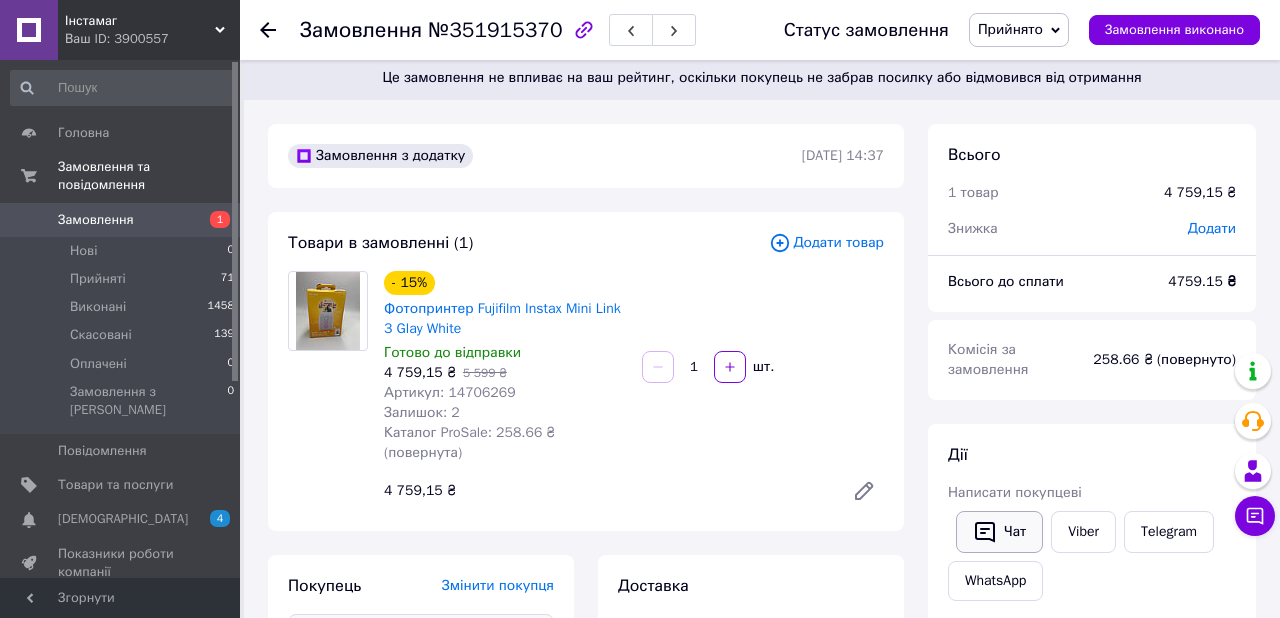 click 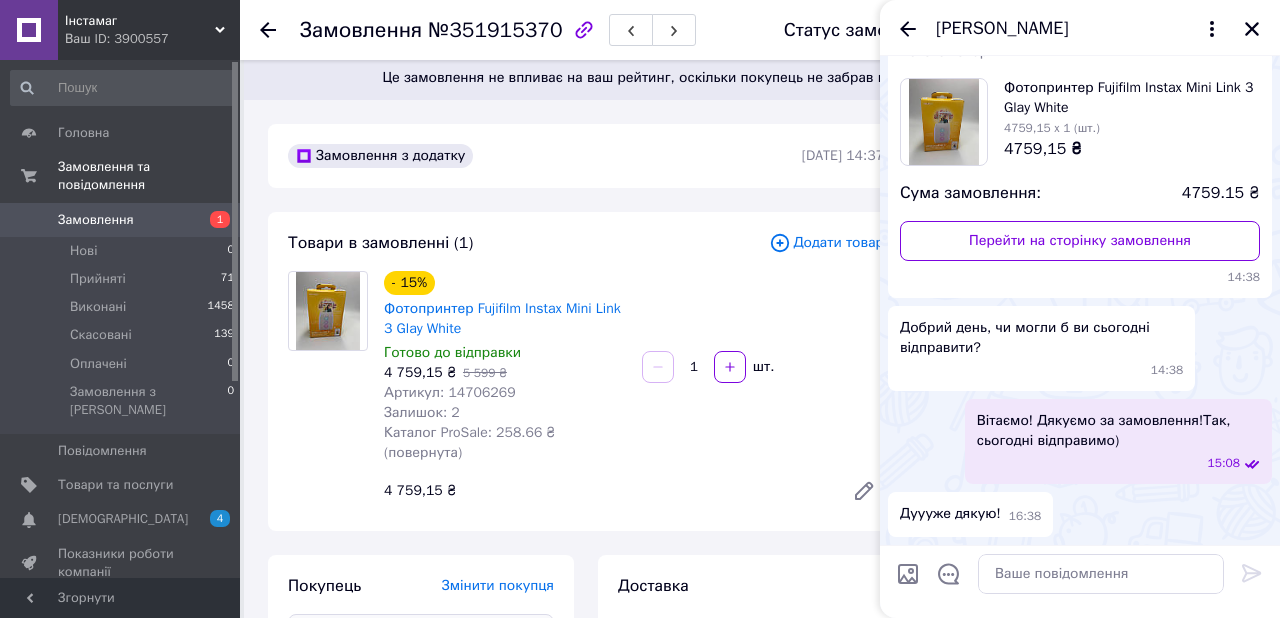 scroll, scrollTop: 95, scrollLeft: 0, axis: vertical 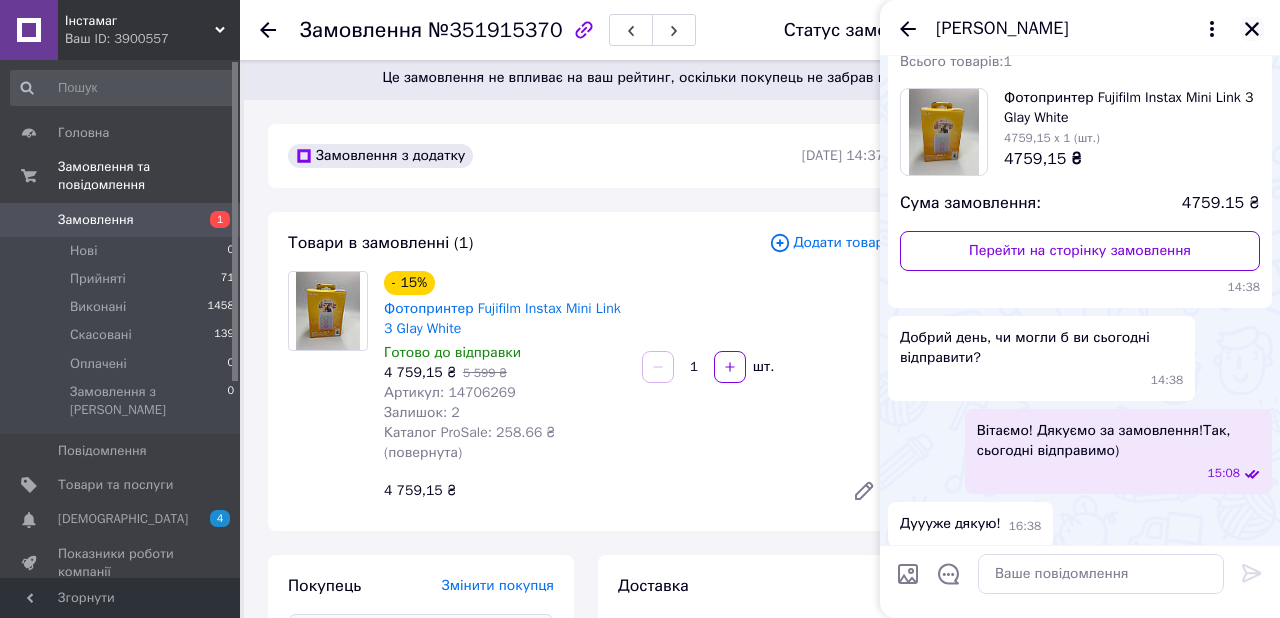 click 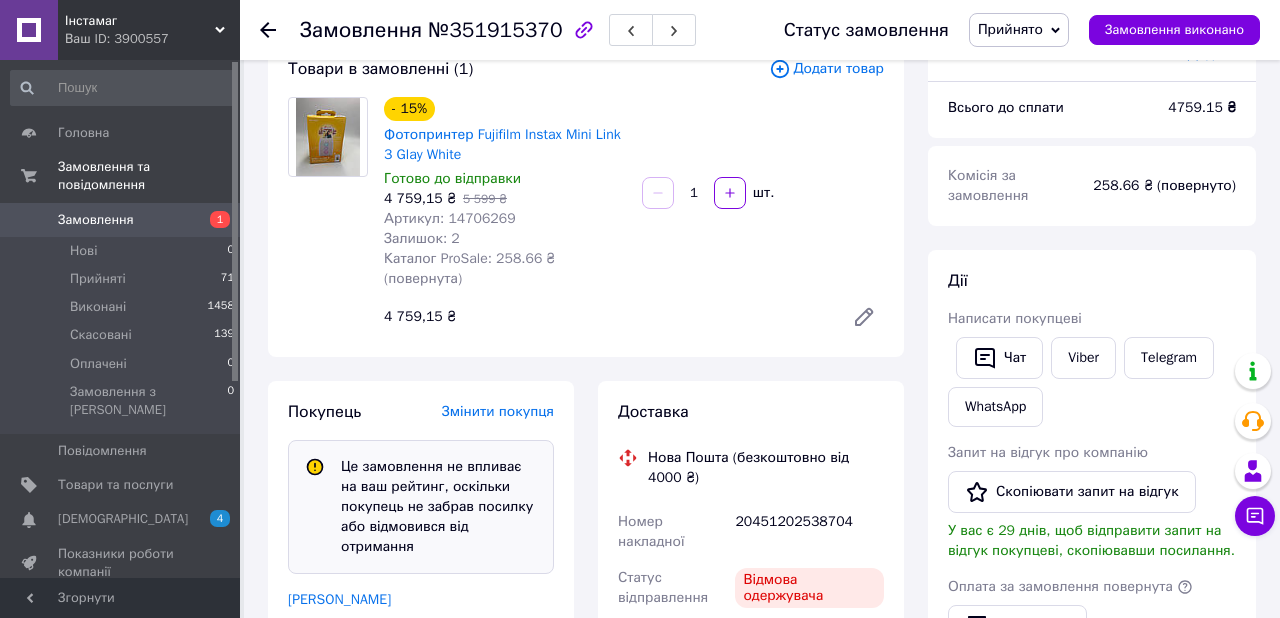 scroll, scrollTop: 0, scrollLeft: 0, axis: both 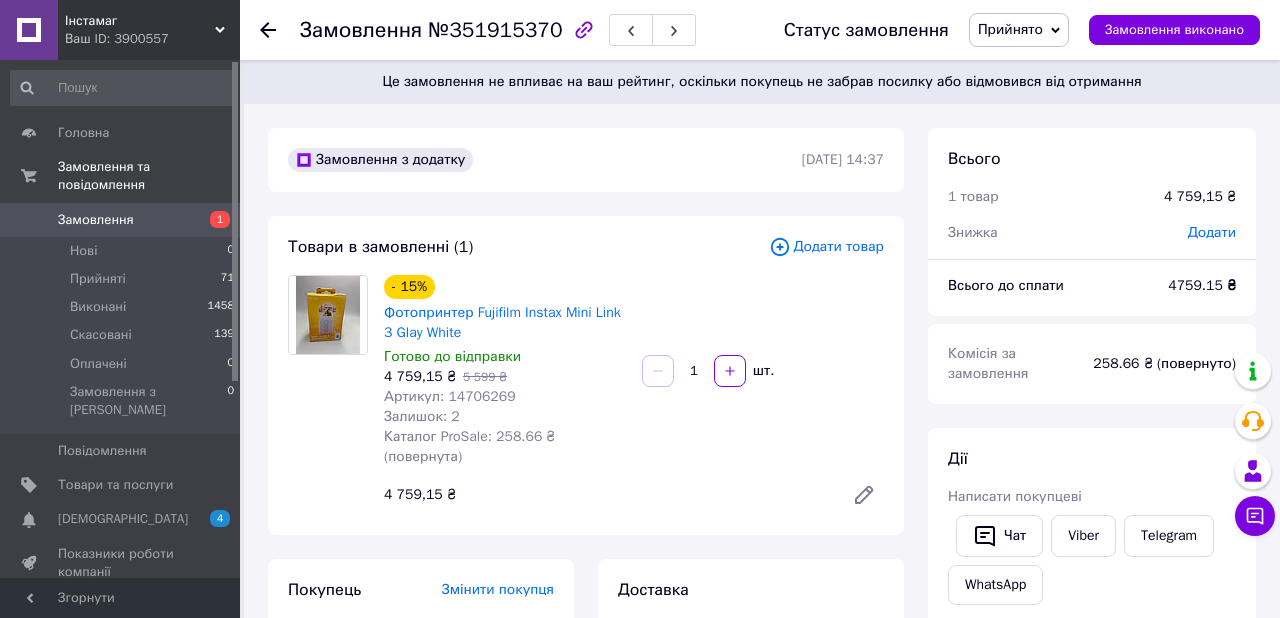 click 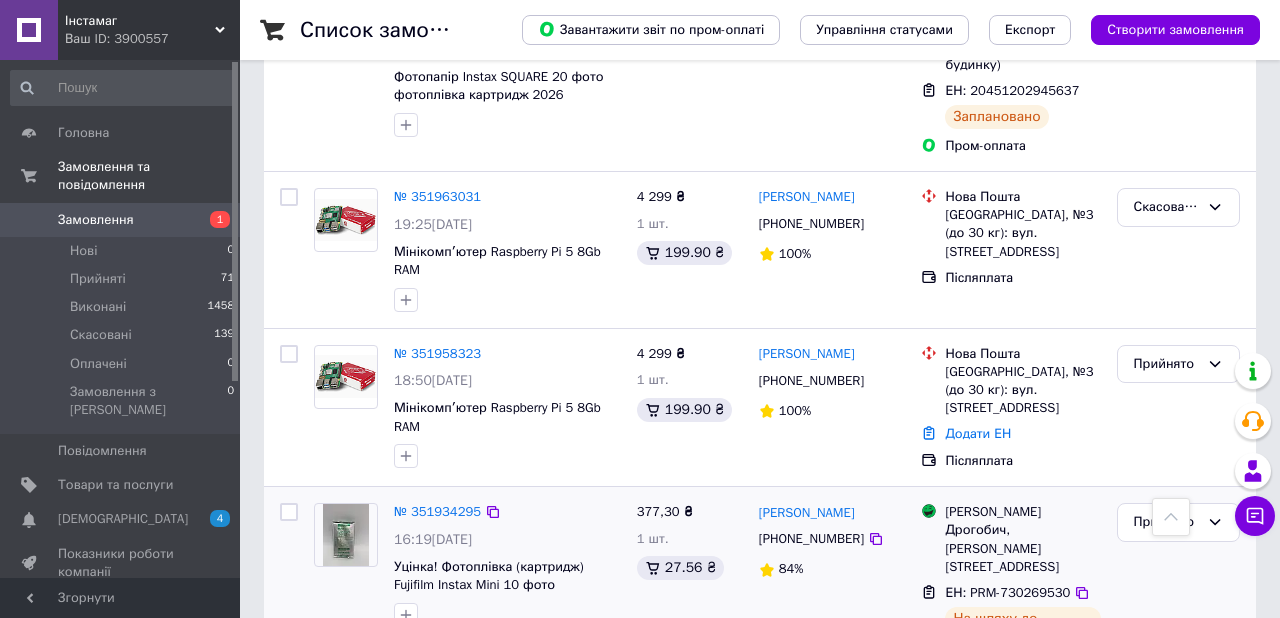 scroll, scrollTop: 0, scrollLeft: 0, axis: both 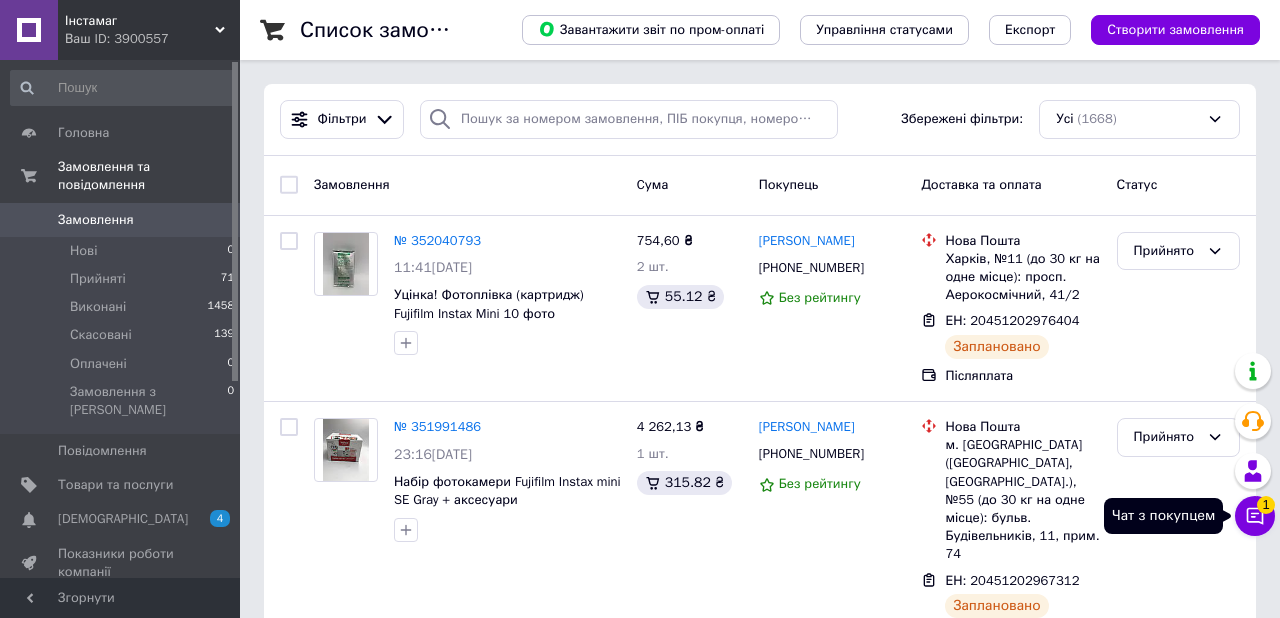 click on "Чат з покупцем 1" at bounding box center [1255, 516] 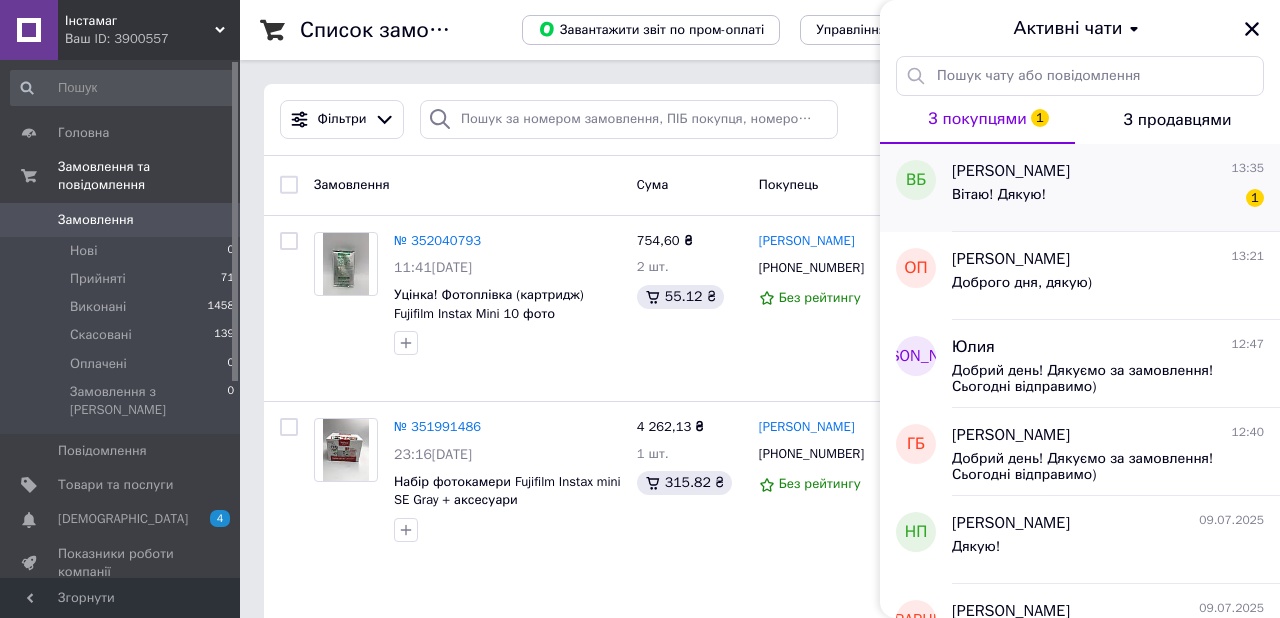 click on "Вітаю! Дякую! 1" at bounding box center [1108, 199] 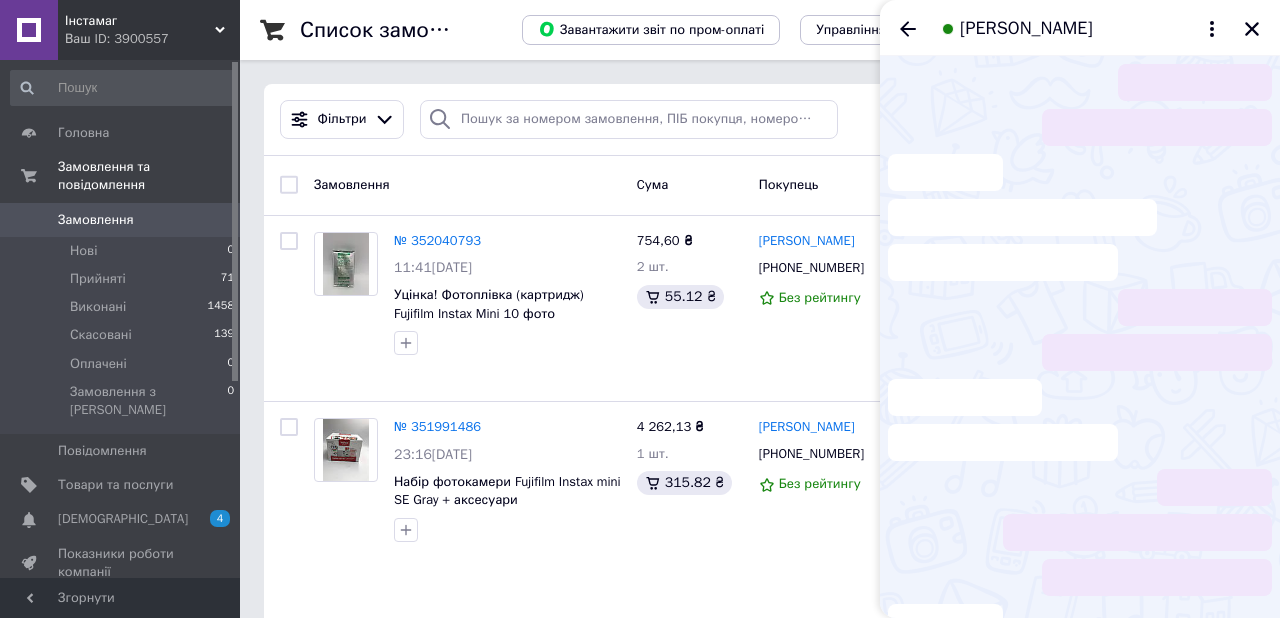 scroll, scrollTop: 12, scrollLeft: 0, axis: vertical 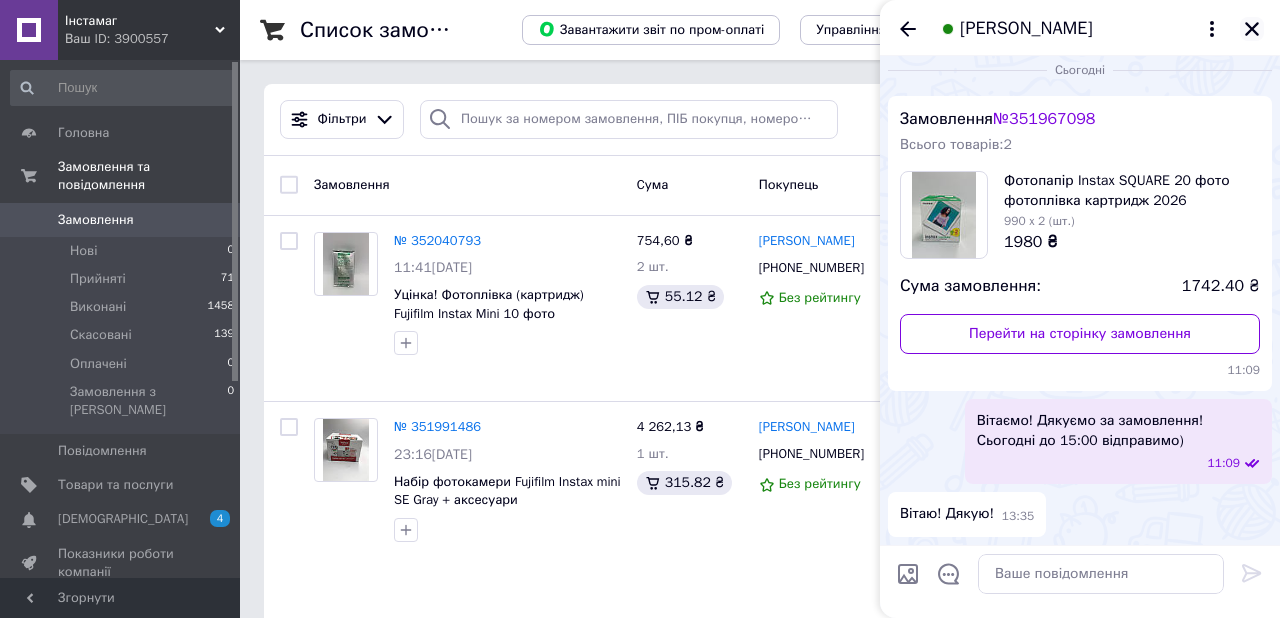 click 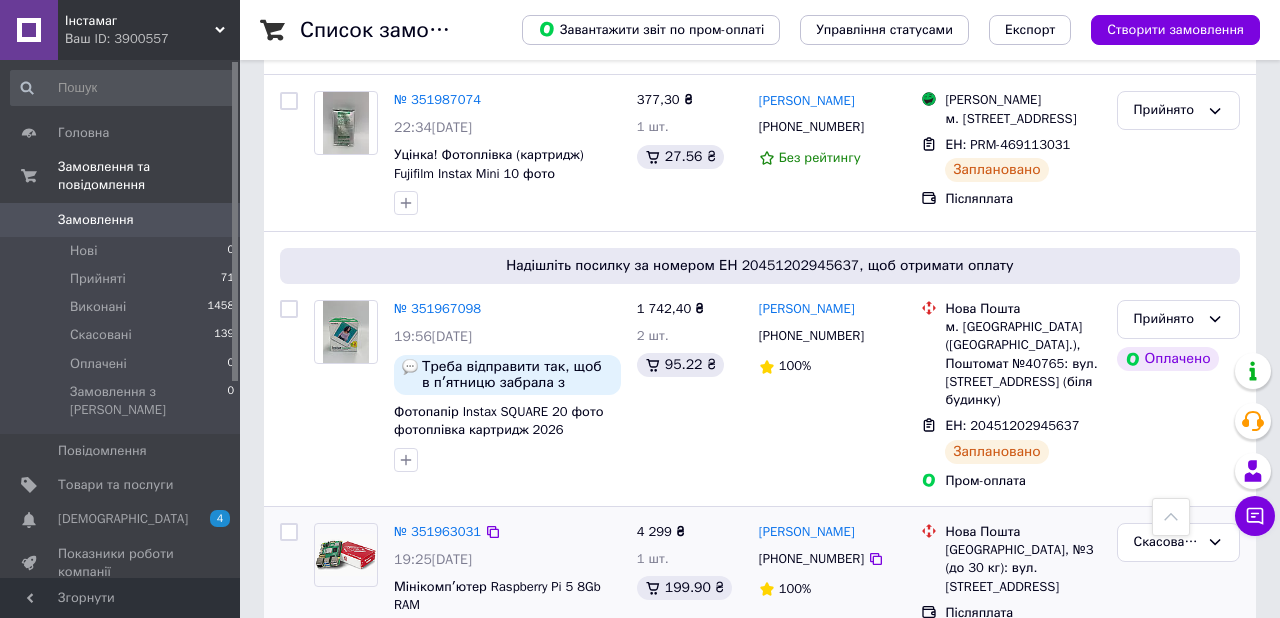 scroll, scrollTop: 0, scrollLeft: 0, axis: both 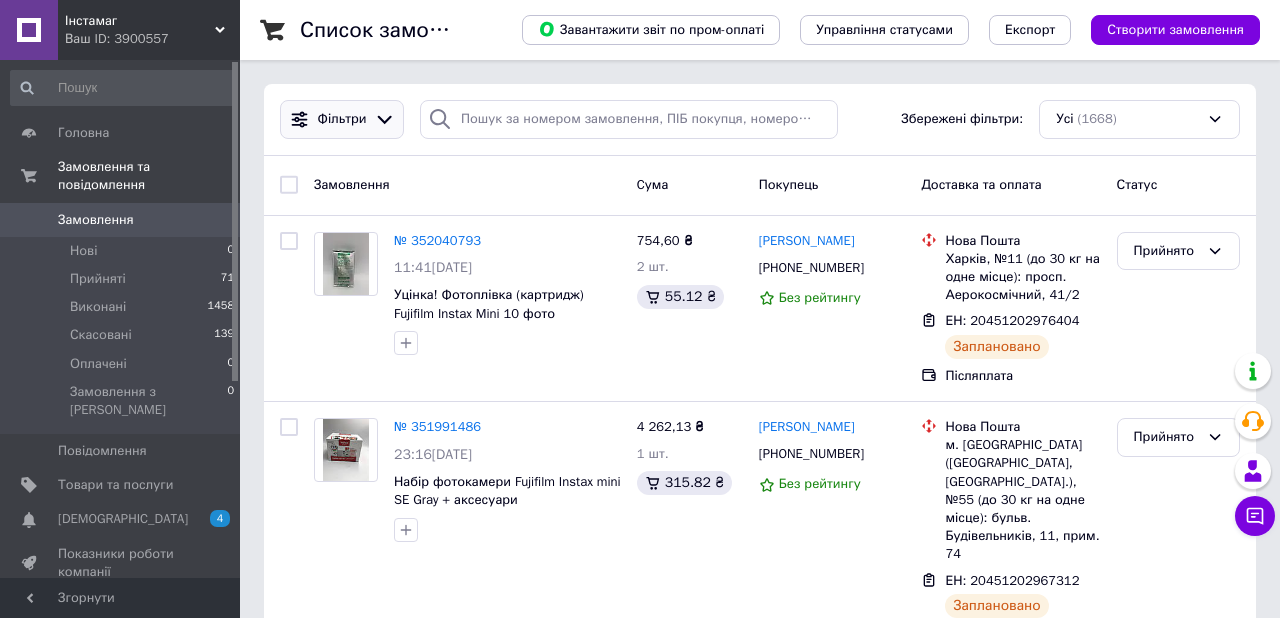 click on "Фільтри" at bounding box center (342, 119) 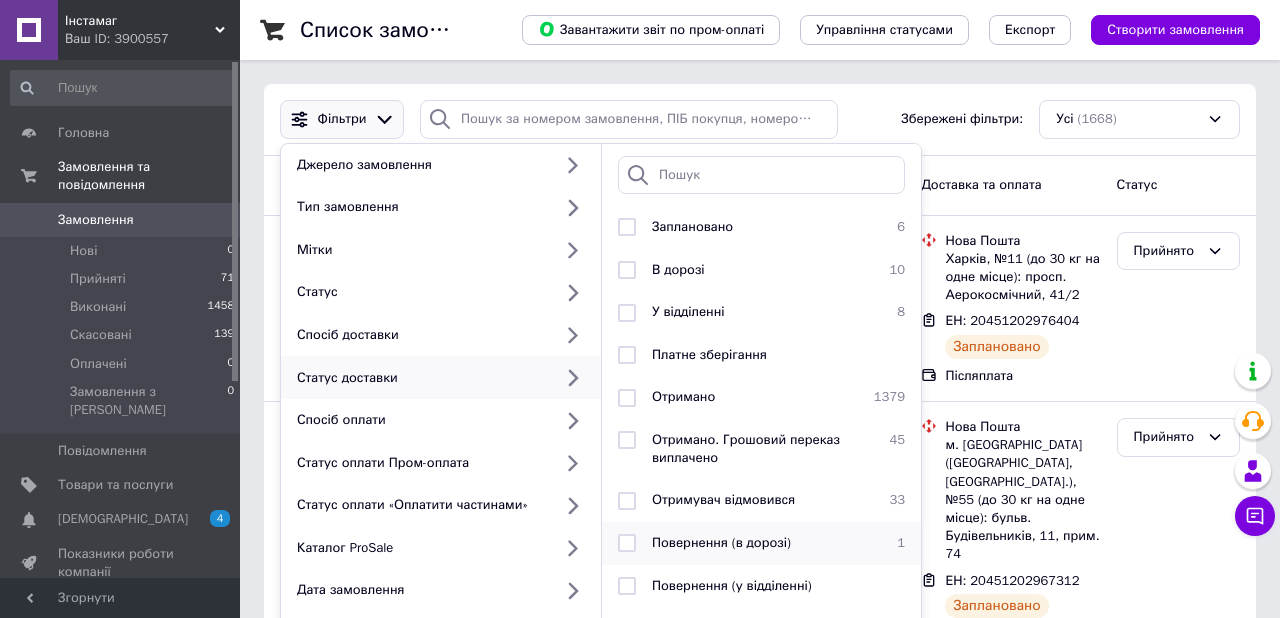 click on "Повернення (в дорозі)" at bounding box center [758, 543] 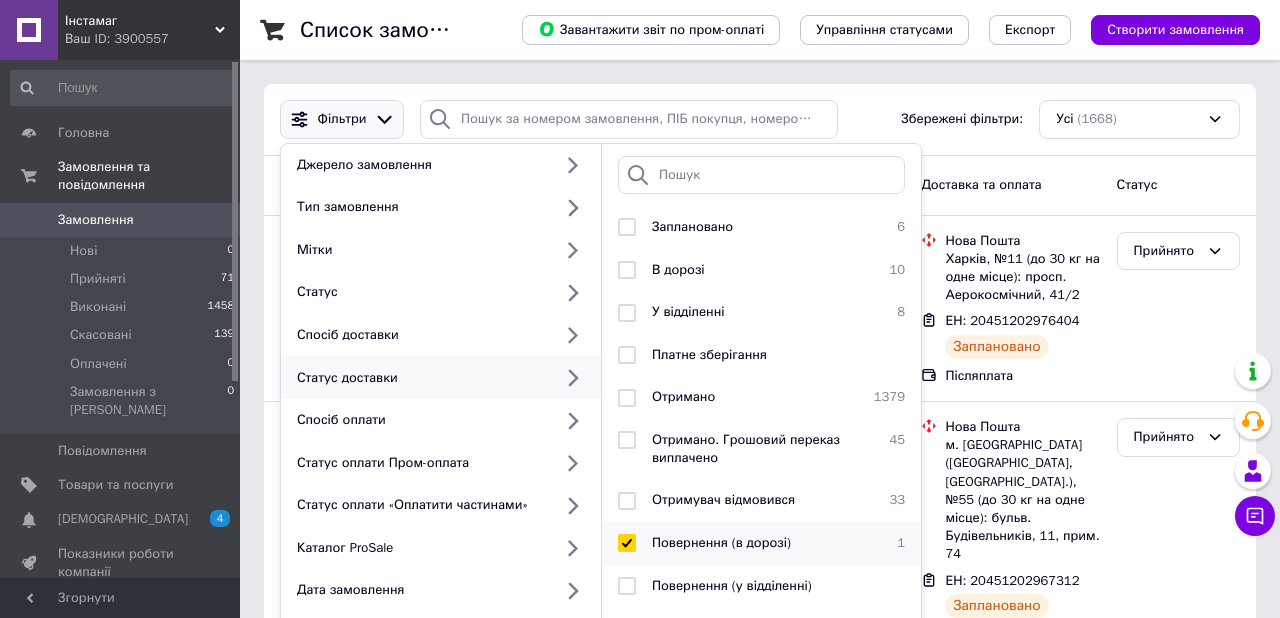 checkbox on "true" 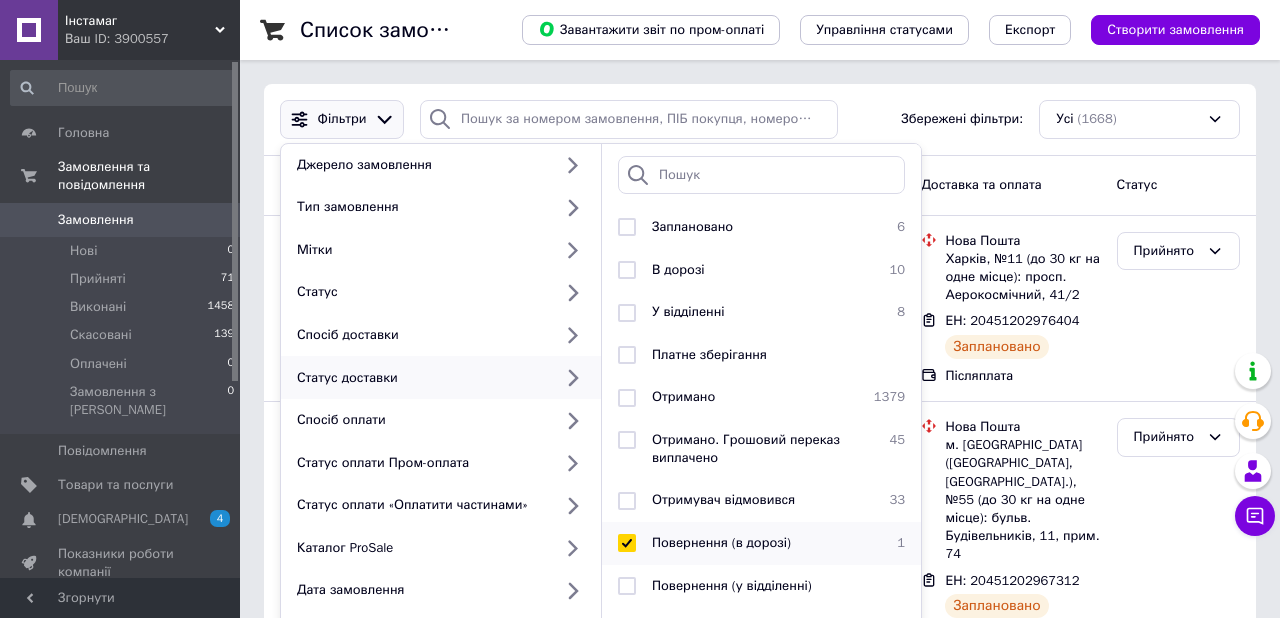 scroll, scrollTop: 110, scrollLeft: 0, axis: vertical 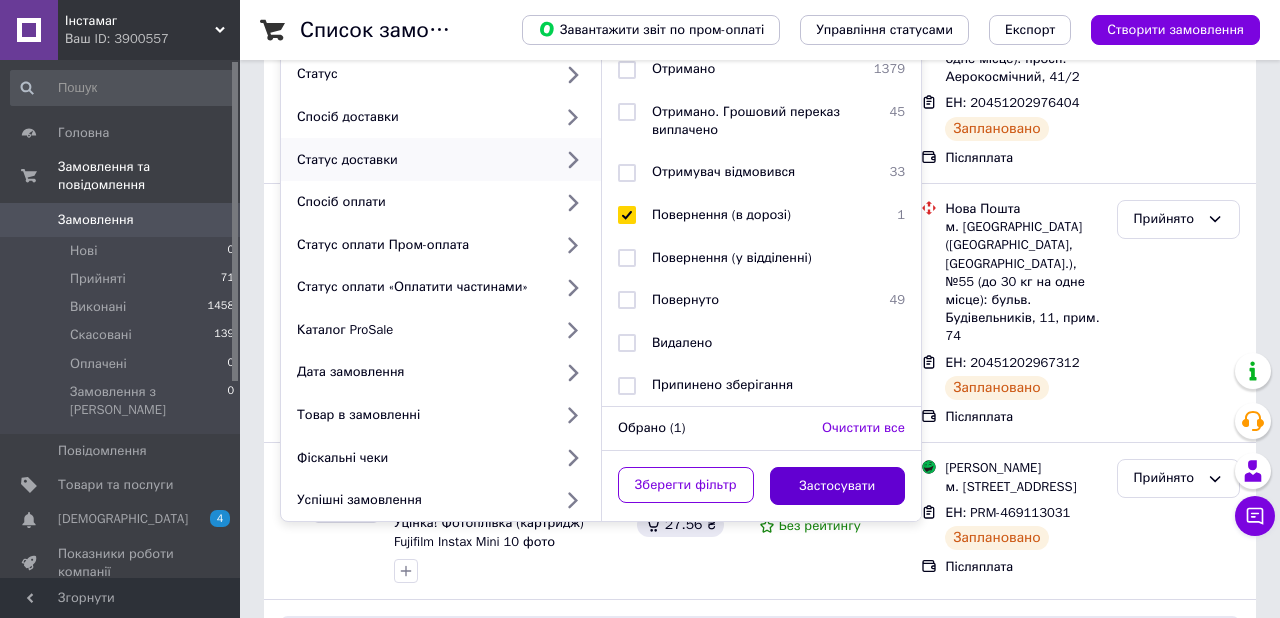 click on "Застосувати" at bounding box center (838, 486) 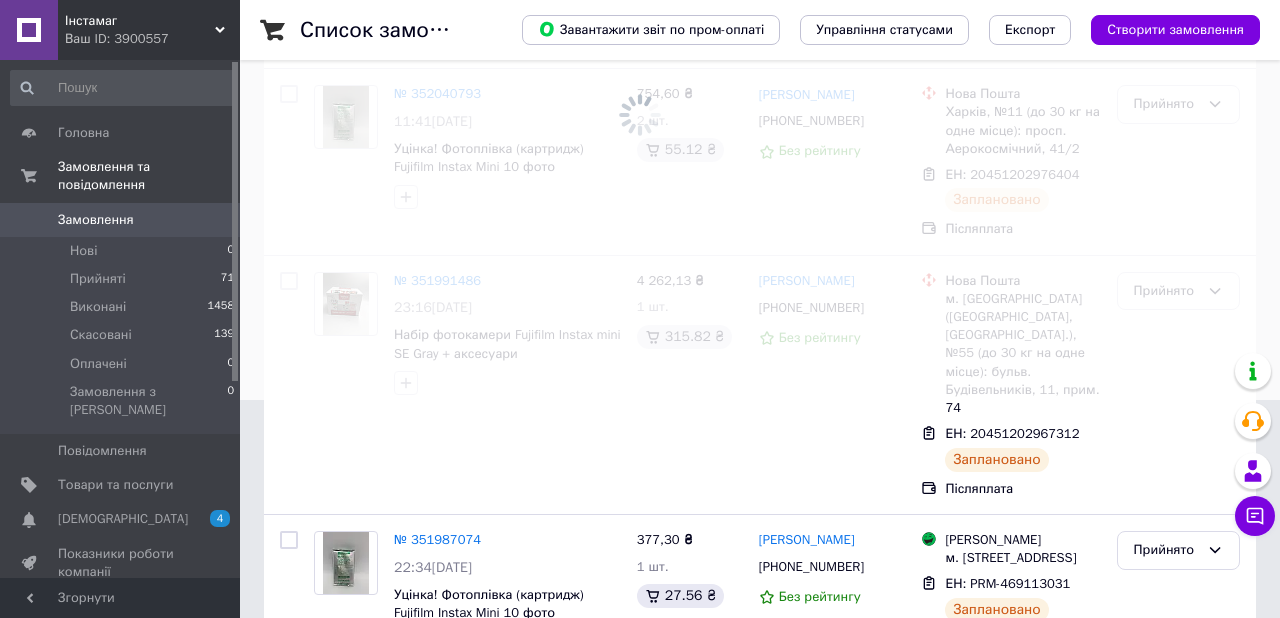 scroll, scrollTop: 0, scrollLeft: 0, axis: both 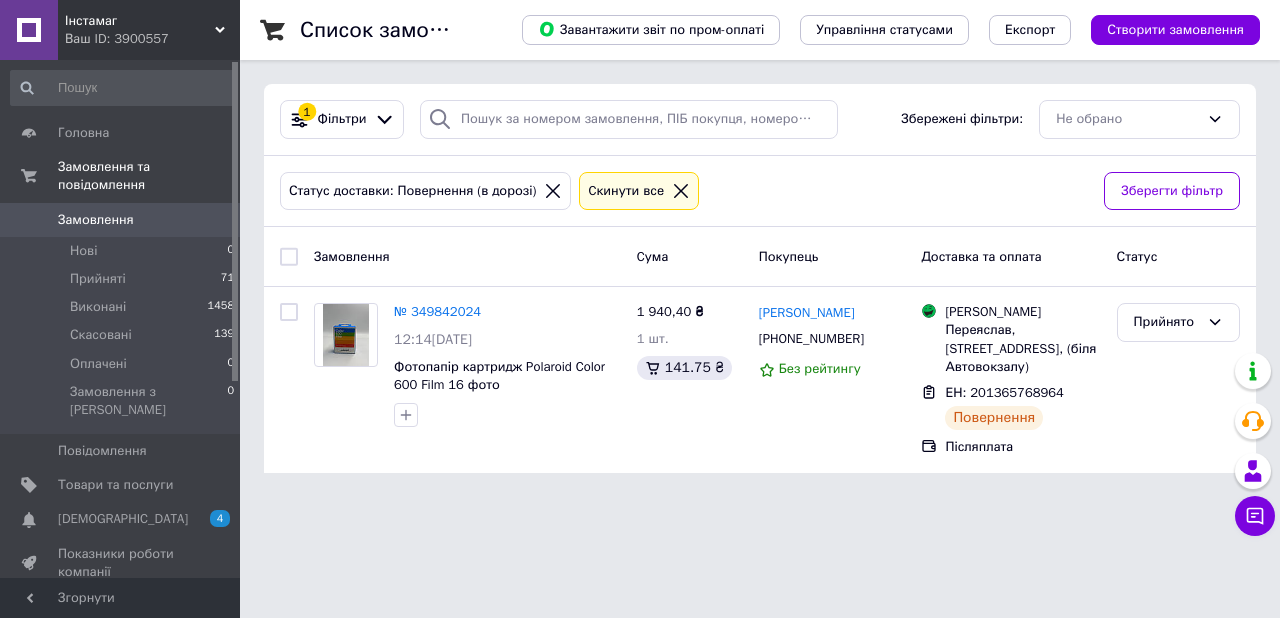 click 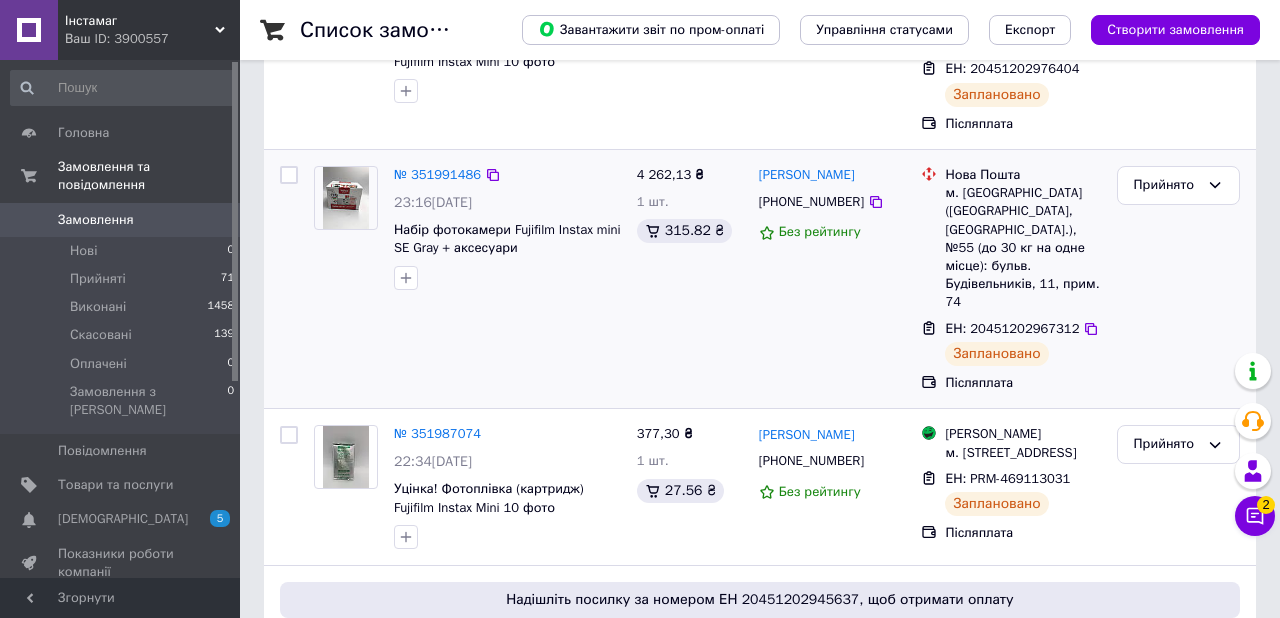 scroll, scrollTop: 259, scrollLeft: 0, axis: vertical 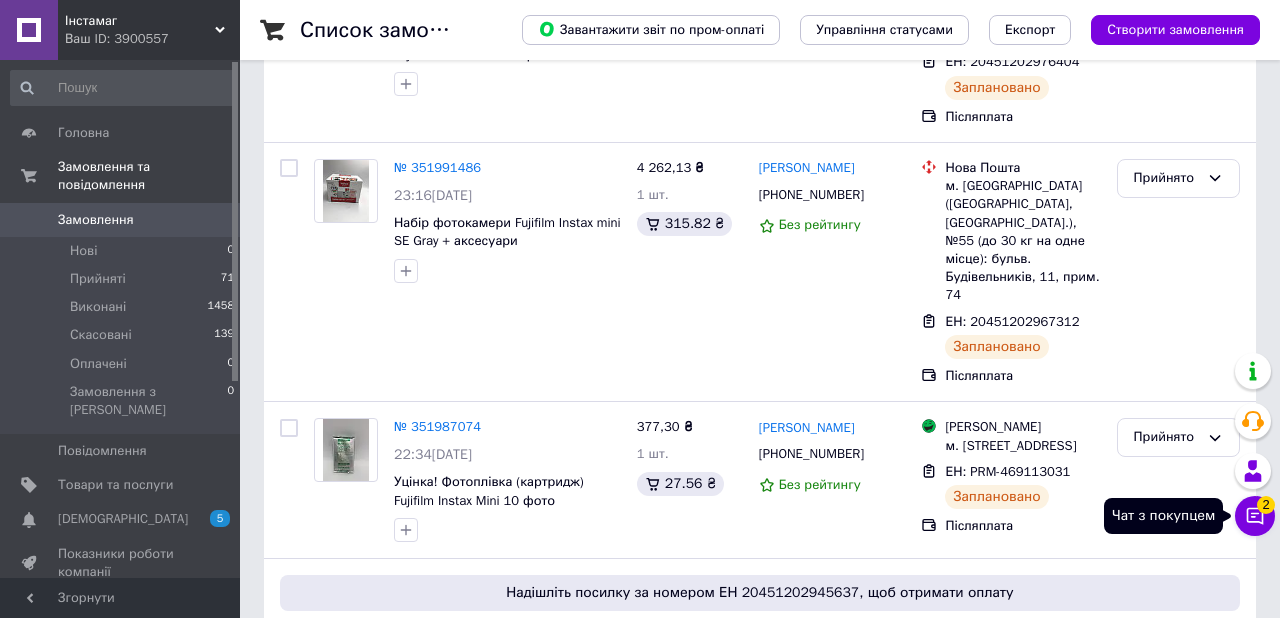click 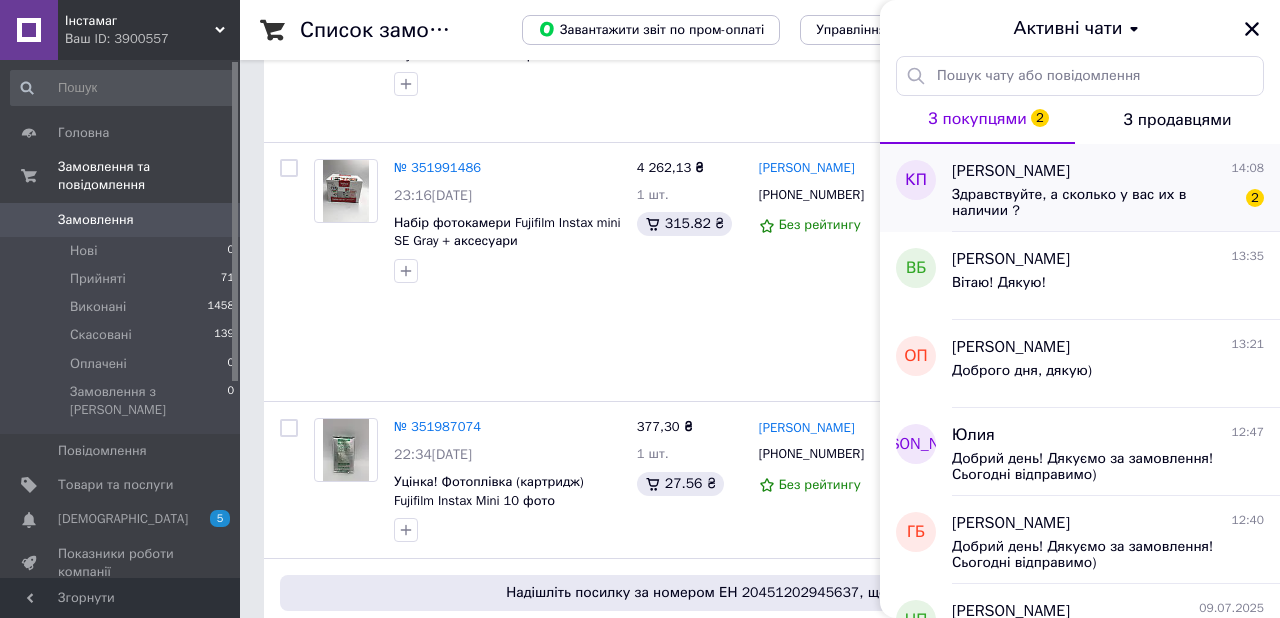 click on "Здравствуйте, а сколько у вас их в наличии ?" at bounding box center (1094, 203) 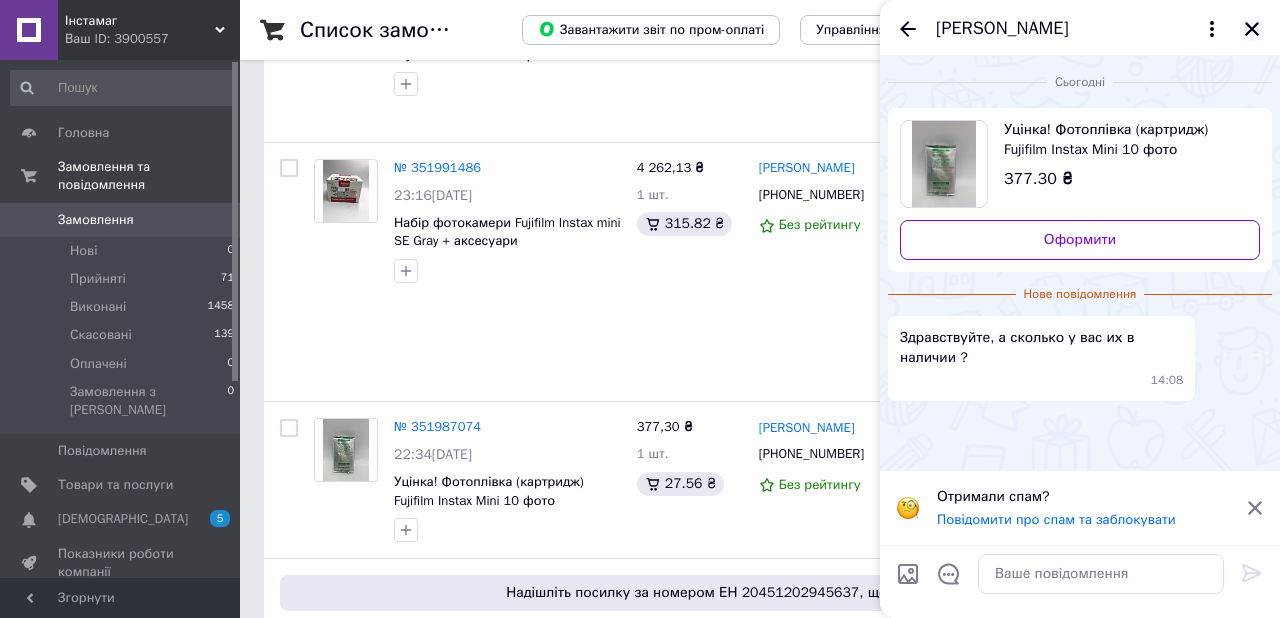 click 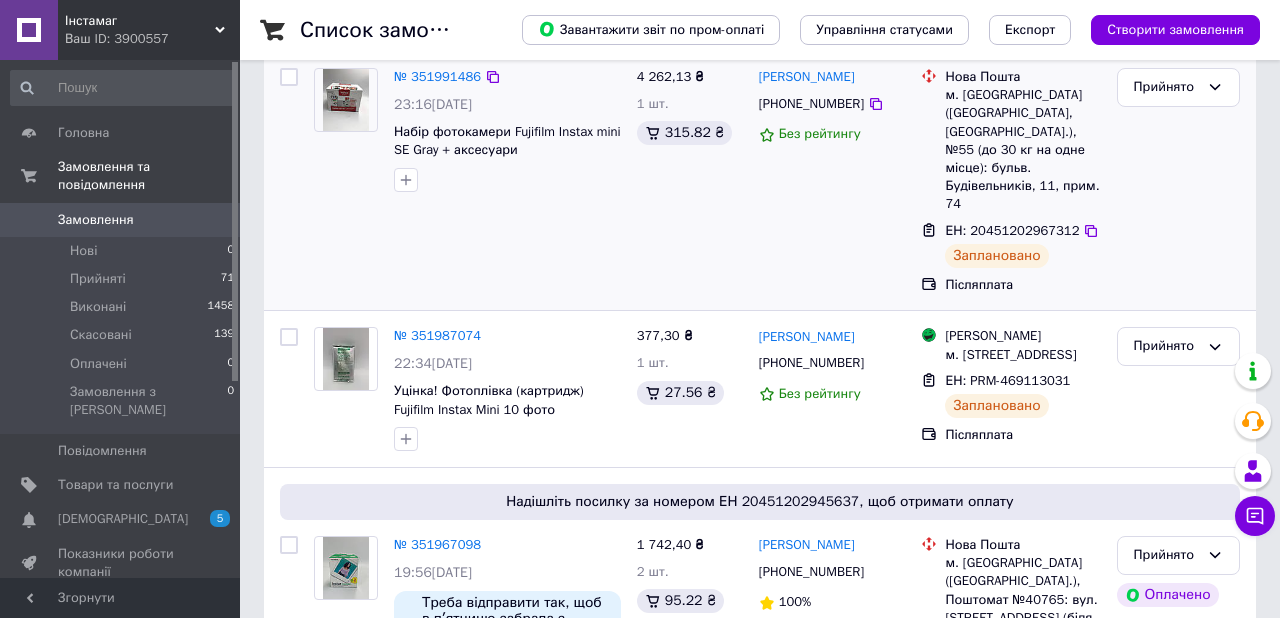 scroll, scrollTop: 354, scrollLeft: 0, axis: vertical 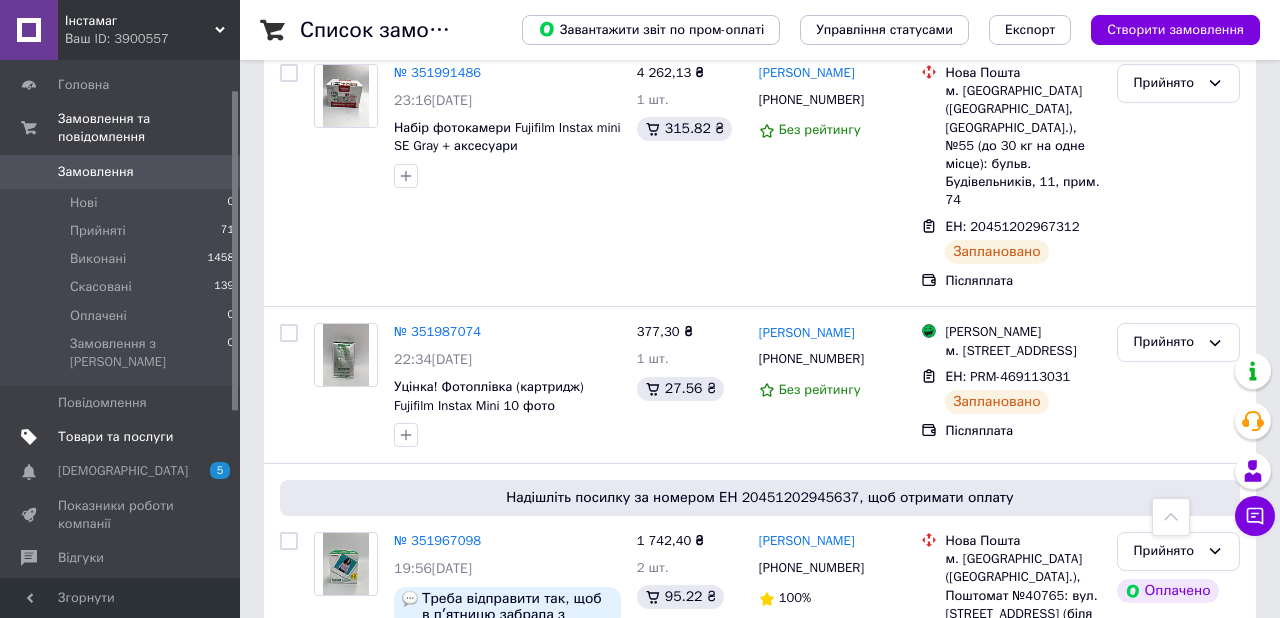 click on "Товари та послуги" at bounding box center (123, 437) 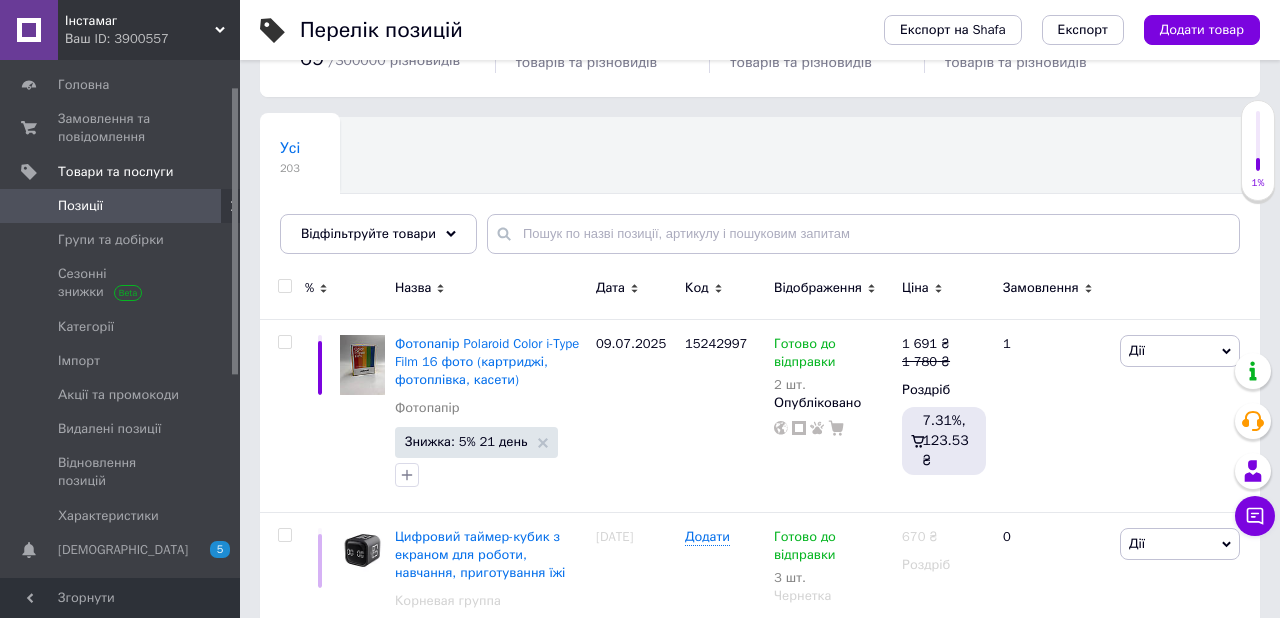 scroll, scrollTop: 115, scrollLeft: 0, axis: vertical 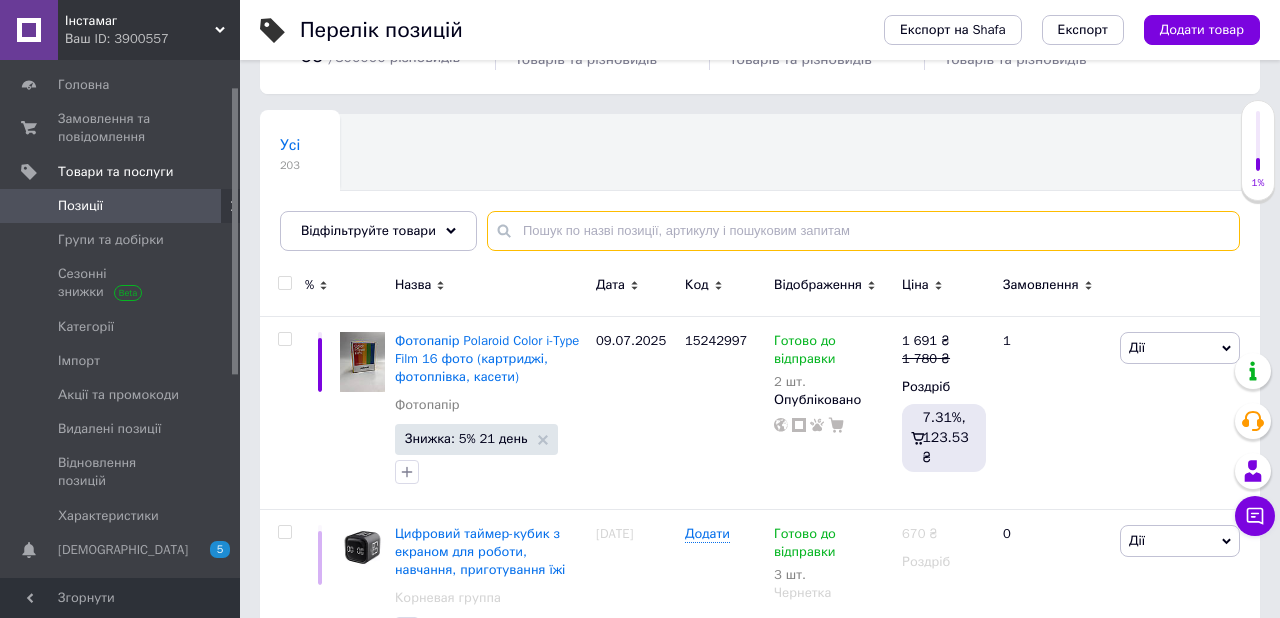 click at bounding box center (863, 231) 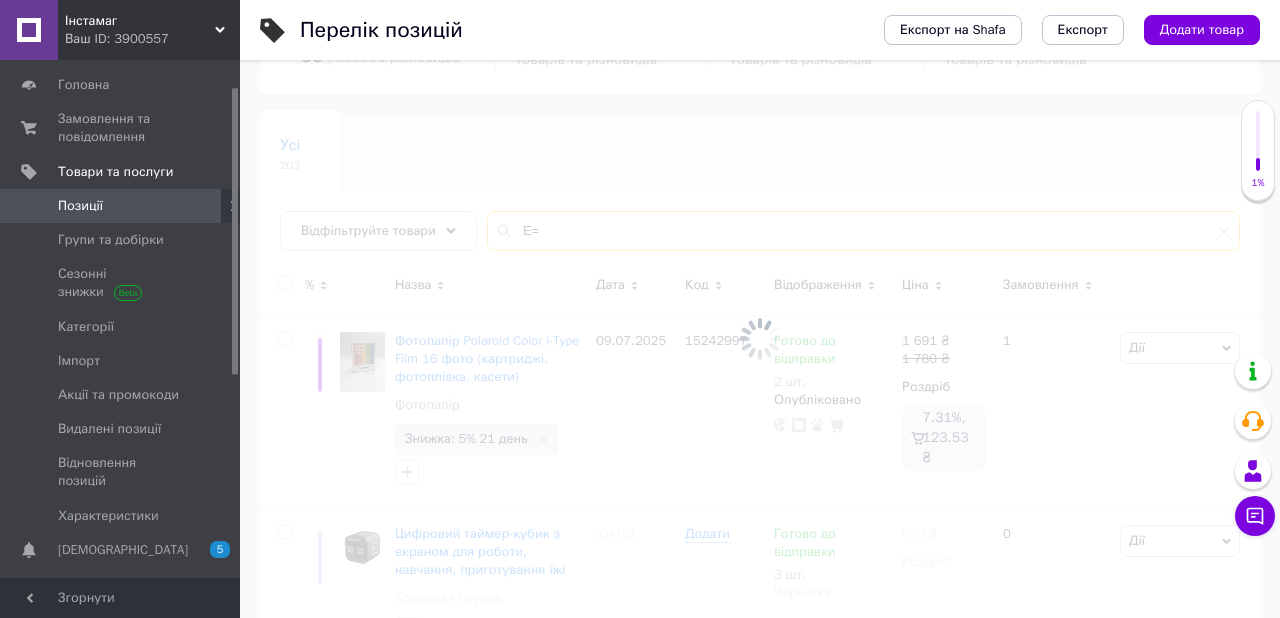 type on "E" 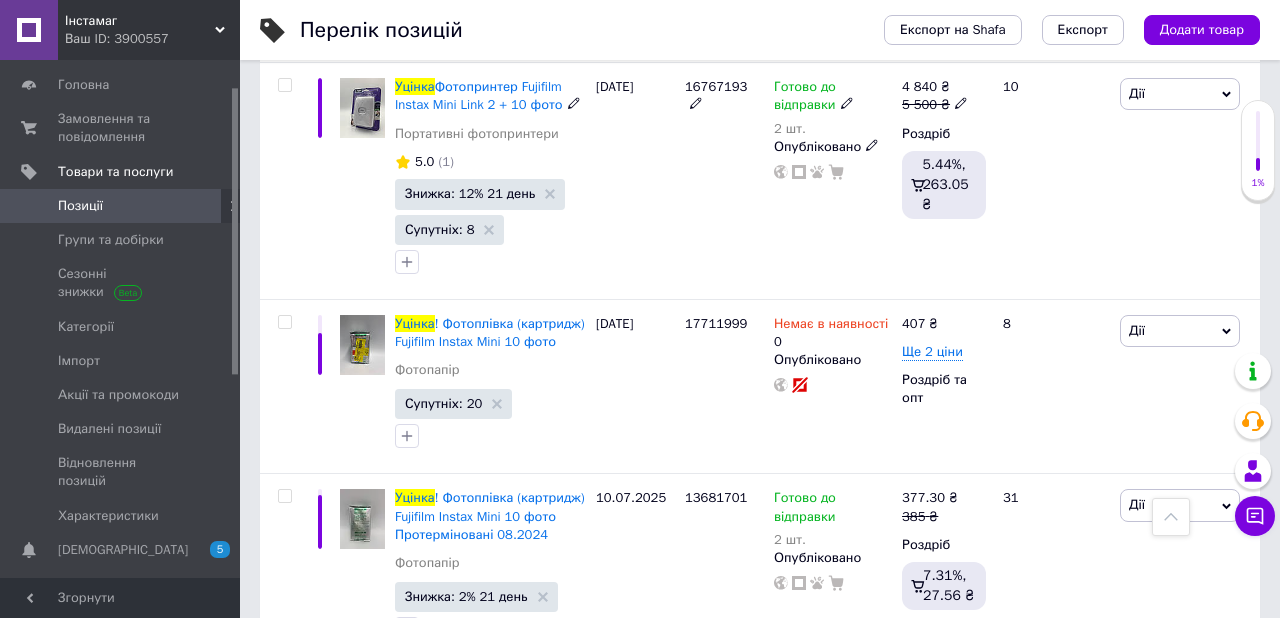 scroll, scrollTop: 2278, scrollLeft: 0, axis: vertical 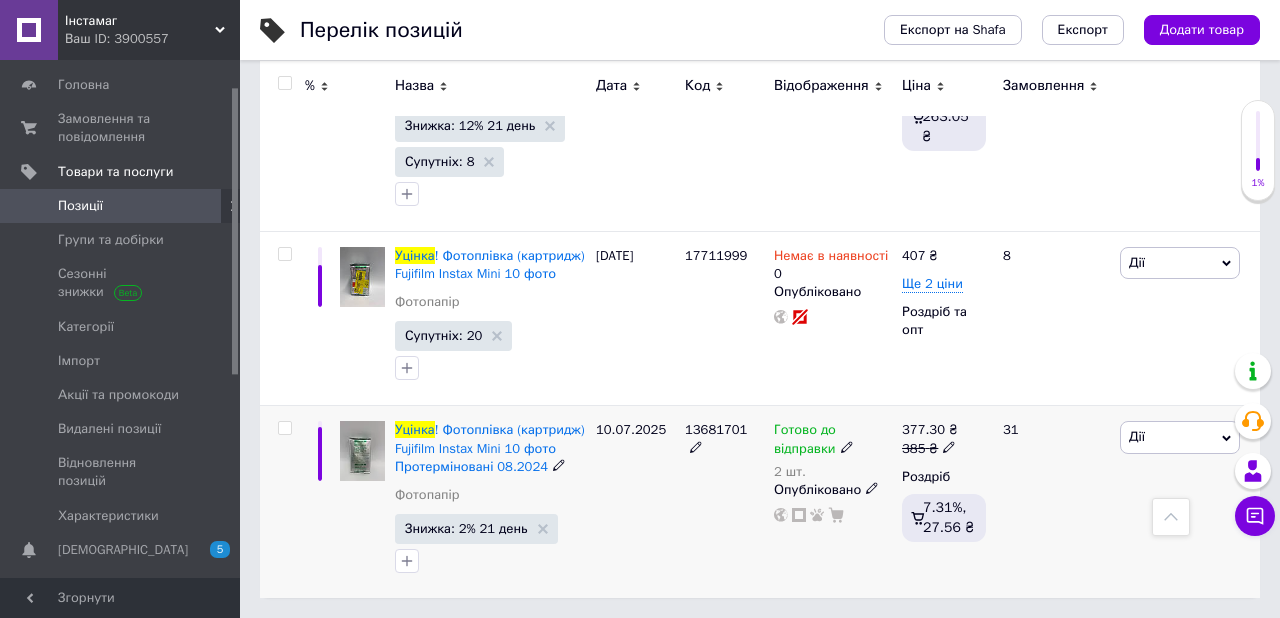 type on "Уцінка" 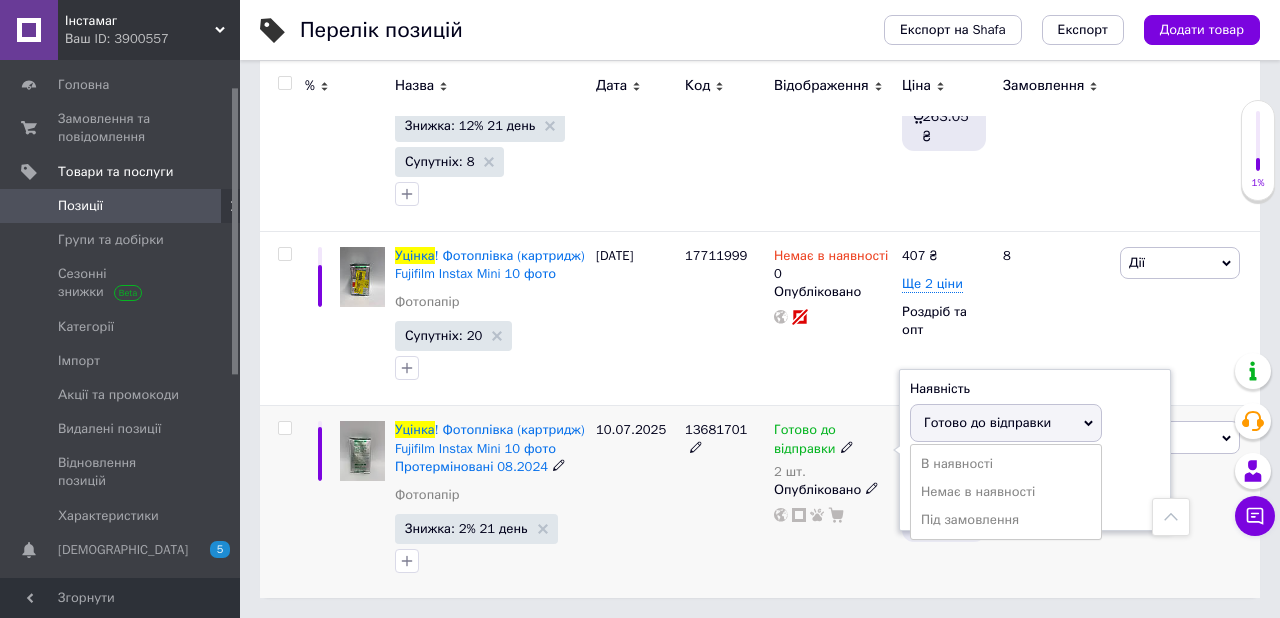 click on "Наявність Готово до відправки В наявності Немає в наявності Під замовлення Залишки 2 шт." at bounding box center (1035, 450) 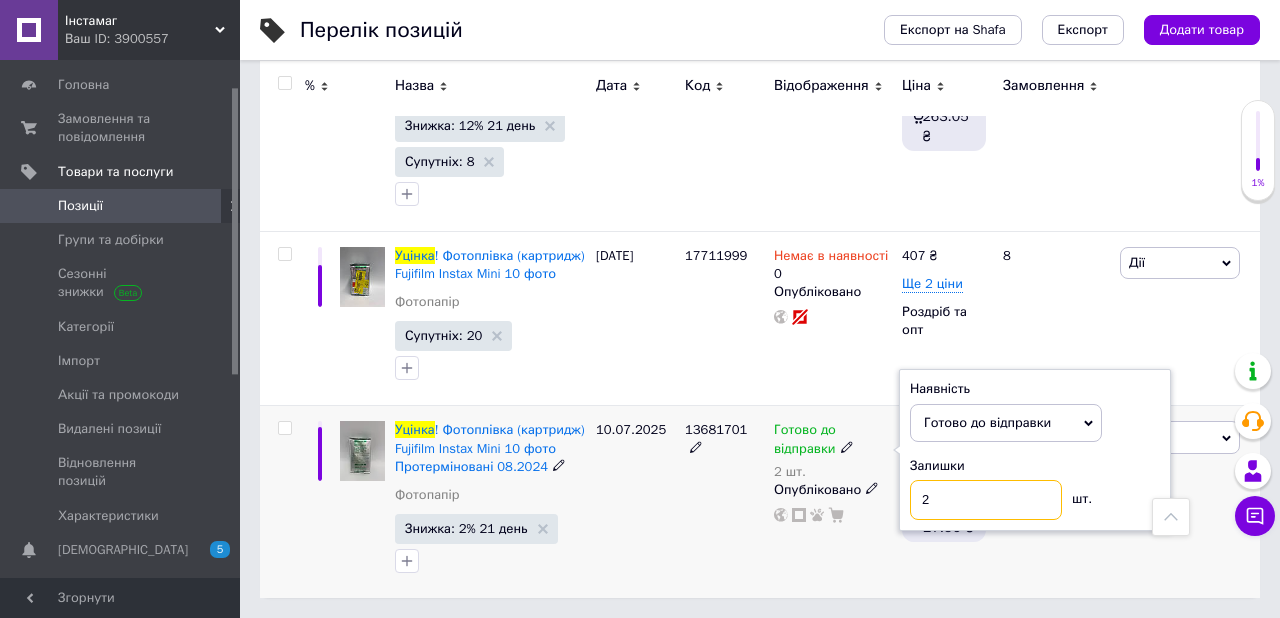 drag, startPoint x: 996, startPoint y: 472, endPoint x: 949, endPoint y: 485, distance: 48.76474 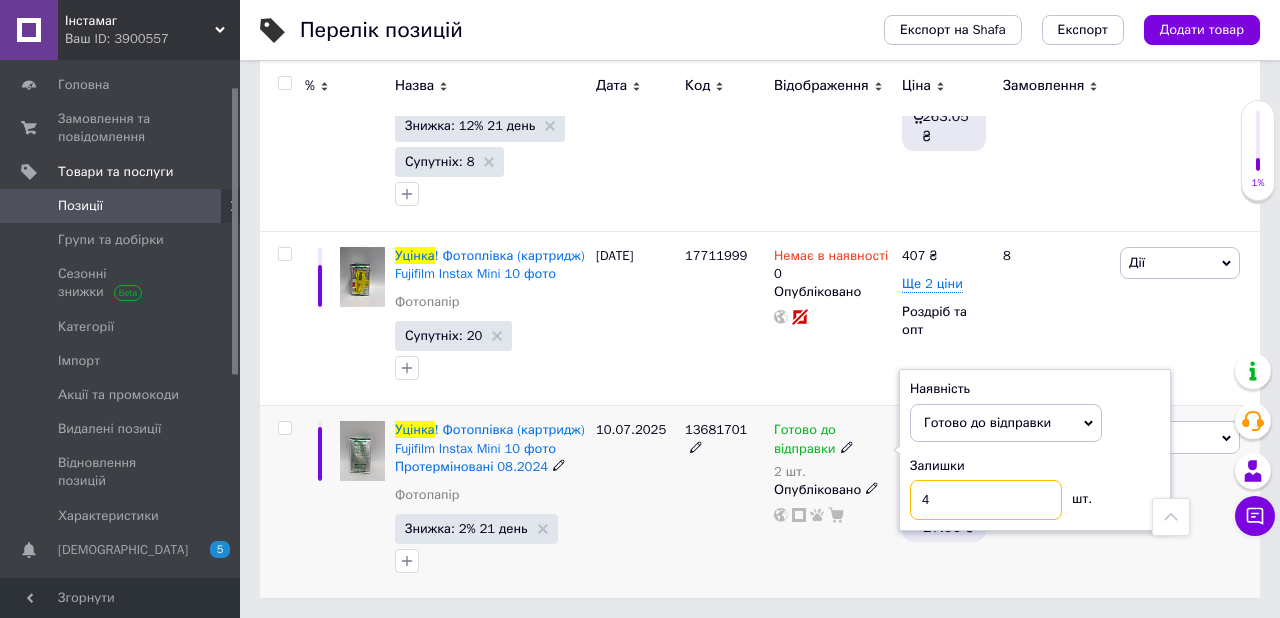 type on "4" 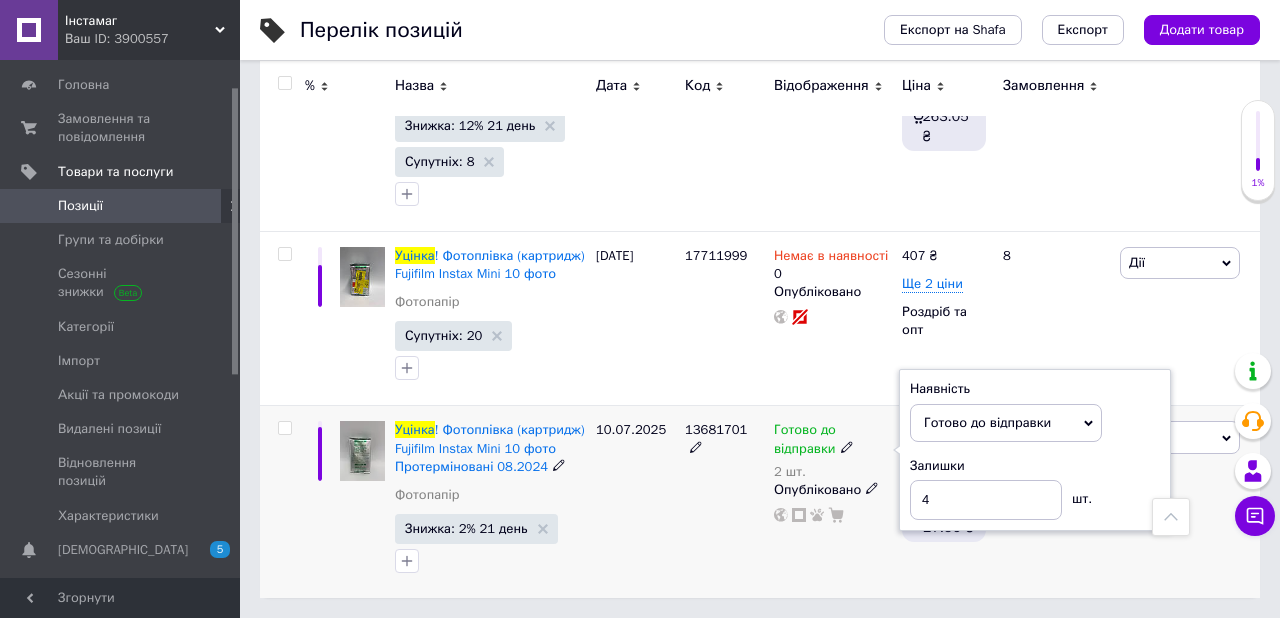 click on "377.30   ₴ 385   ₴ Роздріб 7.31%, 27.56 ₴" at bounding box center (944, 502) 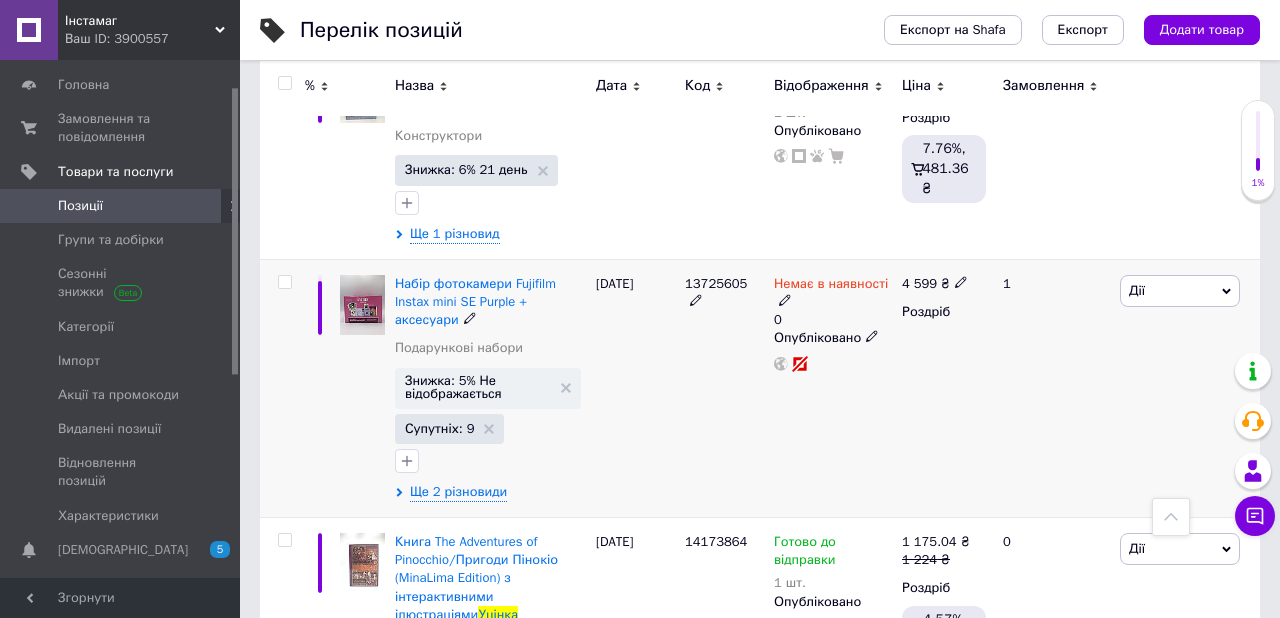 scroll, scrollTop: 0, scrollLeft: 0, axis: both 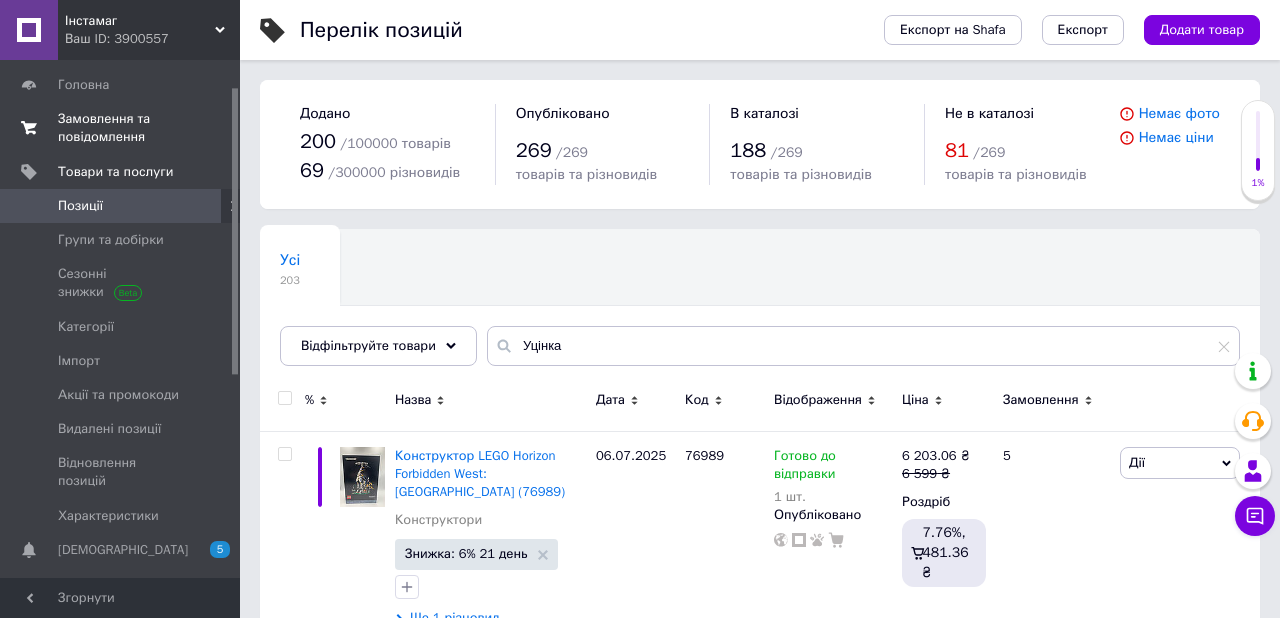 click on "Замовлення та повідомлення" at bounding box center [121, 128] 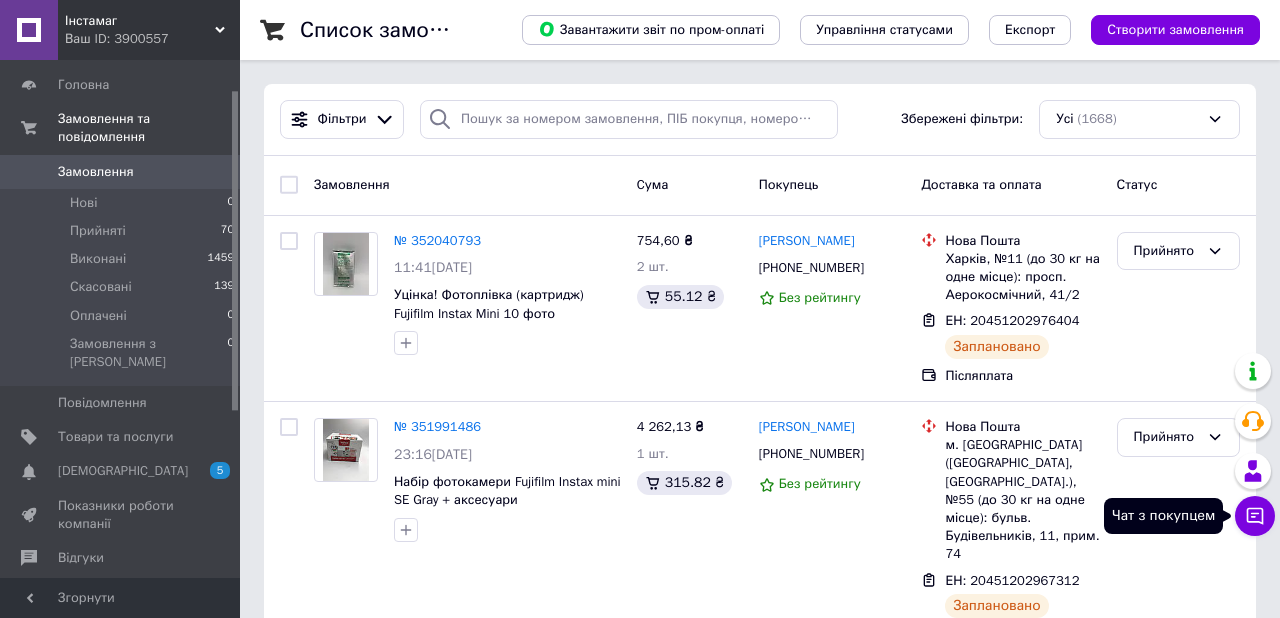 click 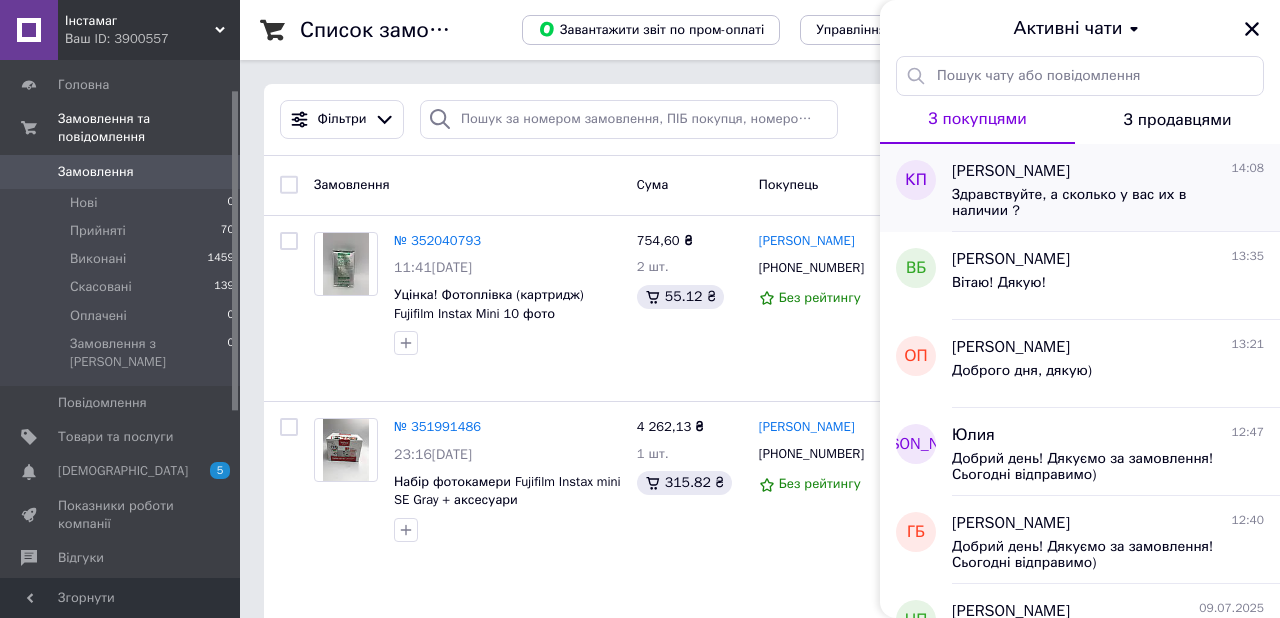 click on "Здравствуйте, а сколько у вас их в наличии ?" at bounding box center (1108, 201) 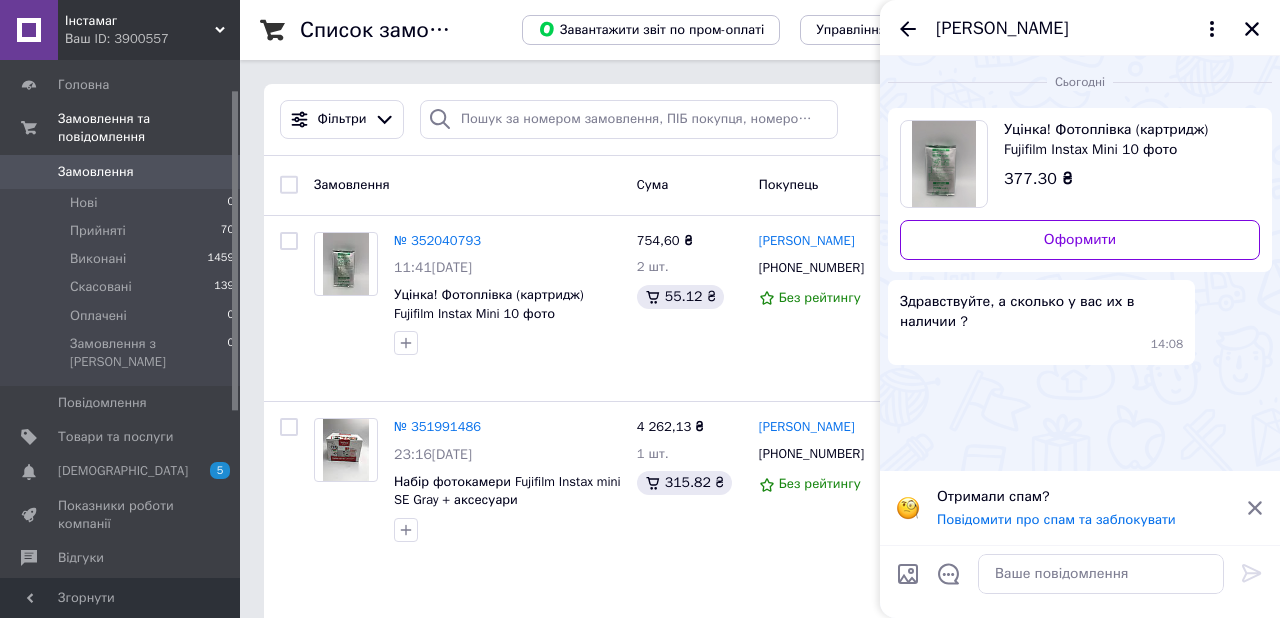 click at bounding box center [944, 164] 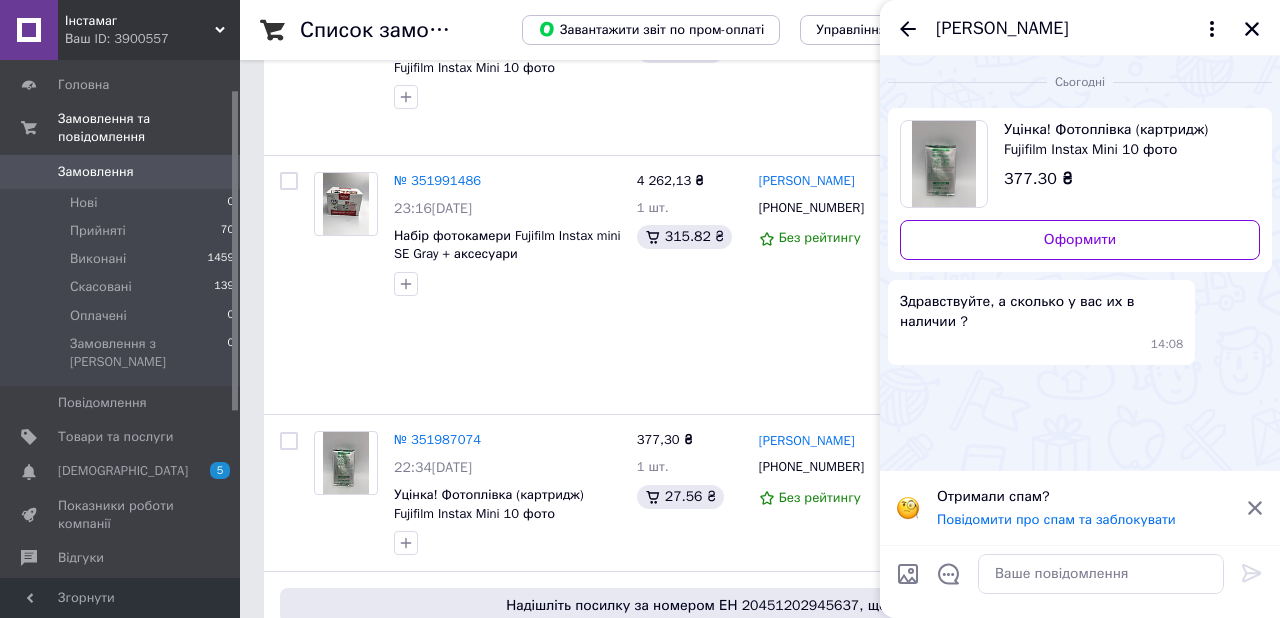 scroll, scrollTop: 294, scrollLeft: 0, axis: vertical 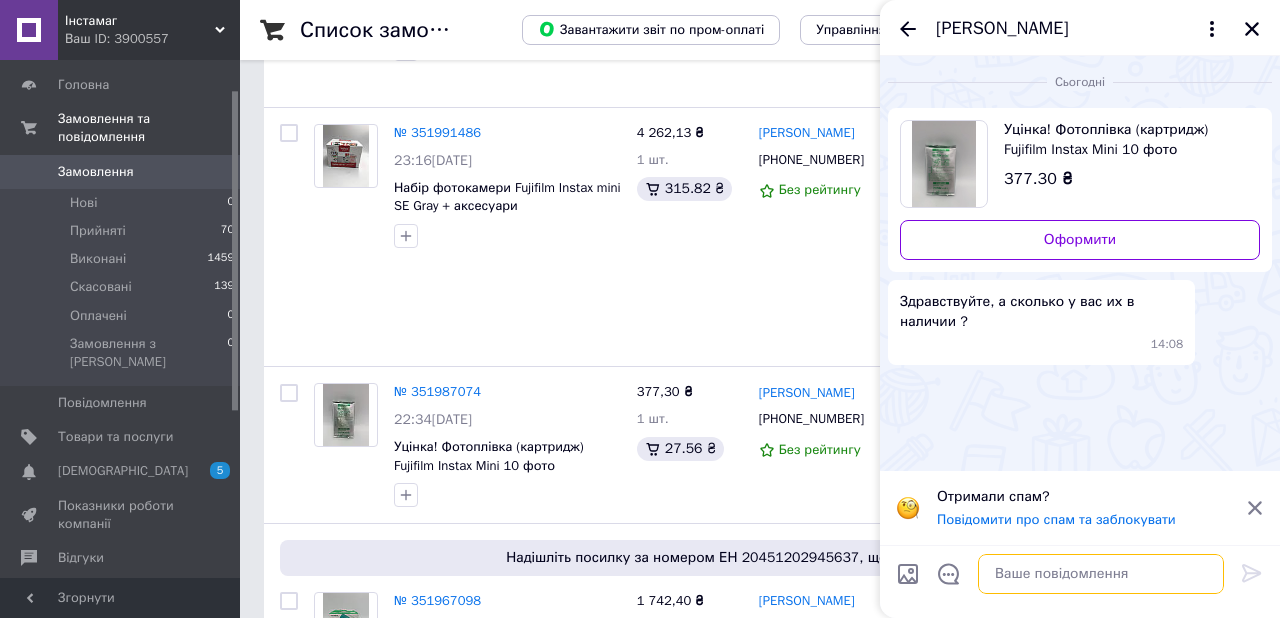 click at bounding box center [1101, 574] 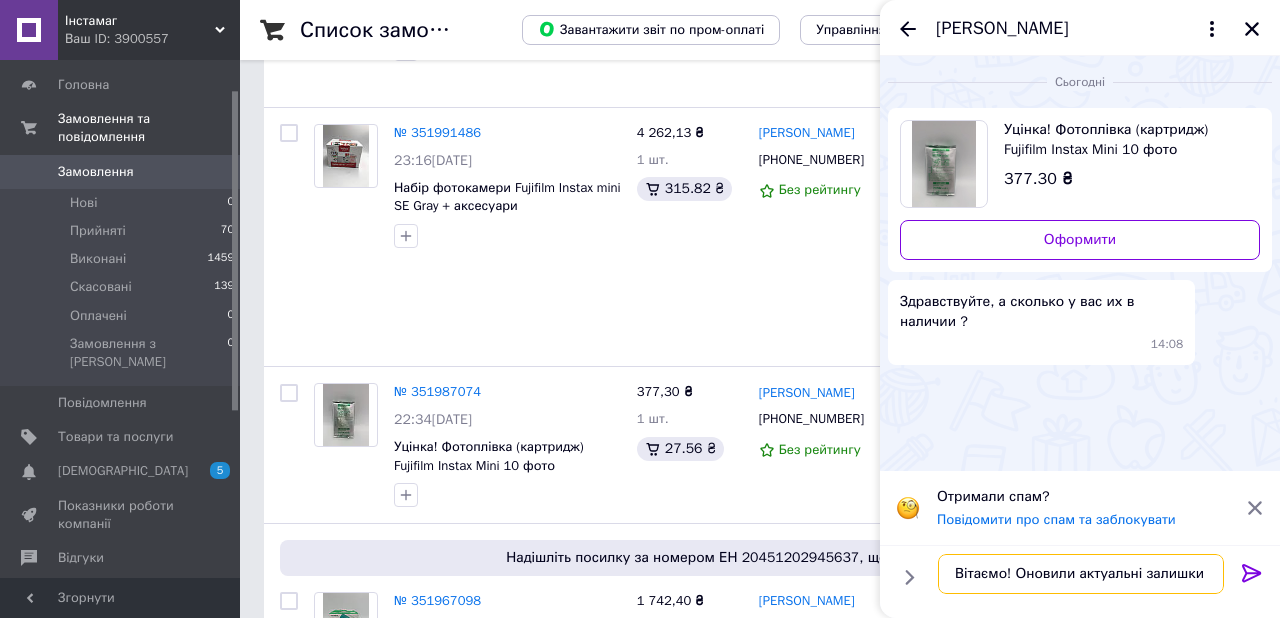 type on "Вітаємо! Оновили актуальні залишки" 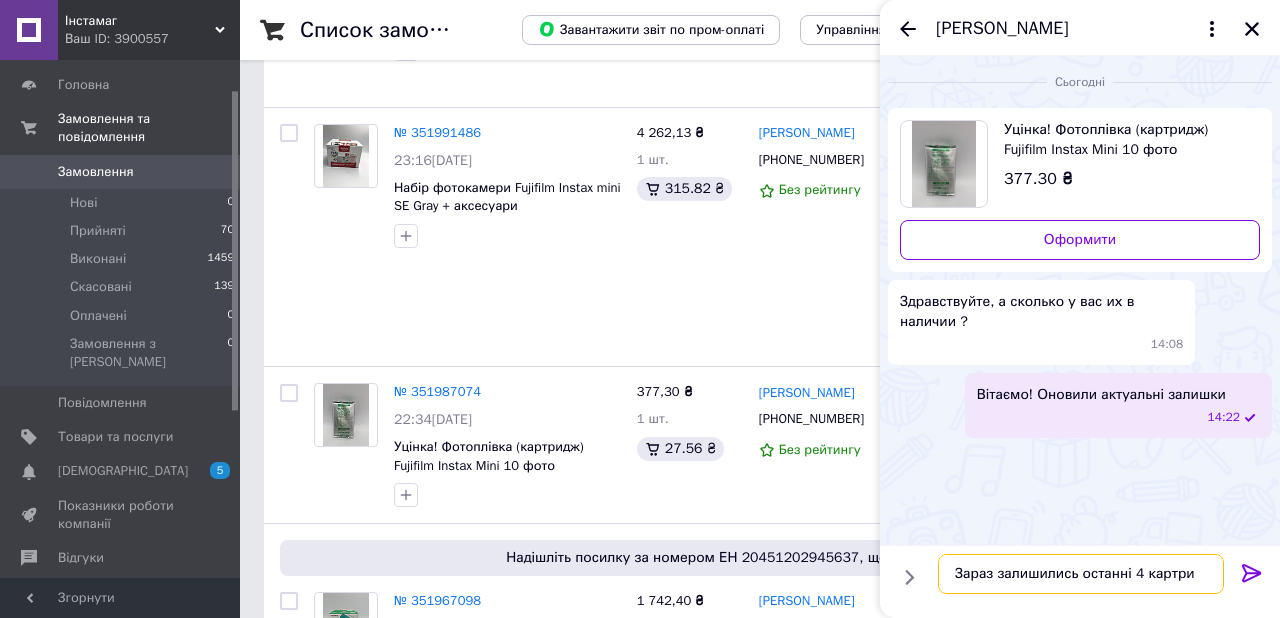 scroll, scrollTop: 0, scrollLeft: 0, axis: both 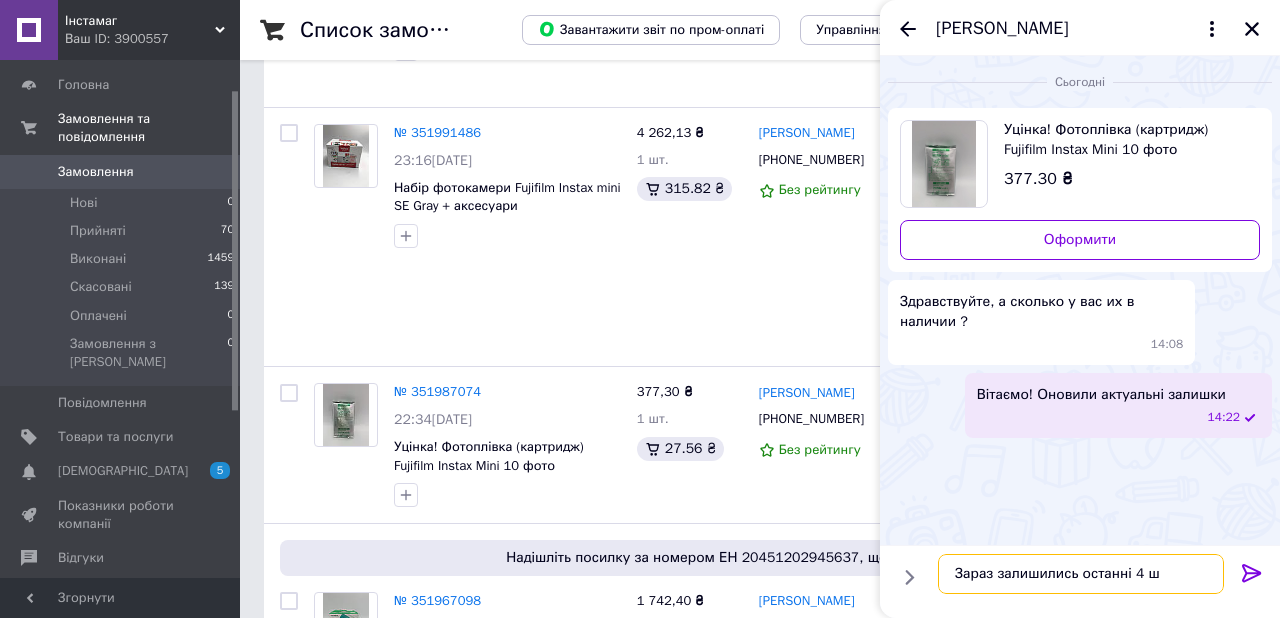 type on "Зараз залишились останні 4 шт" 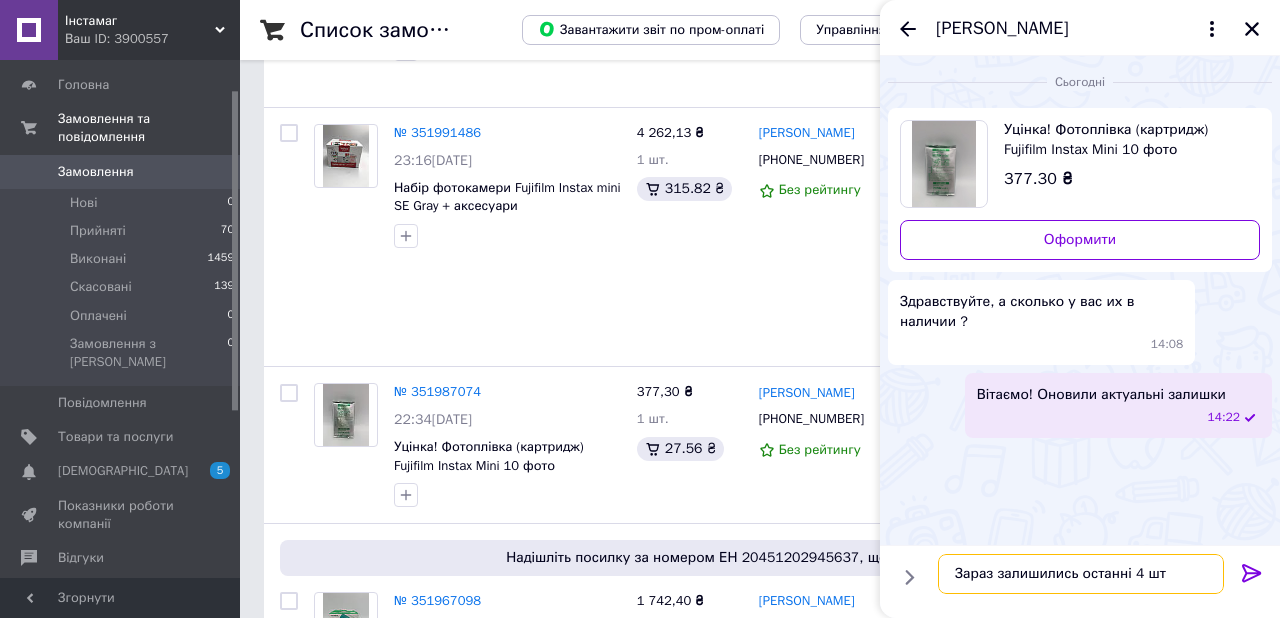 type 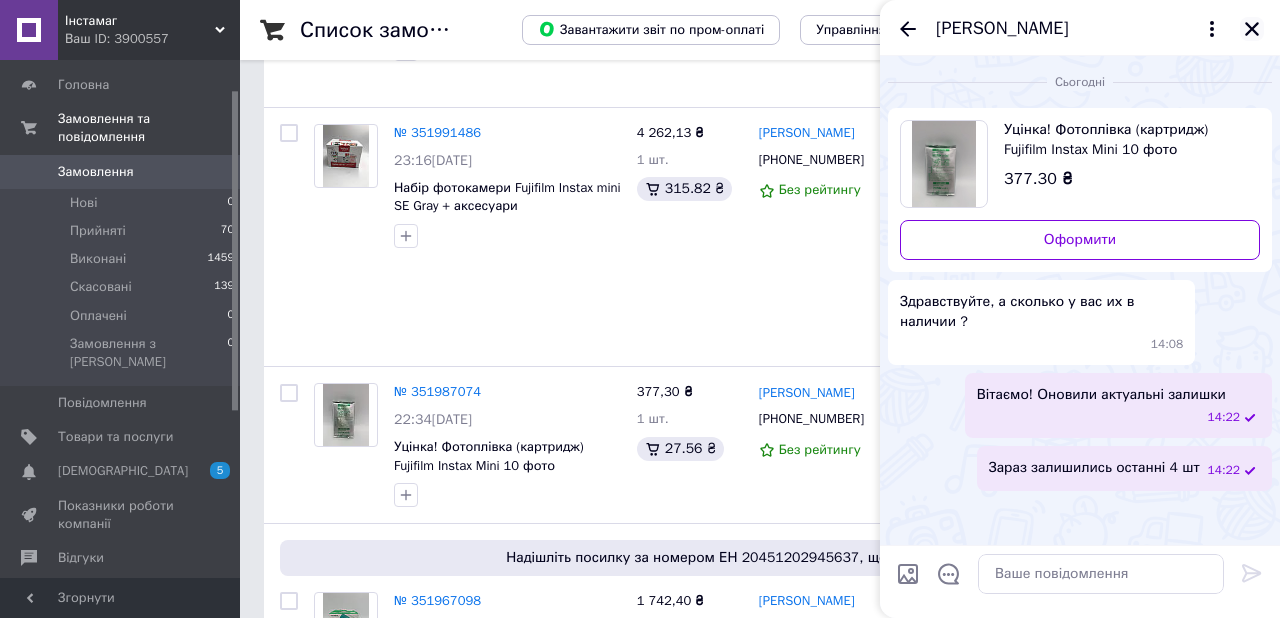 click 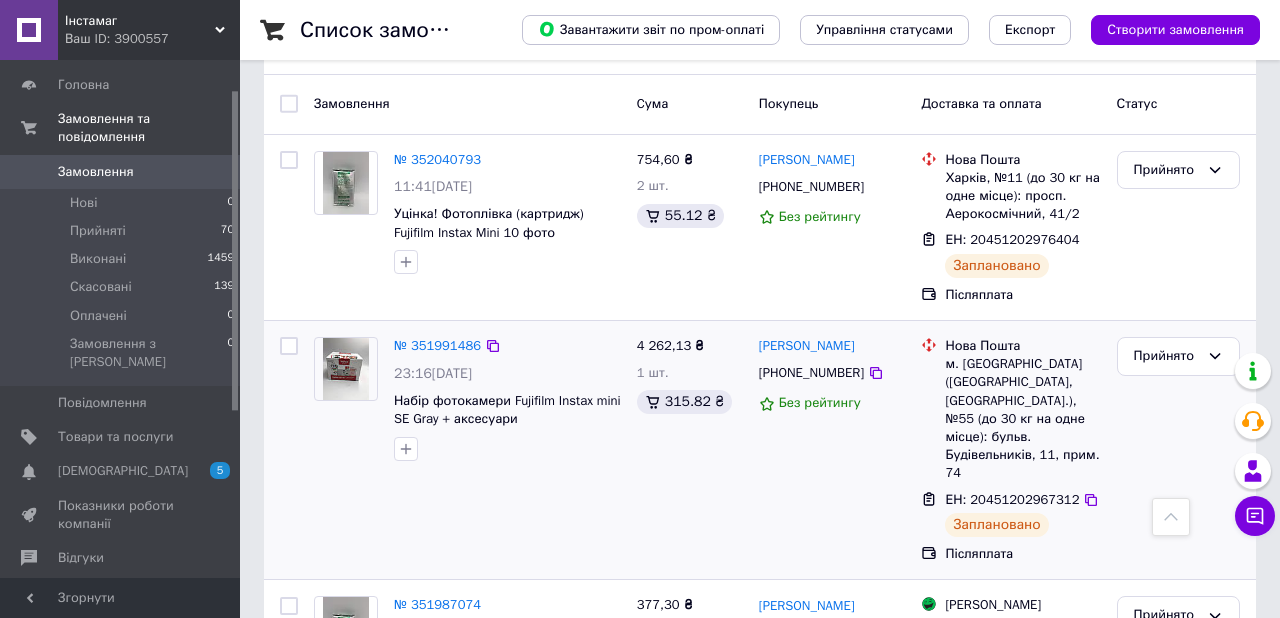 scroll, scrollTop: 0, scrollLeft: 0, axis: both 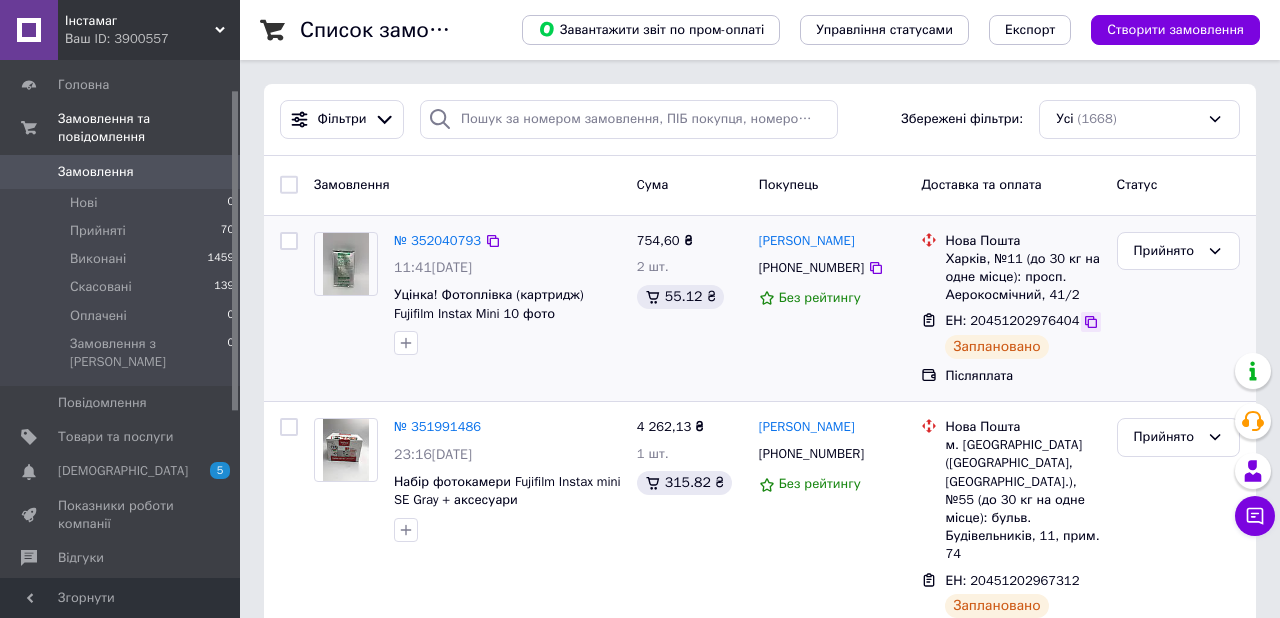 click 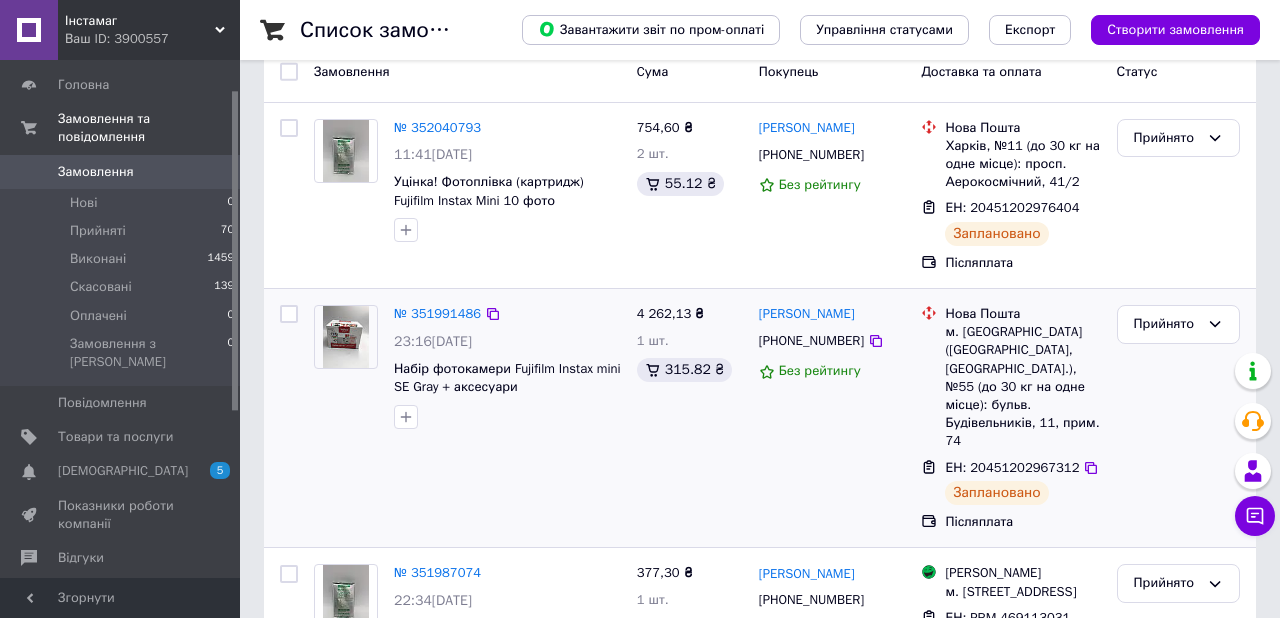 scroll, scrollTop: 0, scrollLeft: 0, axis: both 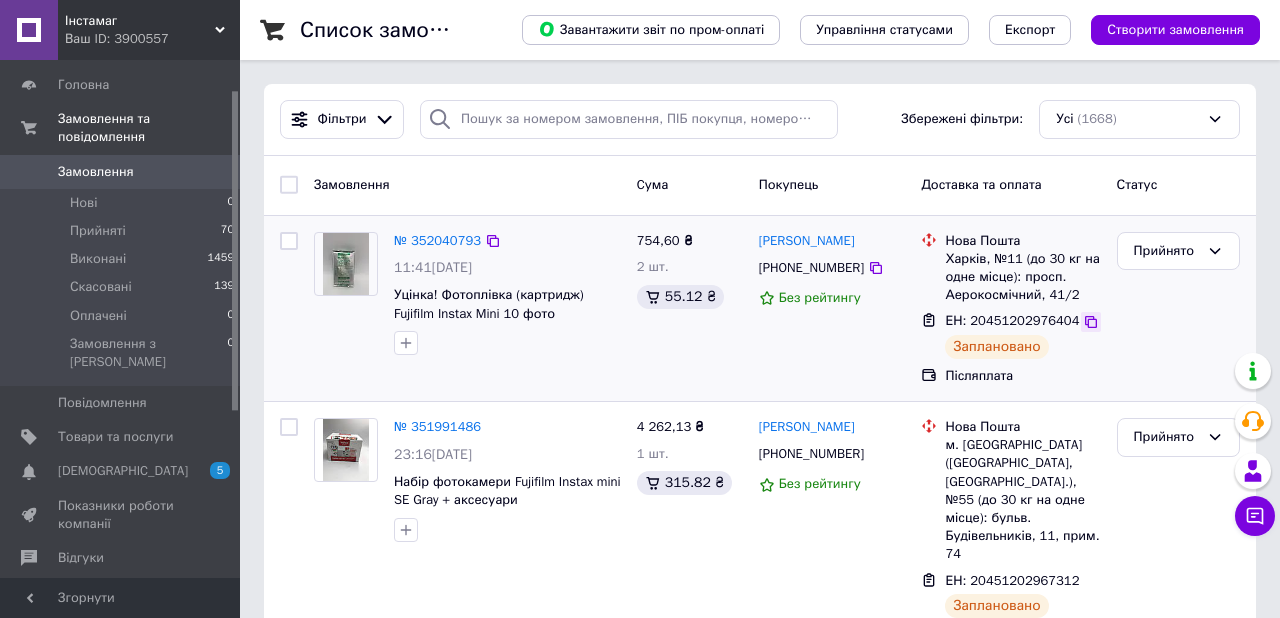 click 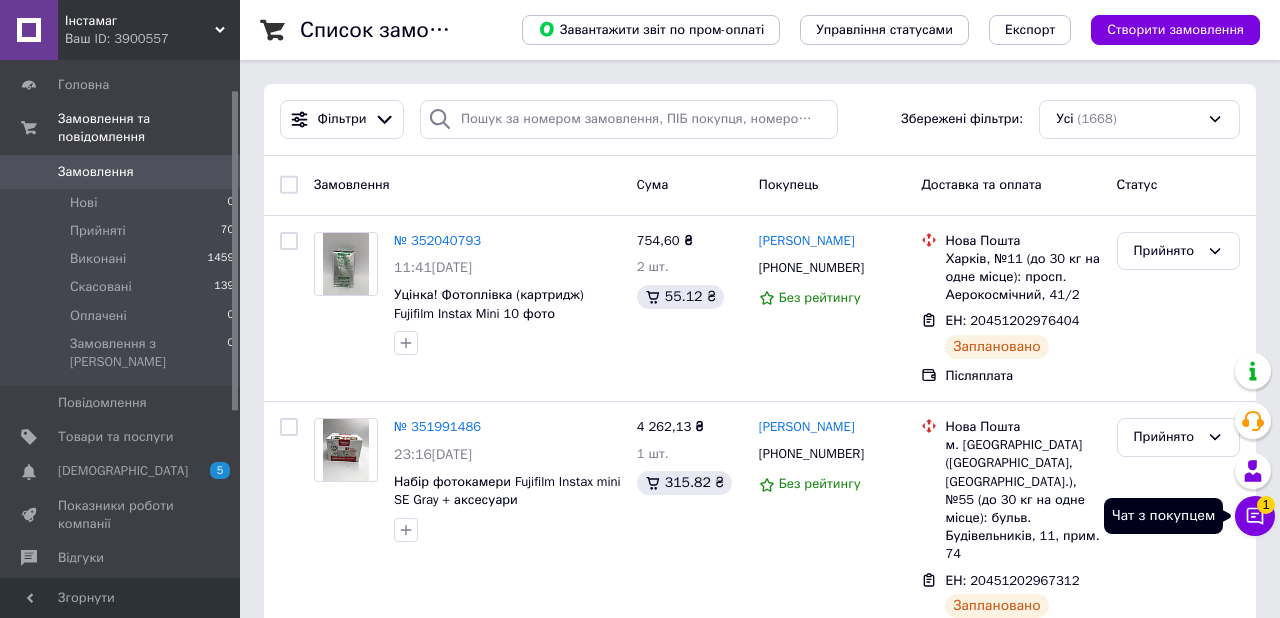 click 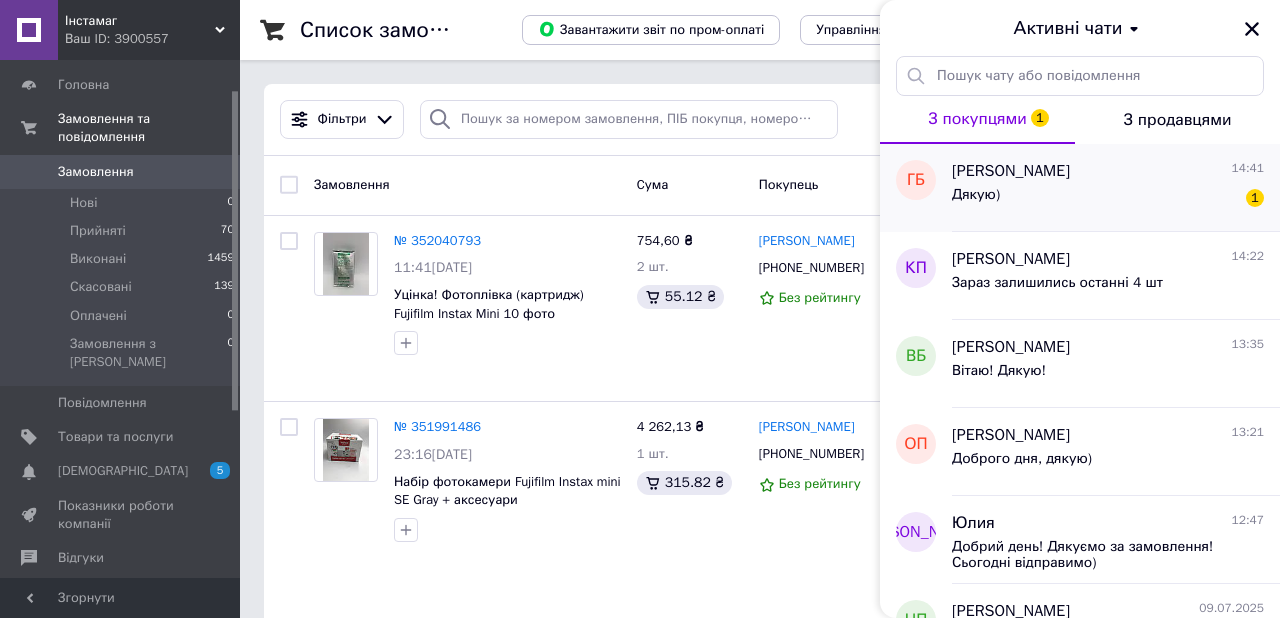 click on "Дякую) 1" at bounding box center (1108, 199) 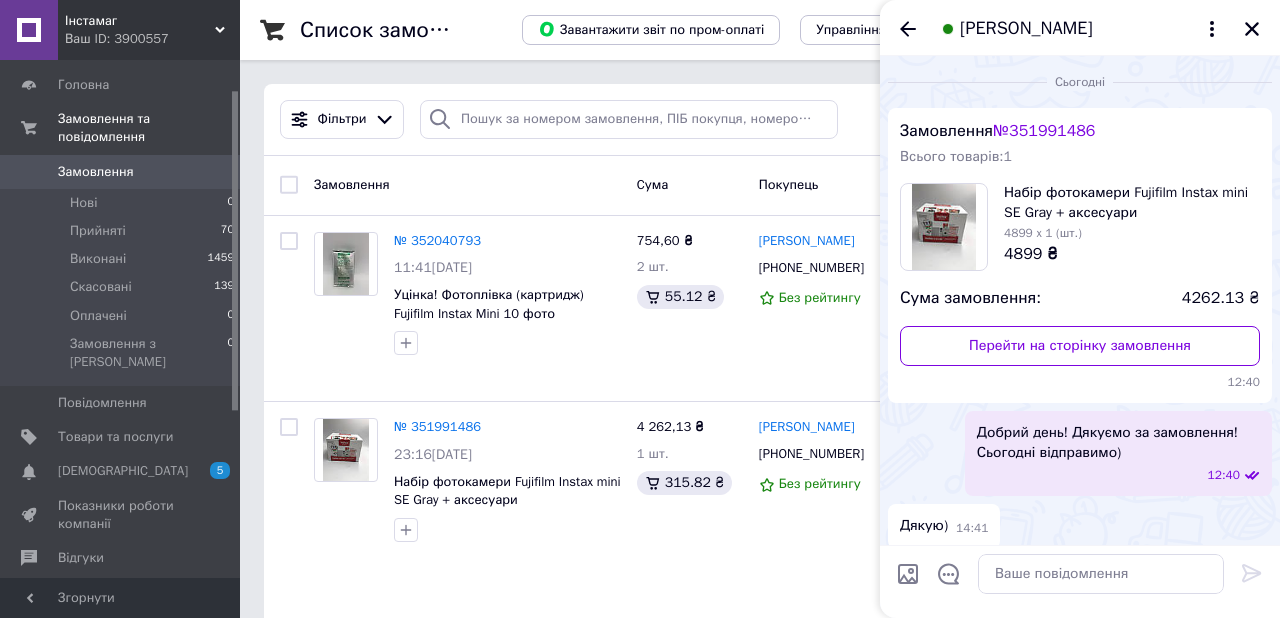 scroll, scrollTop: 12, scrollLeft: 0, axis: vertical 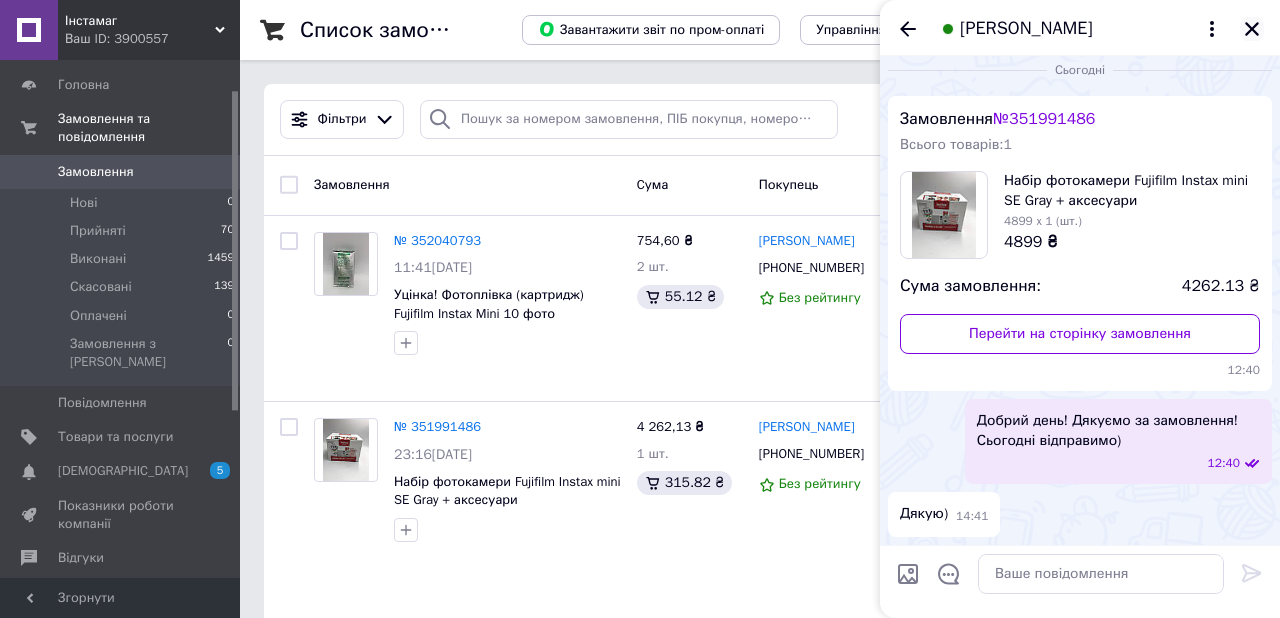click 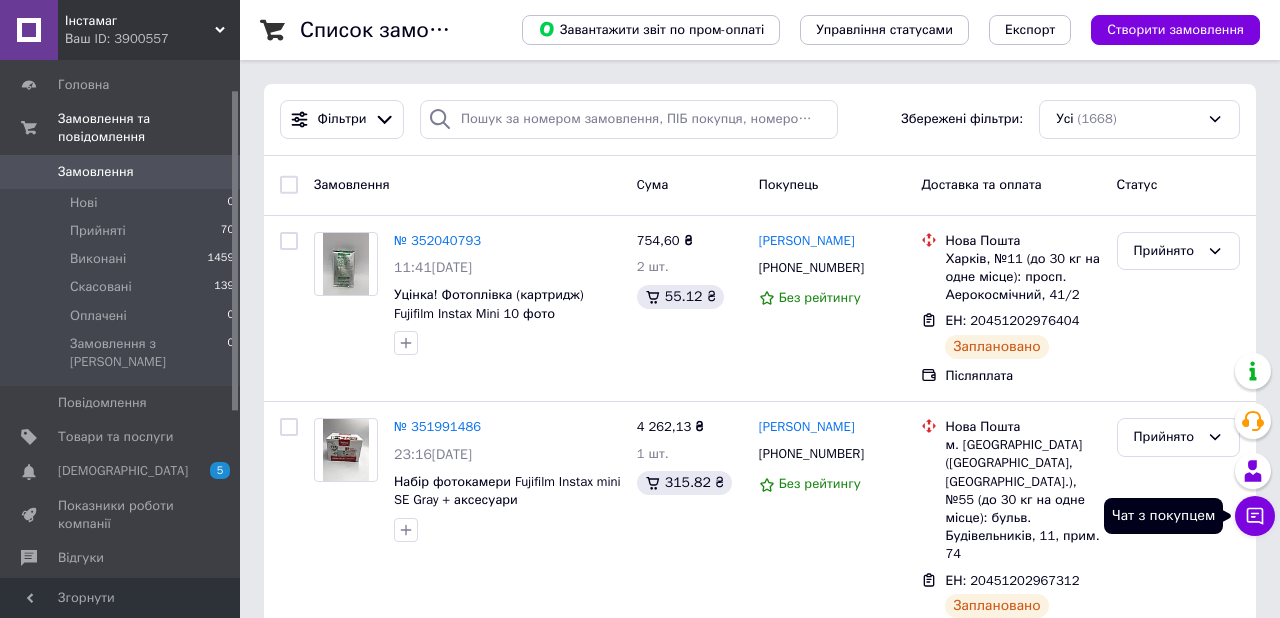 click 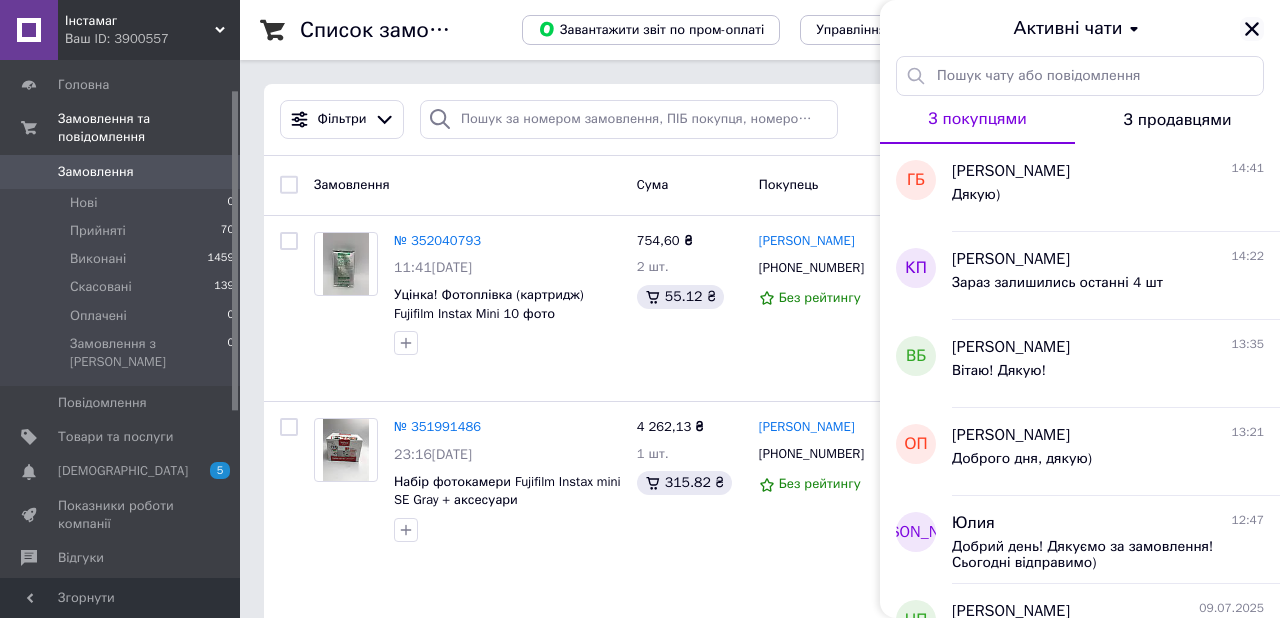 click 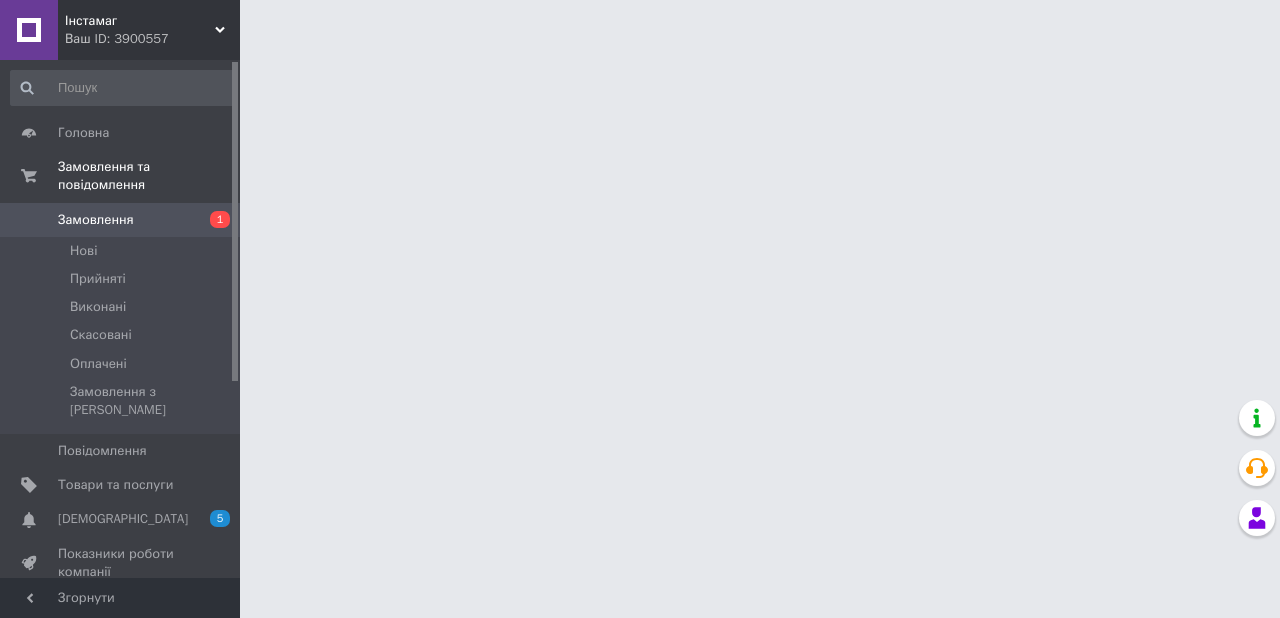scroll, scrollTop: 0, scrollLeft: 0, axis: both 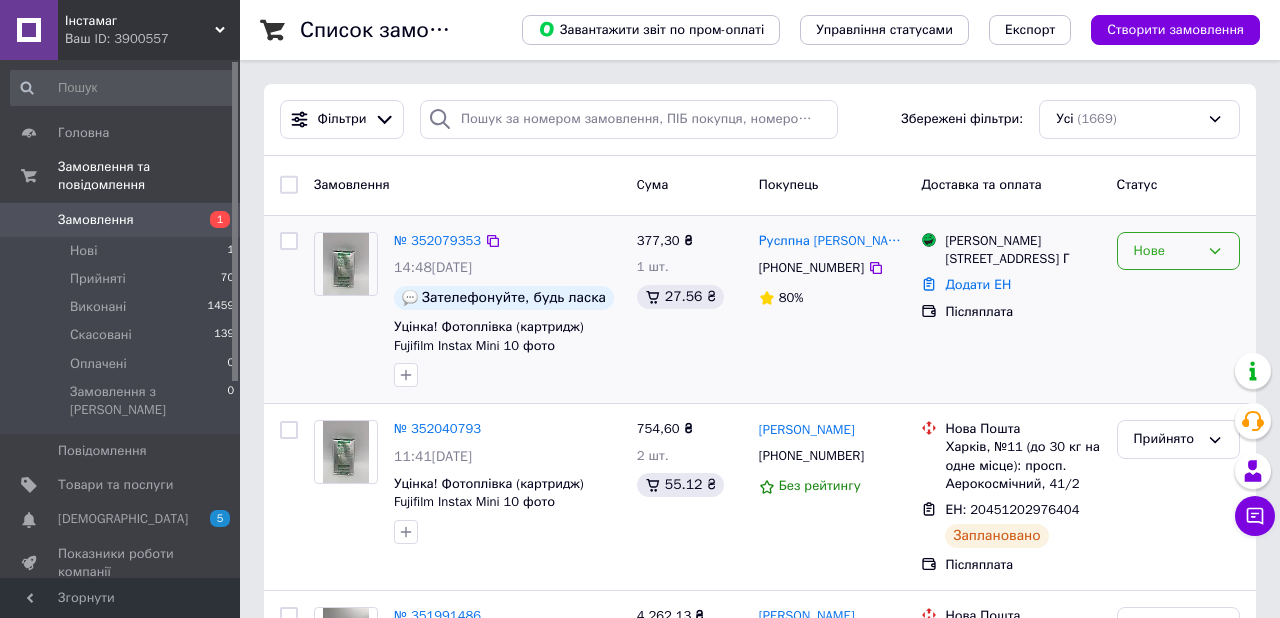 click on "Нове" at bounding box center (1178, 251) 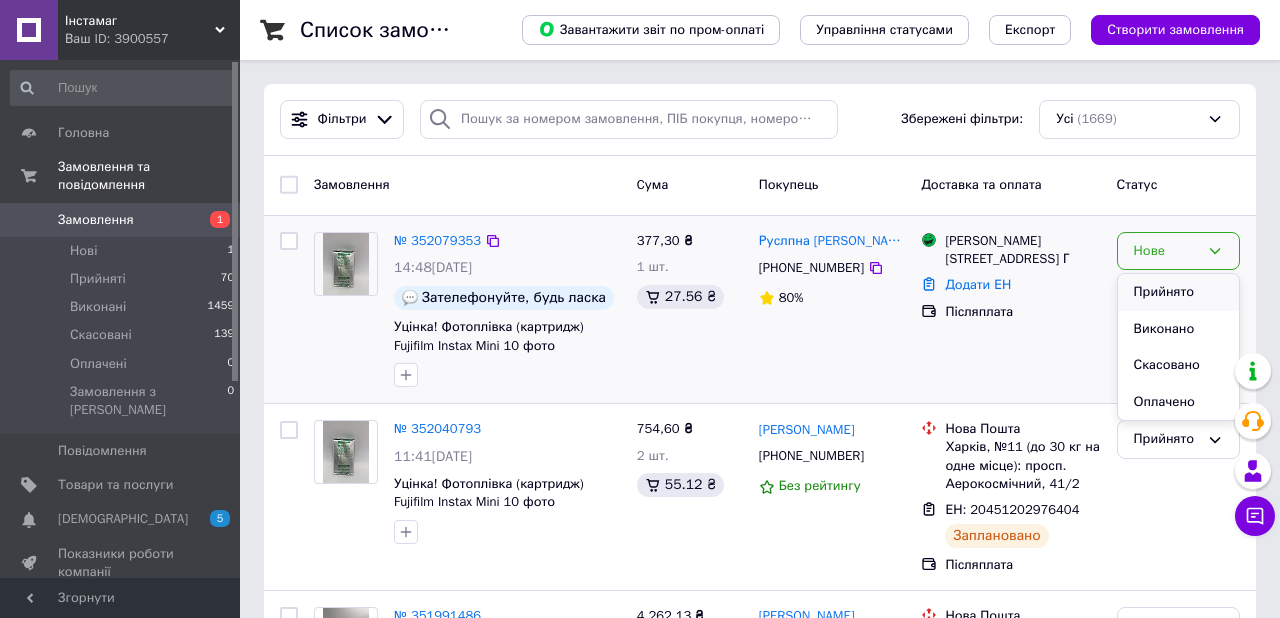 click on "Прийнято" at bounding box center [1178, 292] 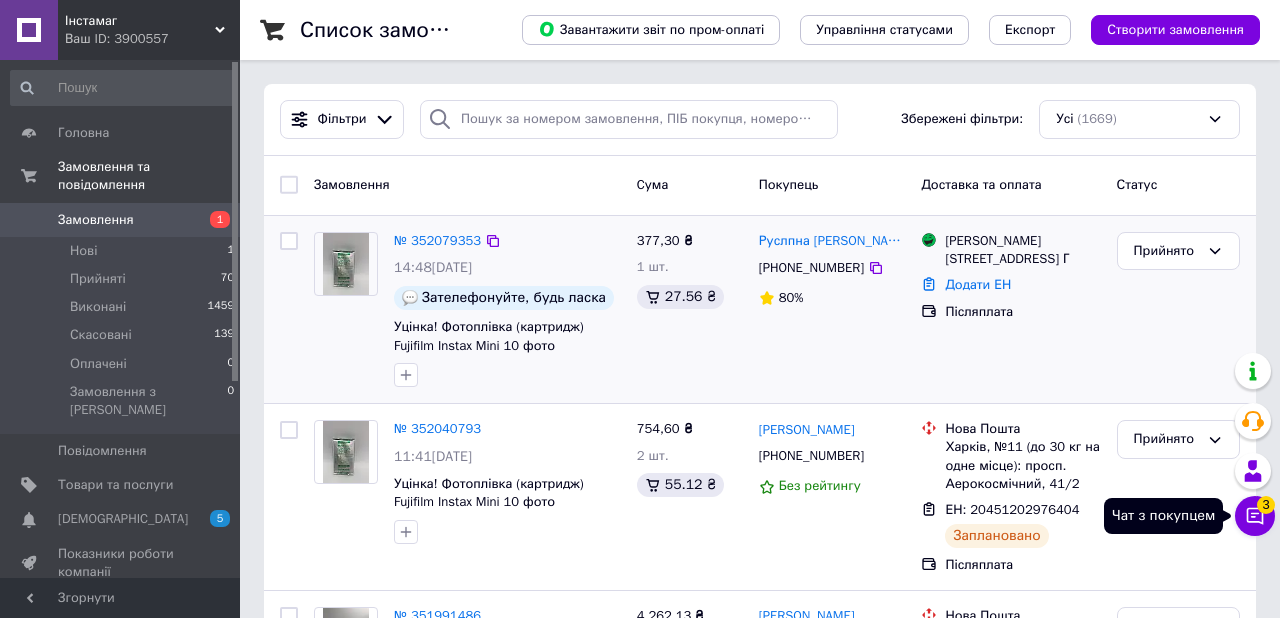 click 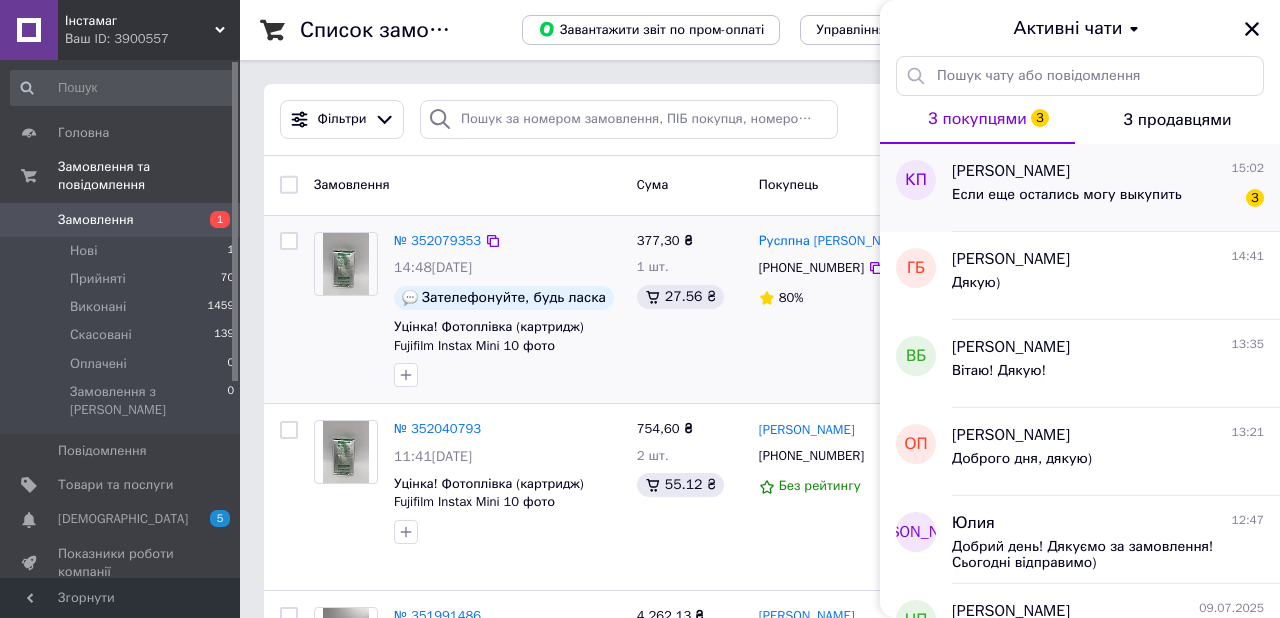 click on "Если еще остались могу выкупить" at bounding box center (1067, 201) 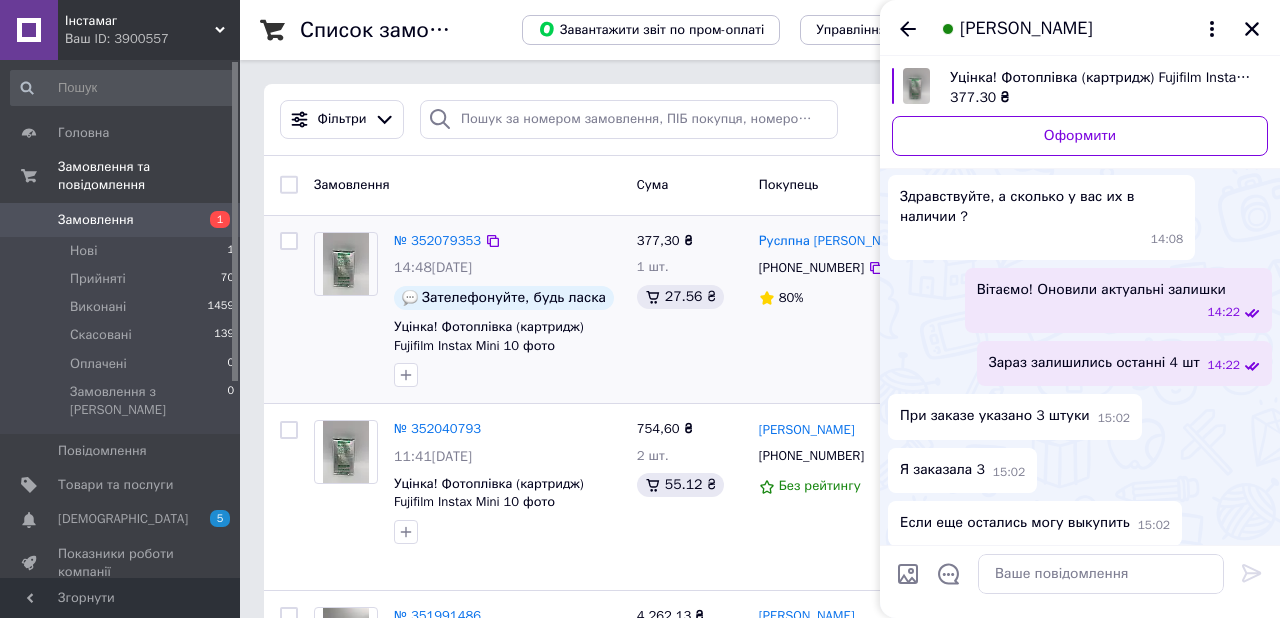 scroll, scrollTop: 99, scrollLeft: 0, axis: vertical 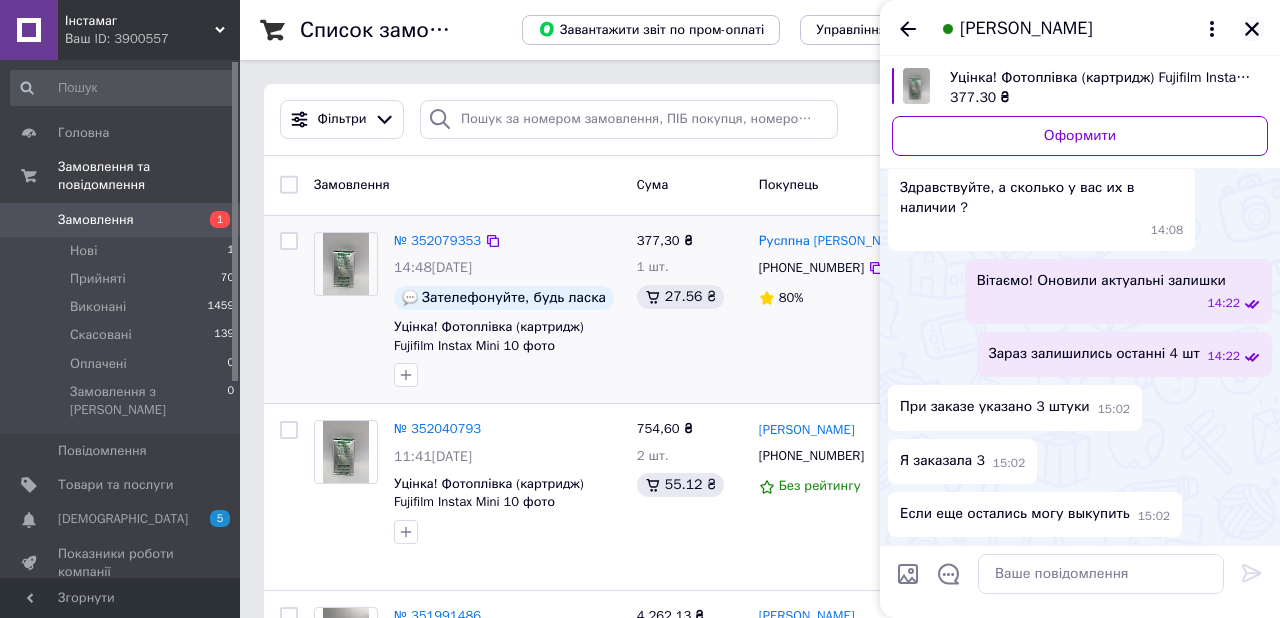 click 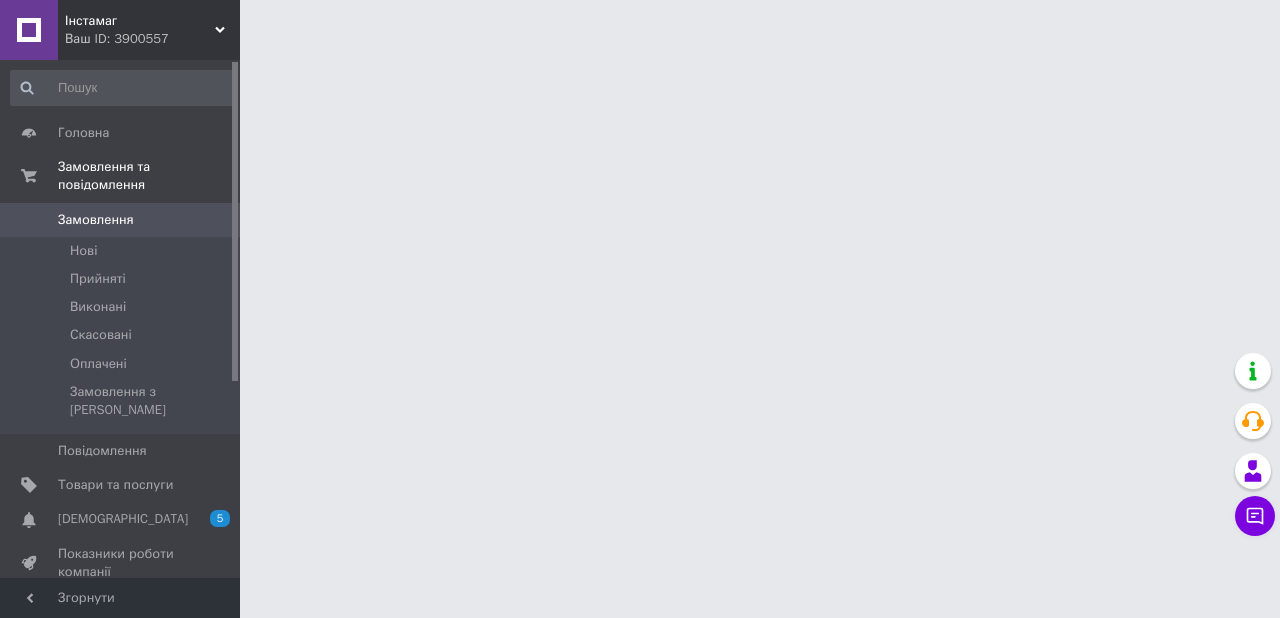 scroll, scrollTop: 0, scrollLeft: 0, axis: both 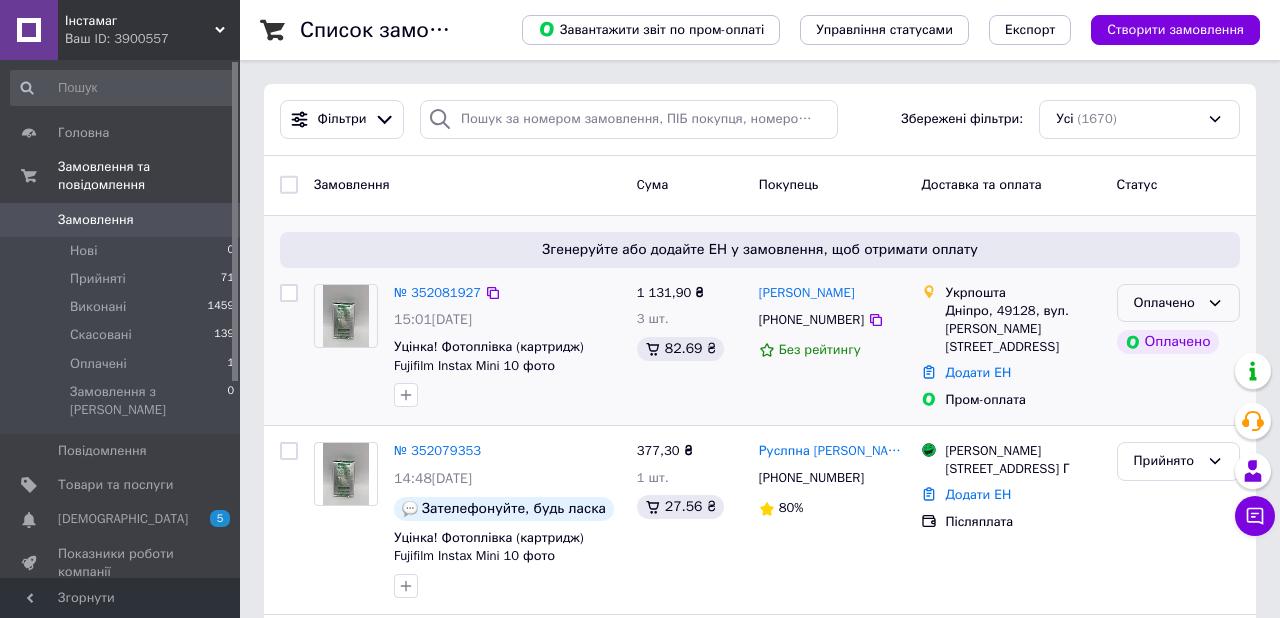 click 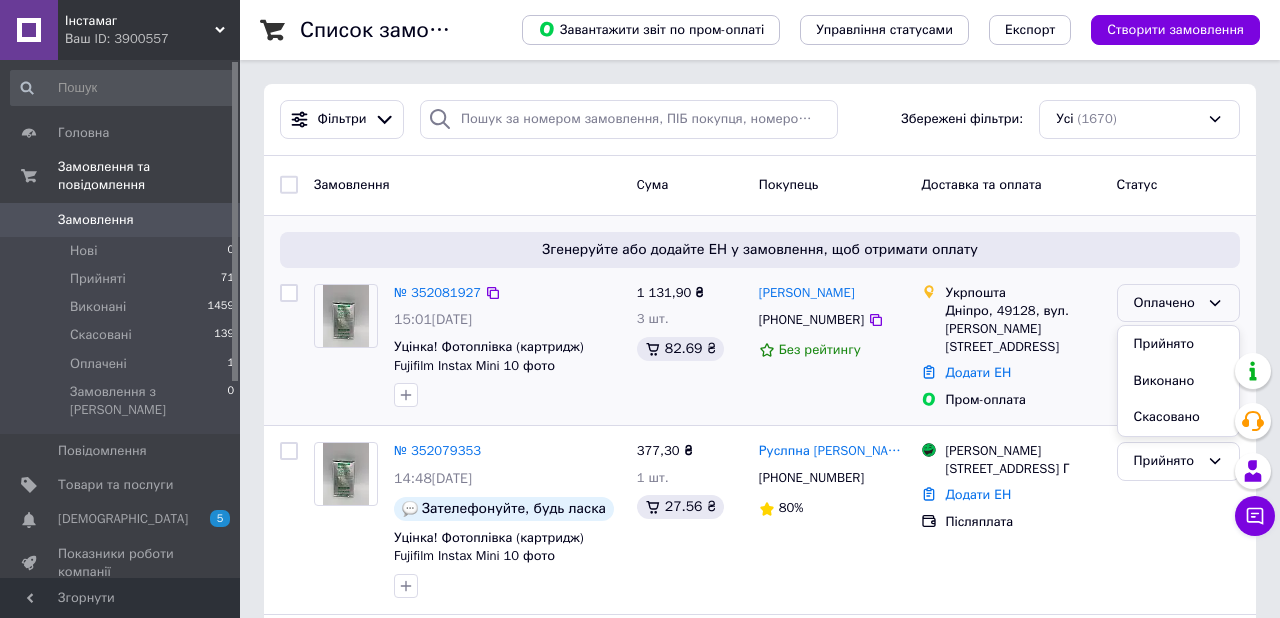 click on "Укрпошта Дніпро, 49128, вул. [PERSON_NAME], 10 Додати ЕН Пром-оплата" at bounding box center [1010, 347] 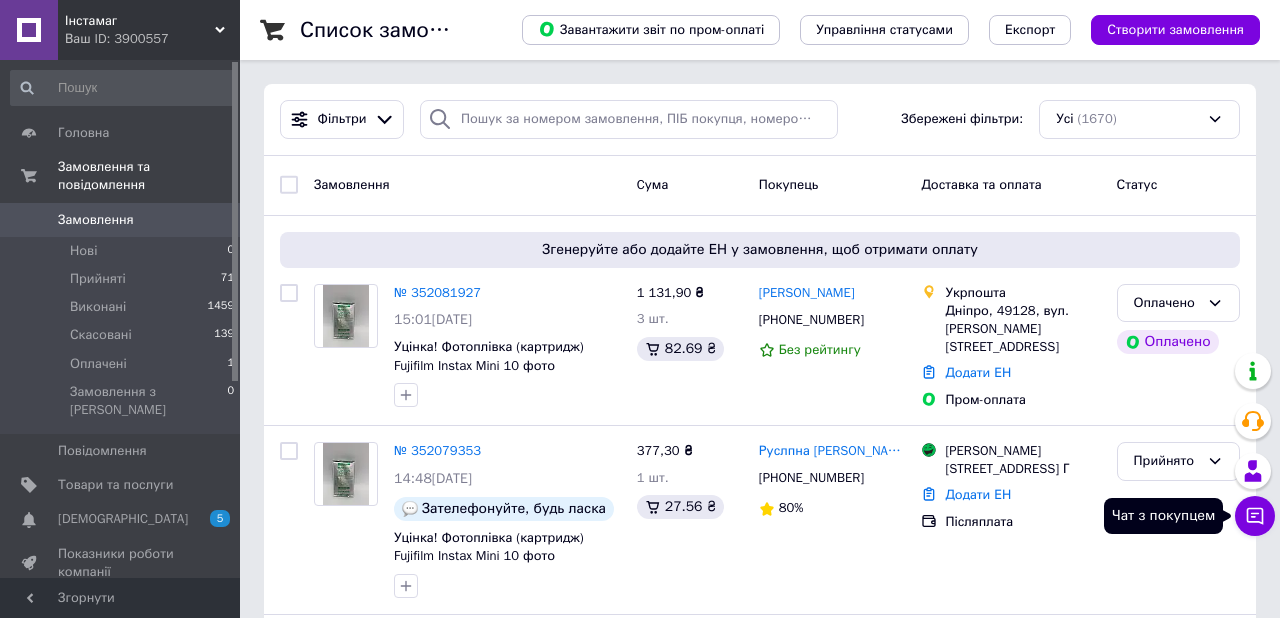 click on "Чат з покупцем" at bounding box center [1255, 516] 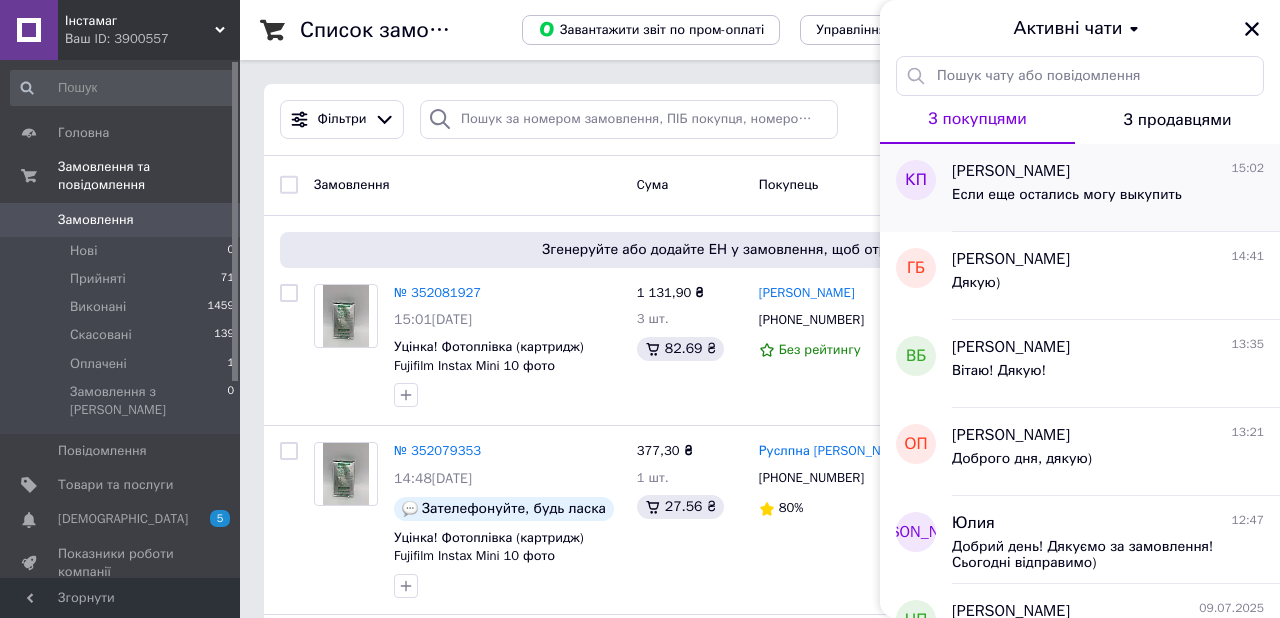 click on "Если еще остались могу выкупить" at bounding box center [1067, 195] 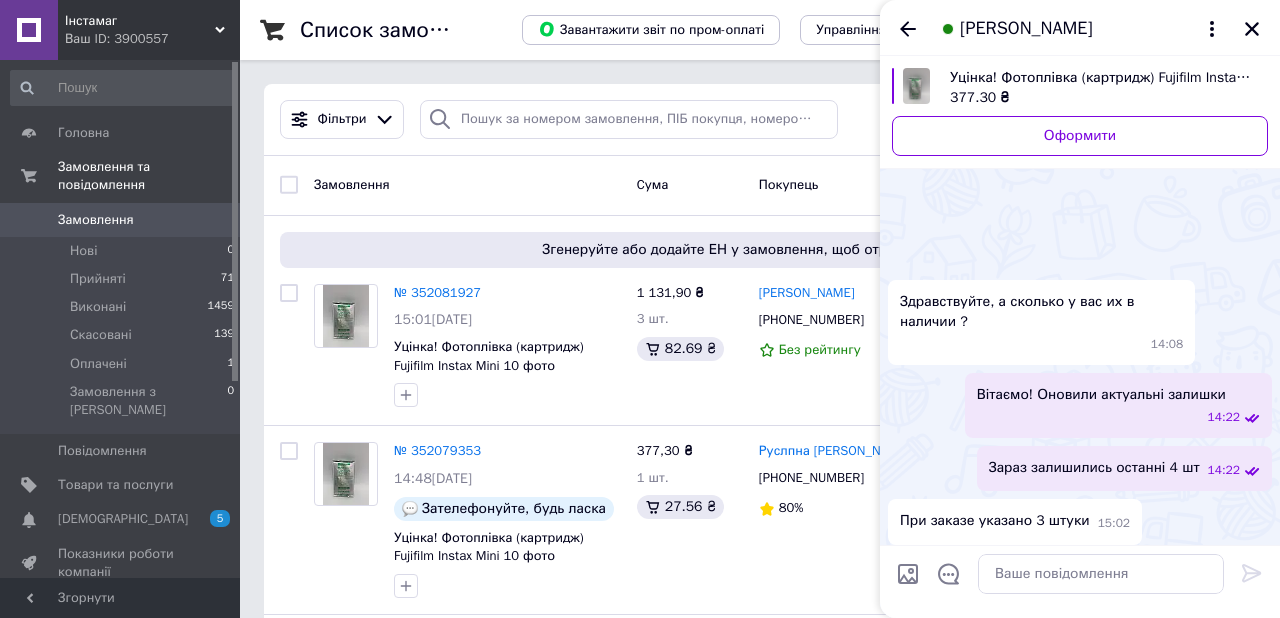 scroll, scrollTop: 114, scrollLeft: 0, axis: vertical 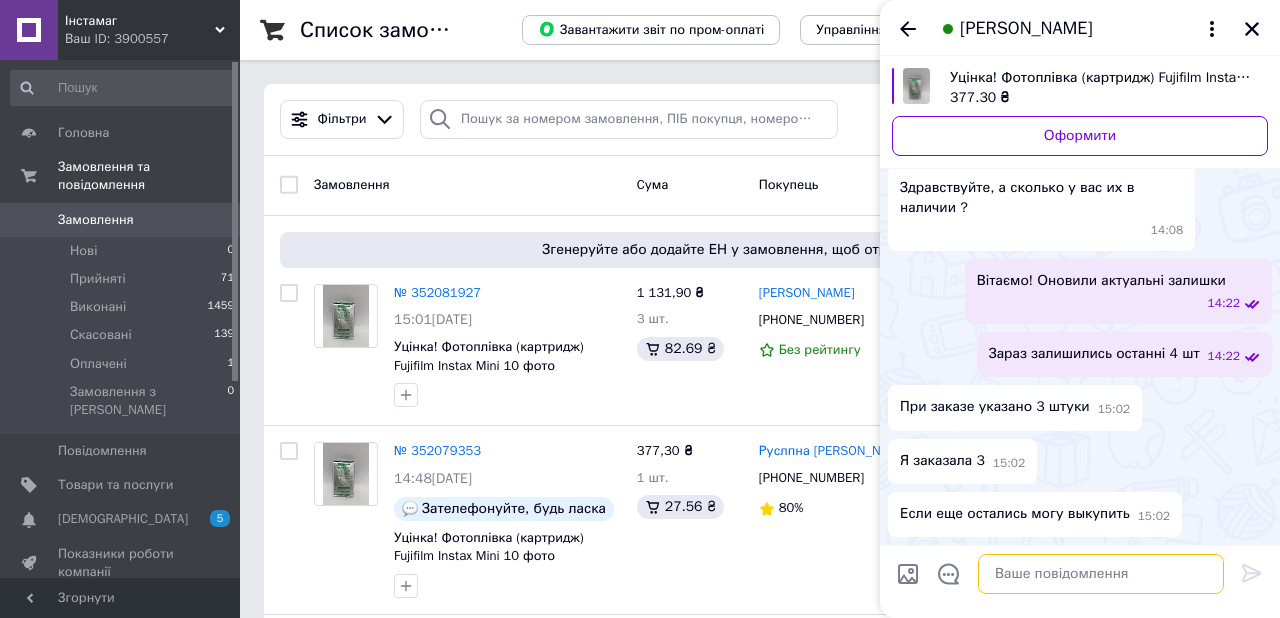 click at bounding box center [1101, 574] 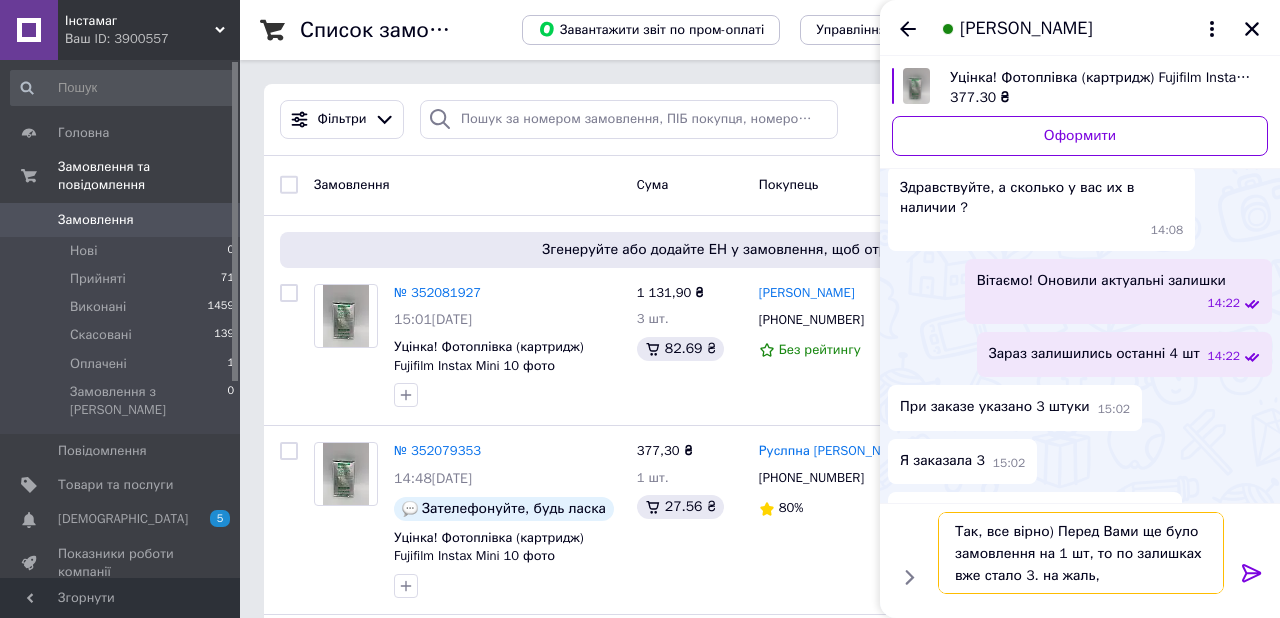 click on "Так, все вірно) Перед Вами ще було замовлення на 1 шт, то по залишках вже стало 3. на жаль," at bounding box center (1081, 553) 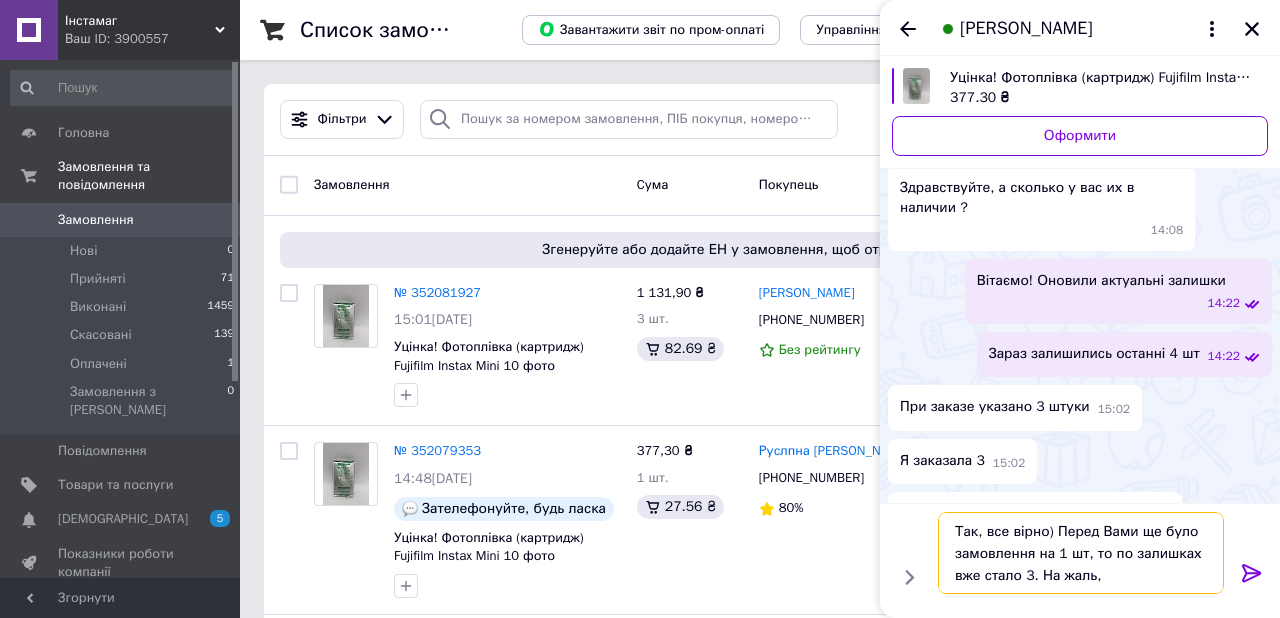 click on "Так, все вірно) Перед Вами ще було замовлення на 1 шт, то по залишках вже стало 3. На жаль," at bounding box center [1081, 553] 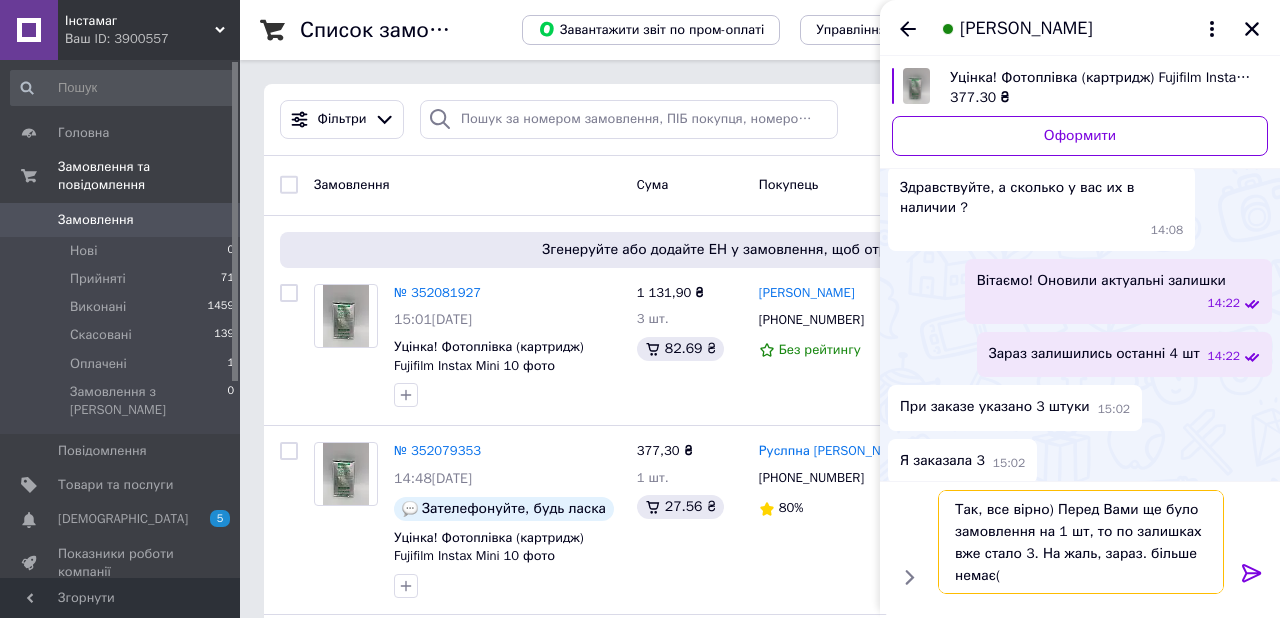 click on "Так, все вірно) Перед Вами ще було замовлення на 1 шт, то по залишках вже стало 3. На жаль, зараз. більше немає(" at bounding box center [1081, 542] 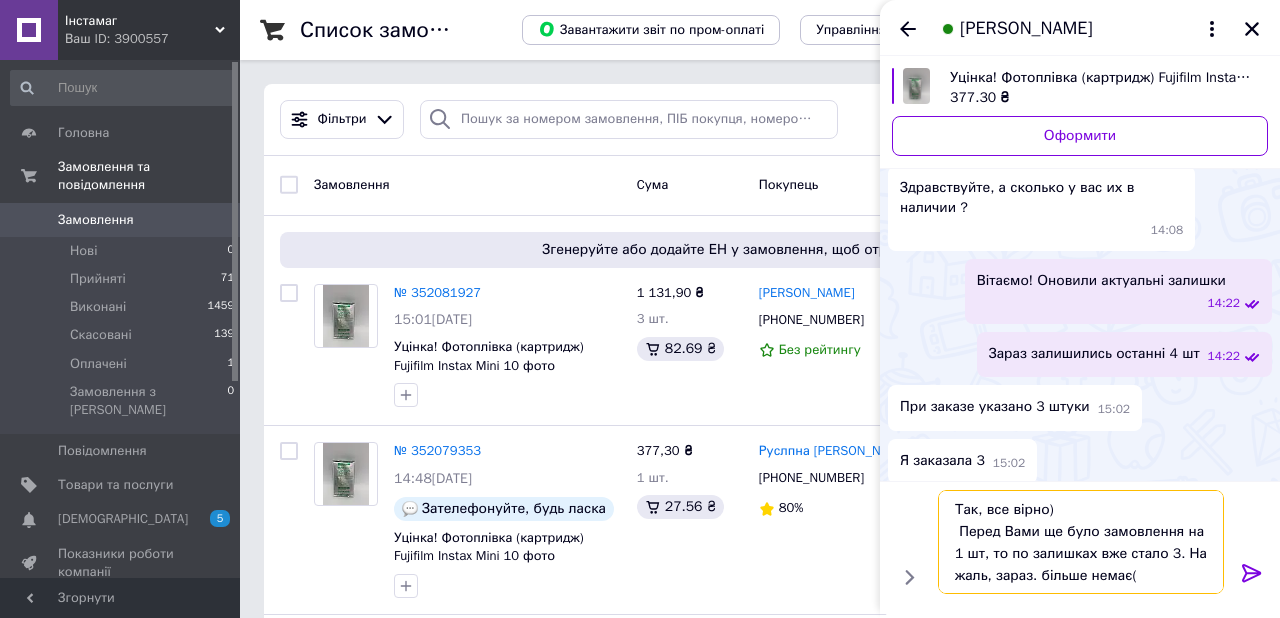 click on "Так, все вірно)
Перед Вами ще було замовлення на 1 шт, то по залишках вже стало 3. На жаль, зараз. більше немає(" at bounding box center (1081, 542) 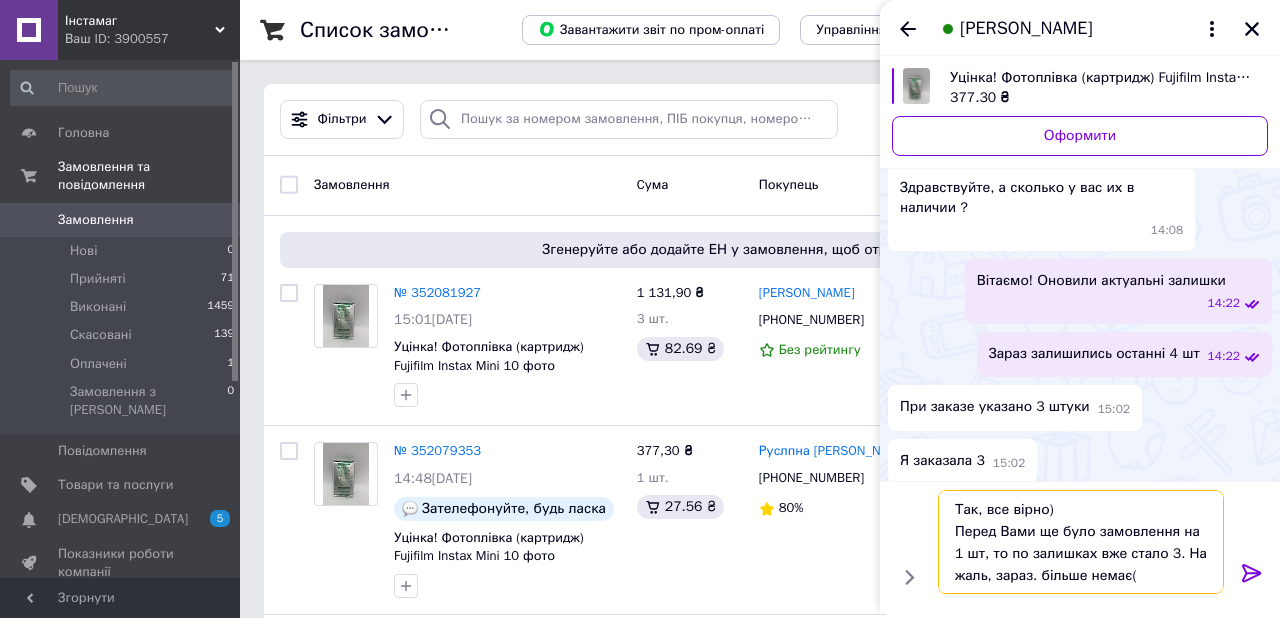 click on "Так, все вірно)
Перед Вами ще було замовлення на 1 шт, то по залишках вже стало 3. На жаль, зараз. більше немає(" at bounding box center [1081, 542] 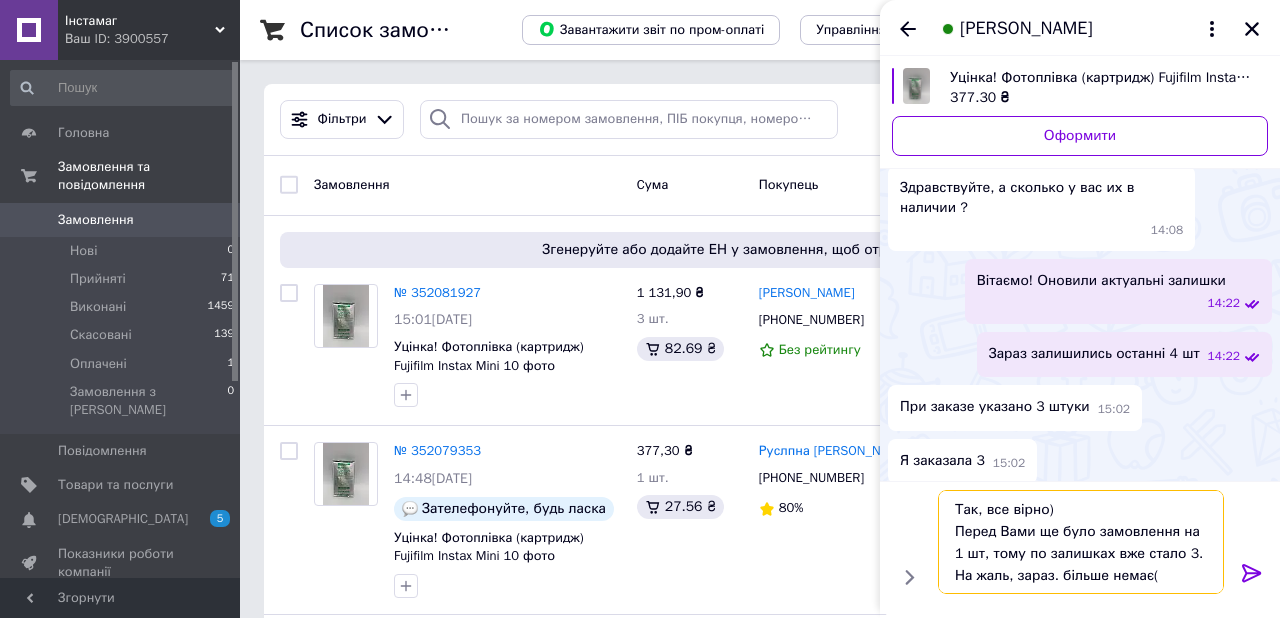 click on "Так, все вірно)
Перед Вами ще було замовлення на 1 шт, тому по залишках вже стало 3. На жаль, зараз. більше немає(" at bounding box center [1081, 542] 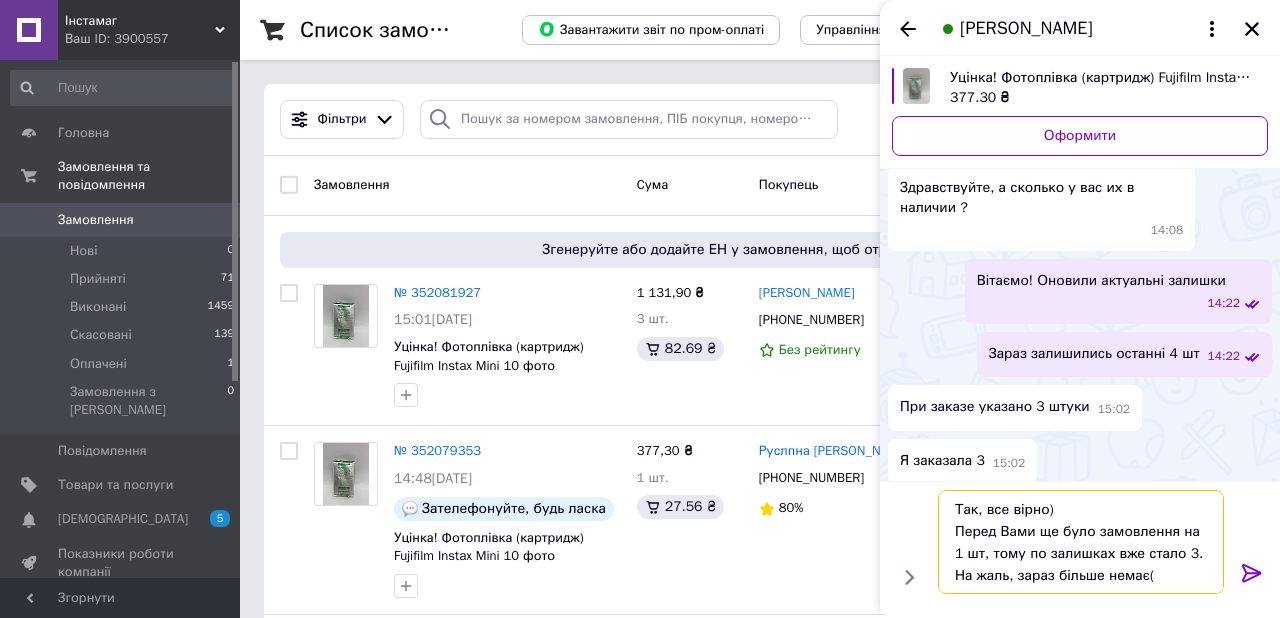 click on "Так, все вірно)
Перед Вами ще було замовлення на 1 шт, тому по залишках вже стало 3. На жаль, зараз більше немає(" at bounding box center (1081, 542) 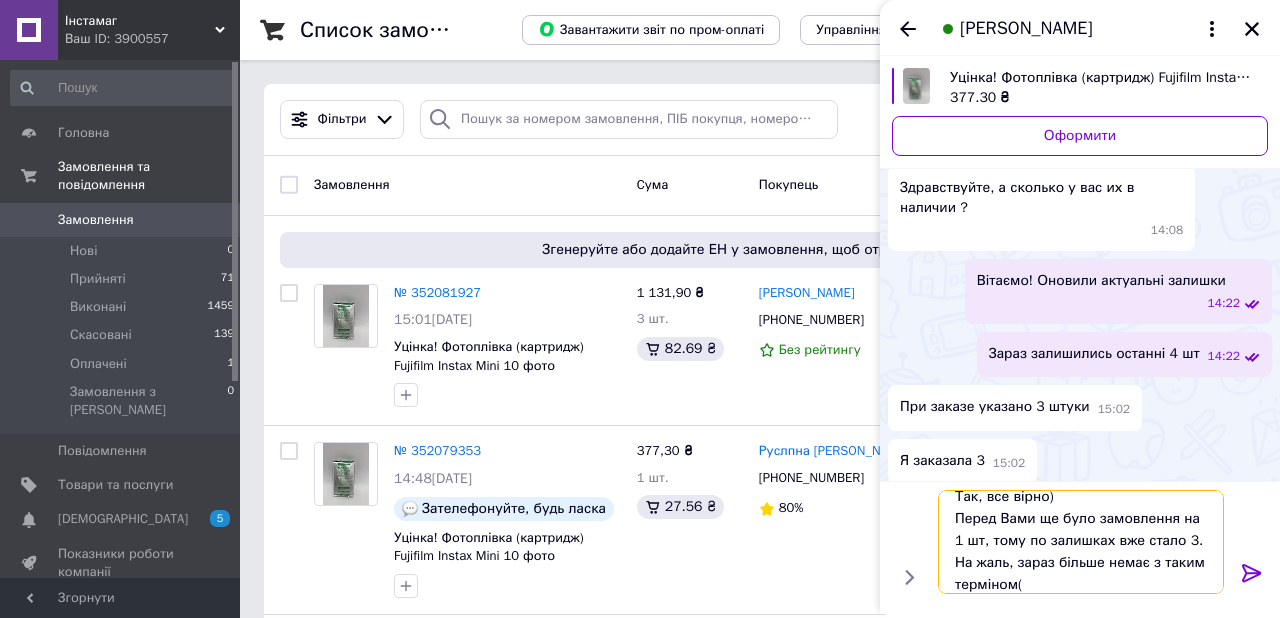 scroll, scrollTop: 2, scrollLeft: 0, axis: vertical 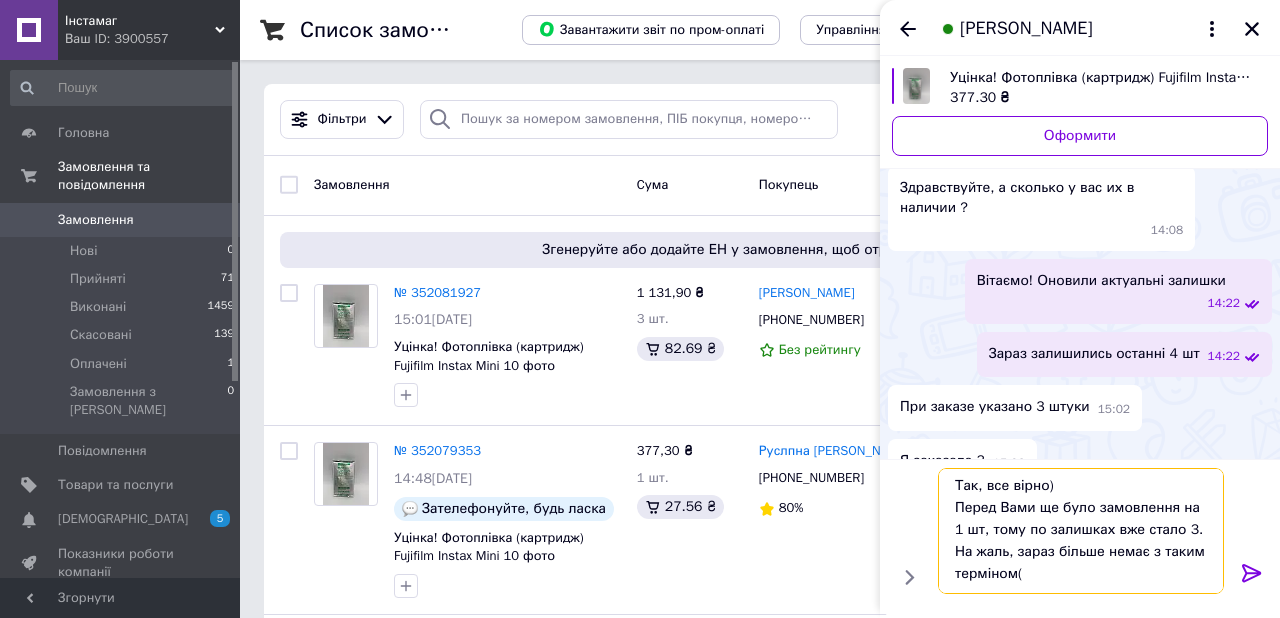 click on "Так, все вірно)
Перед Вами ще було замовлення на 1 шт, тому по залишках вже стало 3. На жаль, зараз більше немає з таким терміном(" at bounding box center [1081, 531] 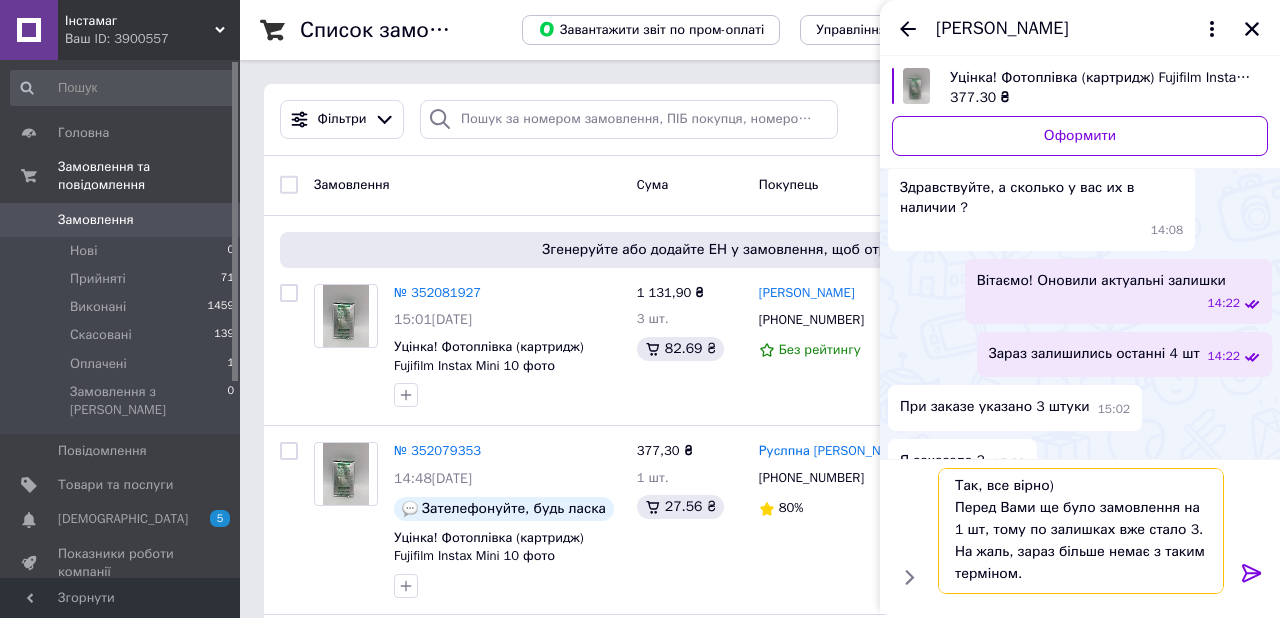 drag, startPoint x: 1092, startPoint y: 575, endPoint x: 1155, endPoint y: 560, distance: 64.7611 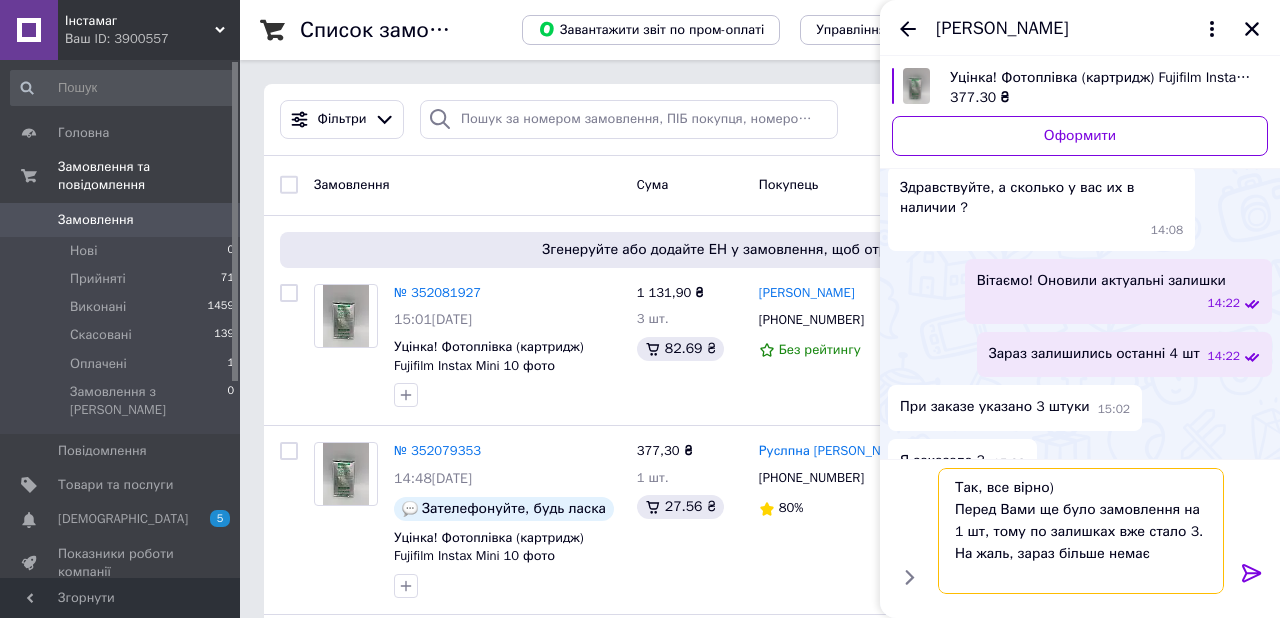 scroll, scrollTop: 0, scrollLeft: 0, axis: both 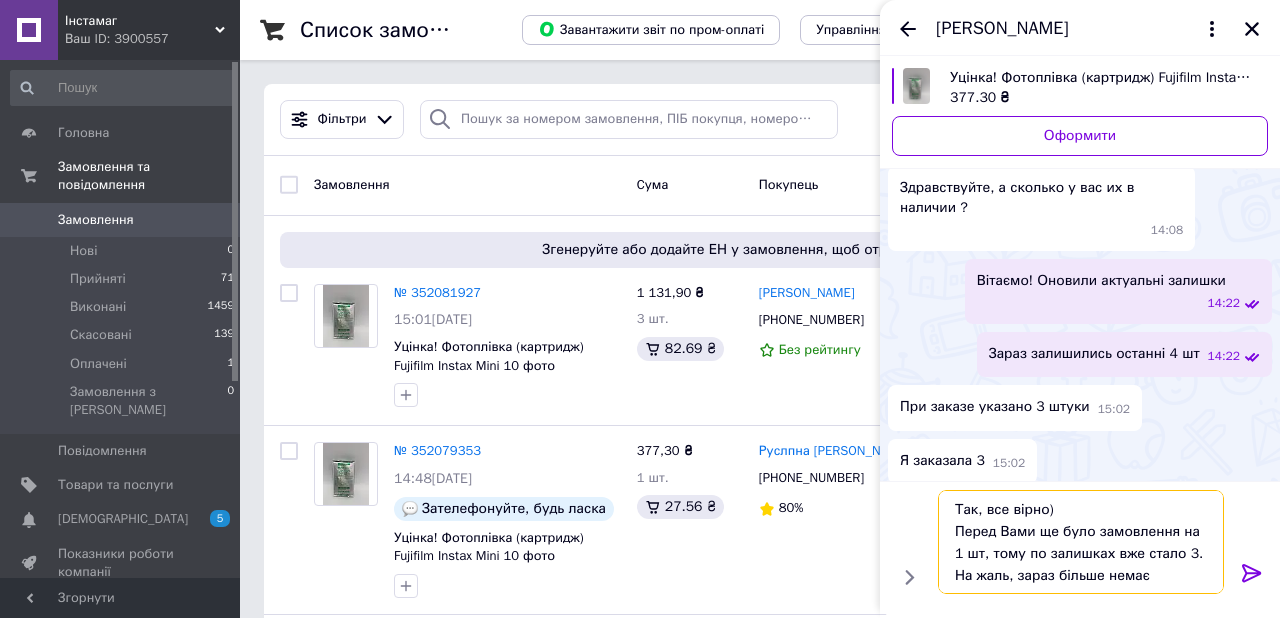 type on "Так, все вірно)
Перед Вами ще було замовлення на 1 шт, тому по залишках вже стало 3. На жаль, зараз більше немає" 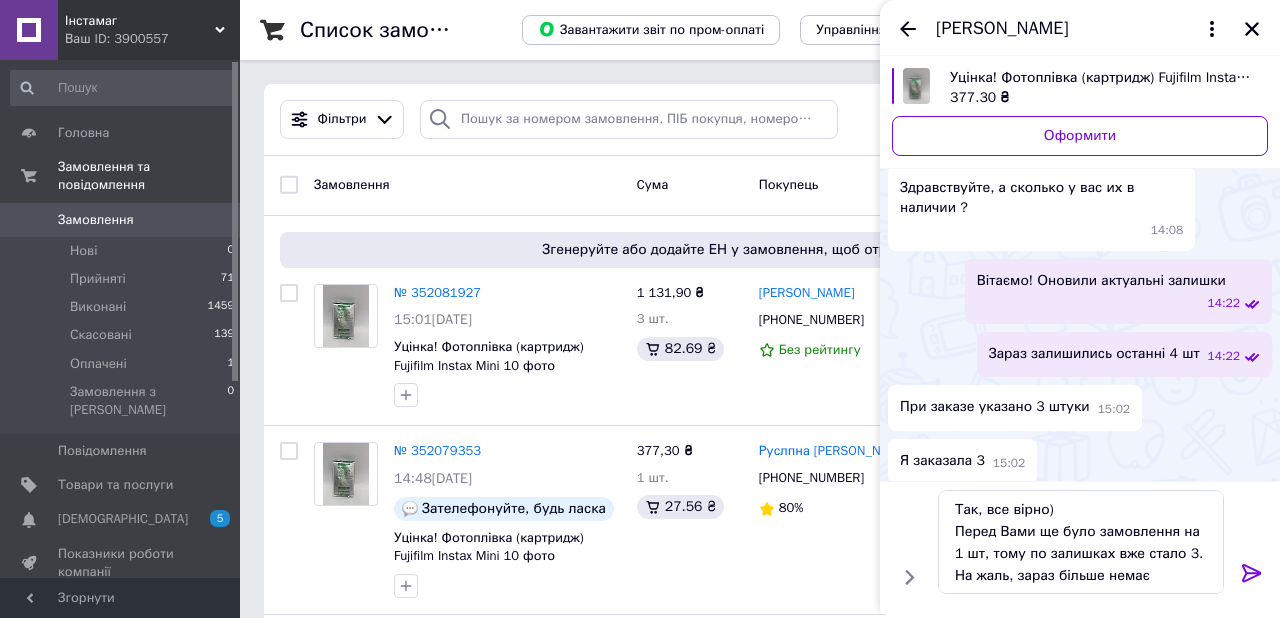 click 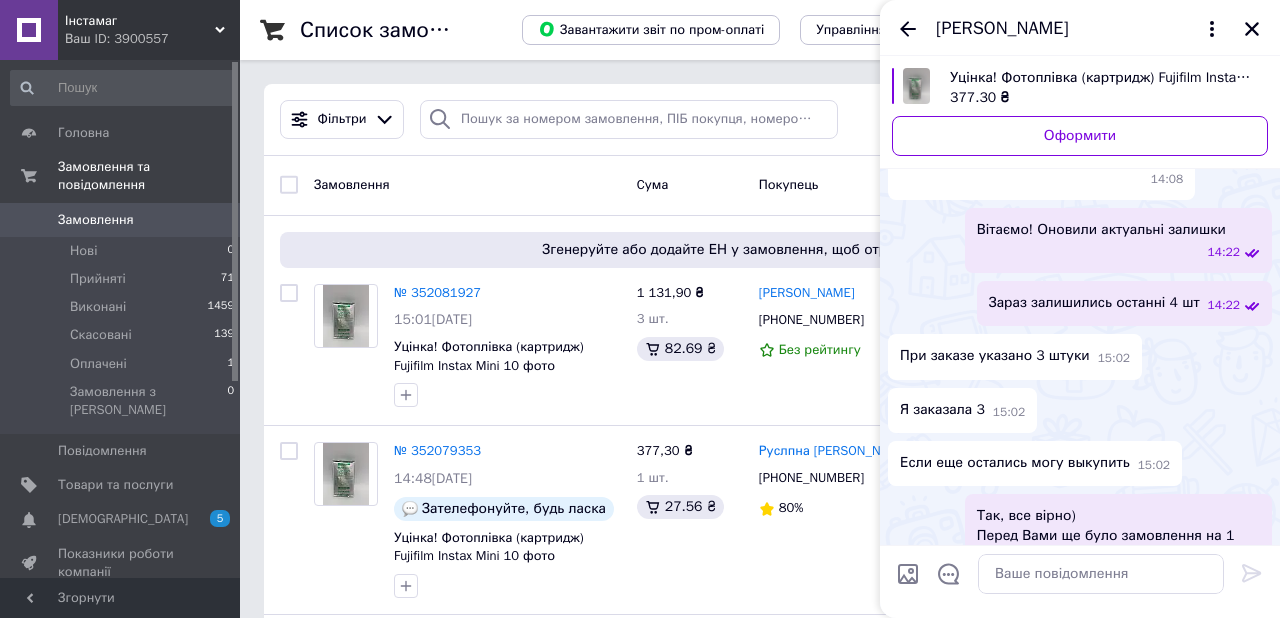 scroll, scrollTop: 196, scrollLeft: 0, axis: vertical 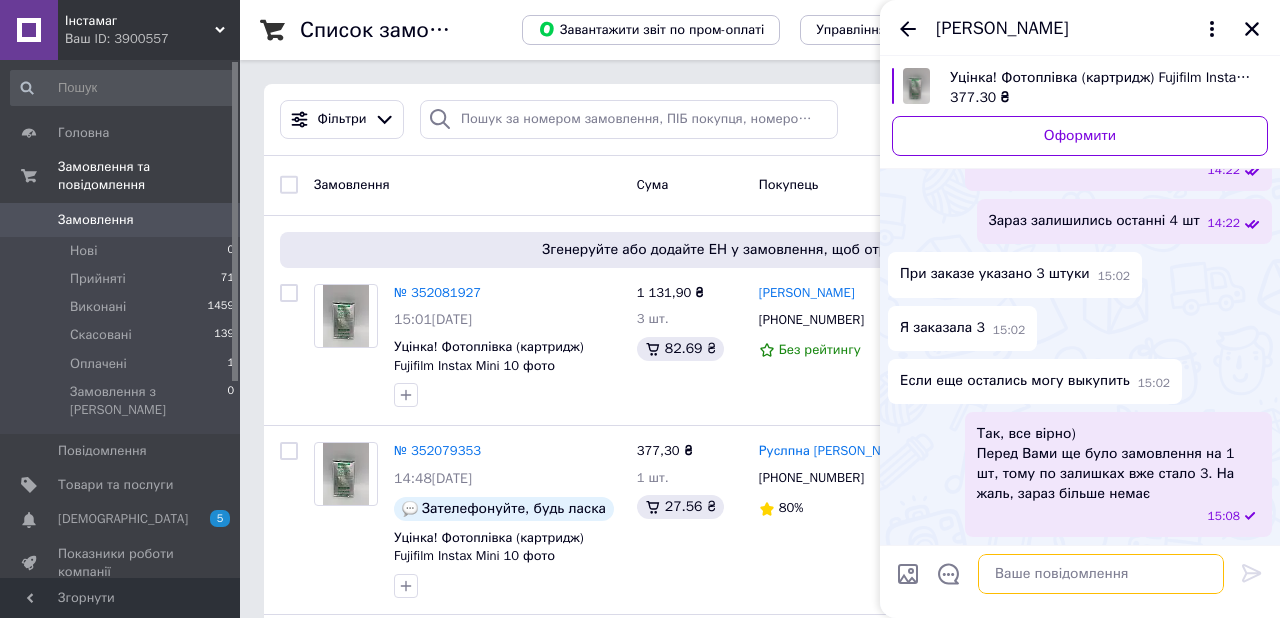 click at bounding box center [1101, 574] 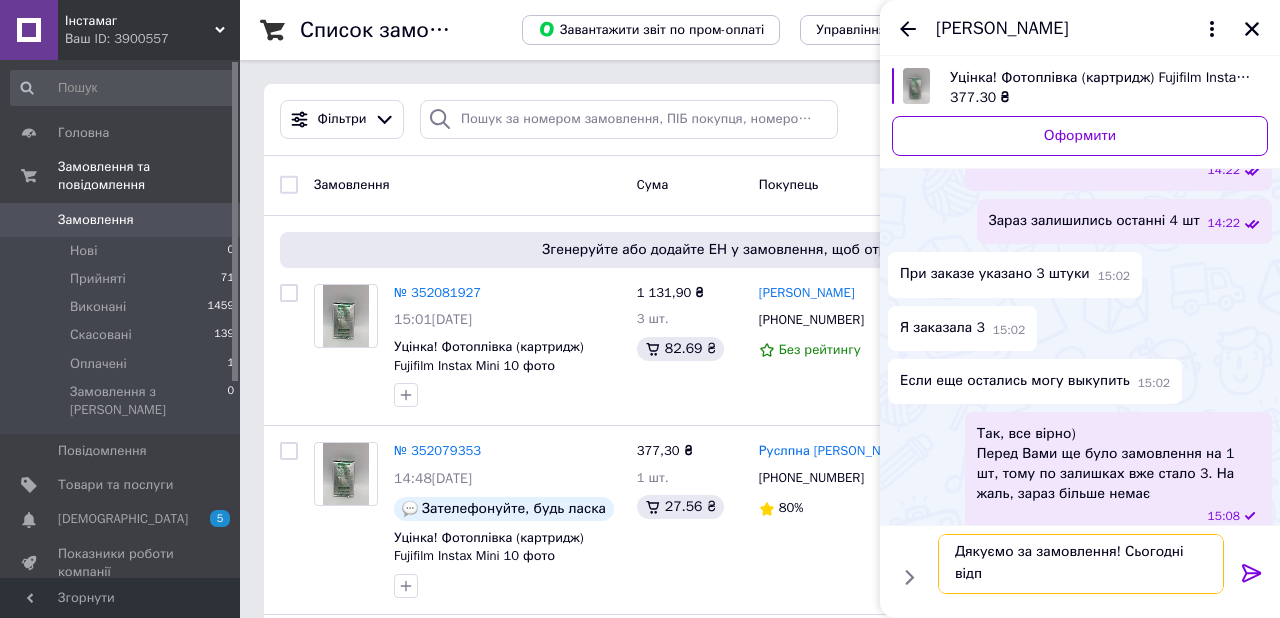 scroll, scrollTop: 2, scrollLeft: 0, axis: vertical 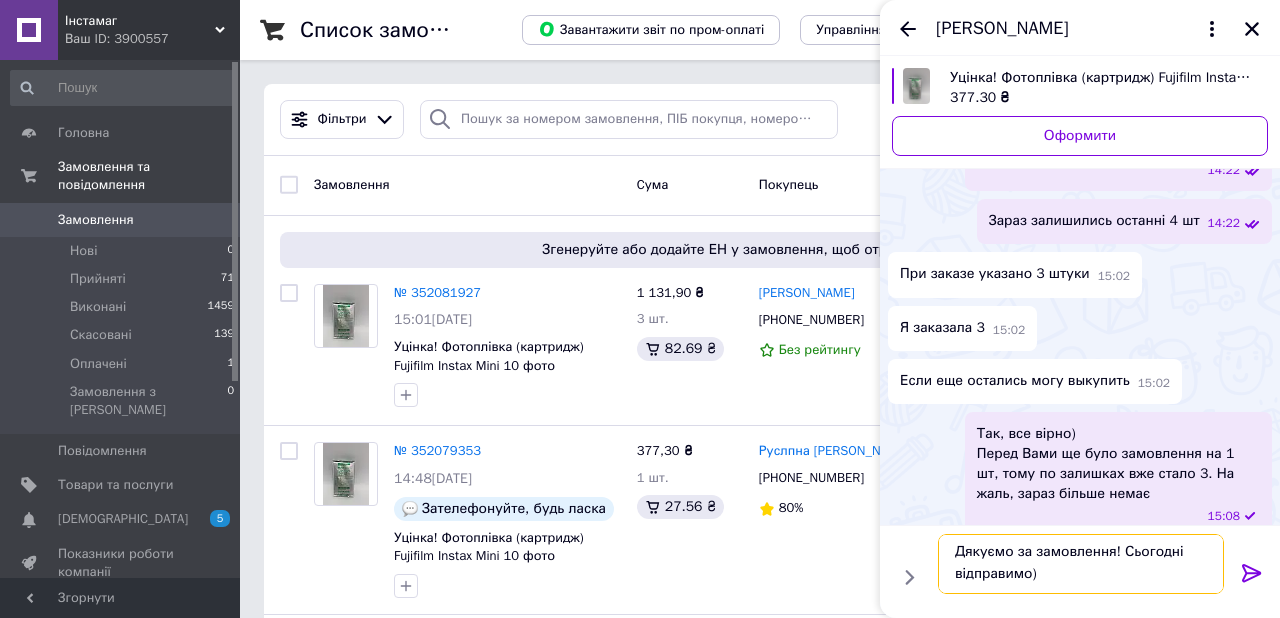 type on "Дякуємо за замовлення! Сьогодні відправимо)" 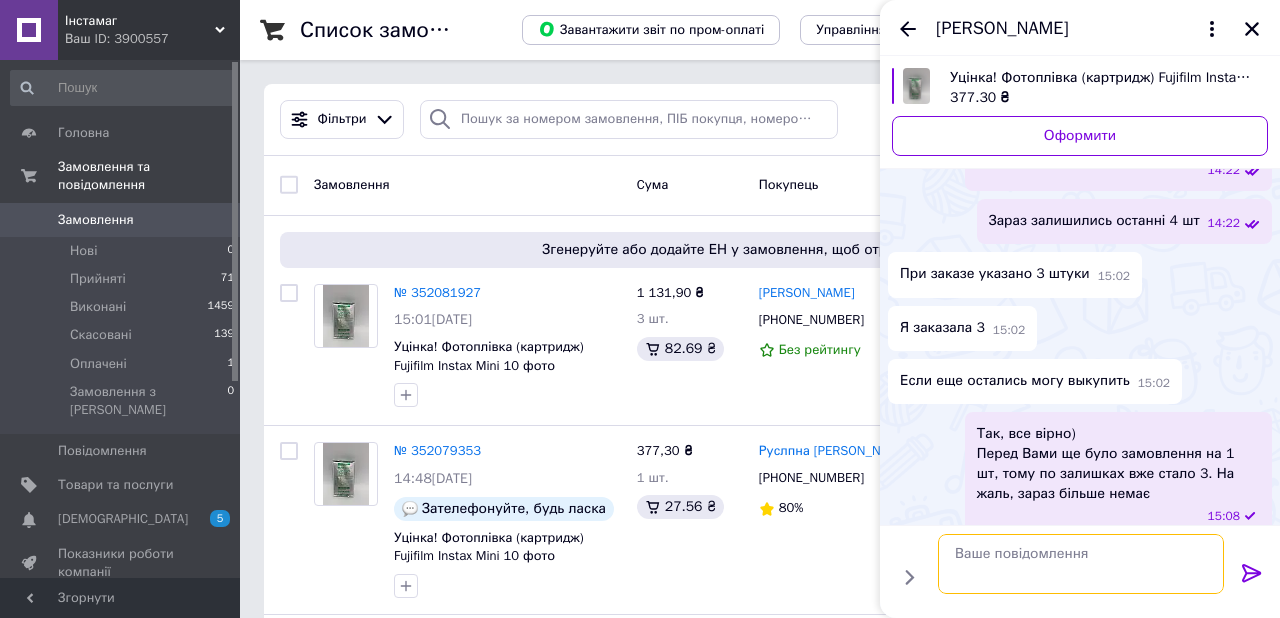 scroll, scrollTop: 0, scrollLeft: 0, axis: both 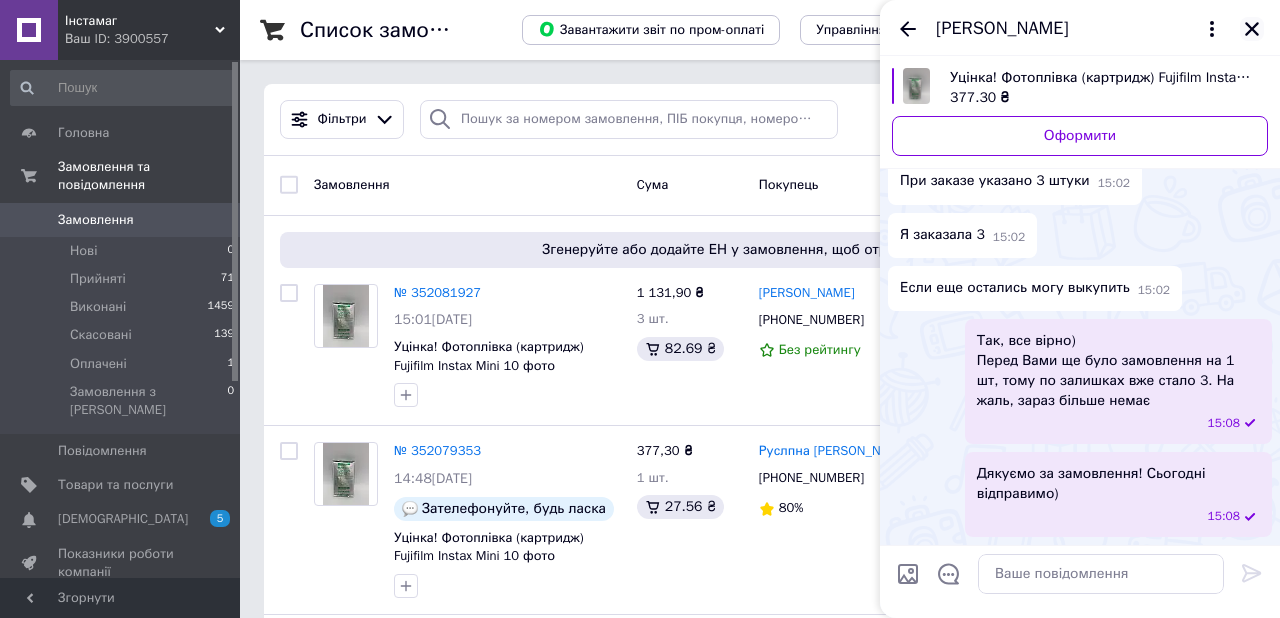 click 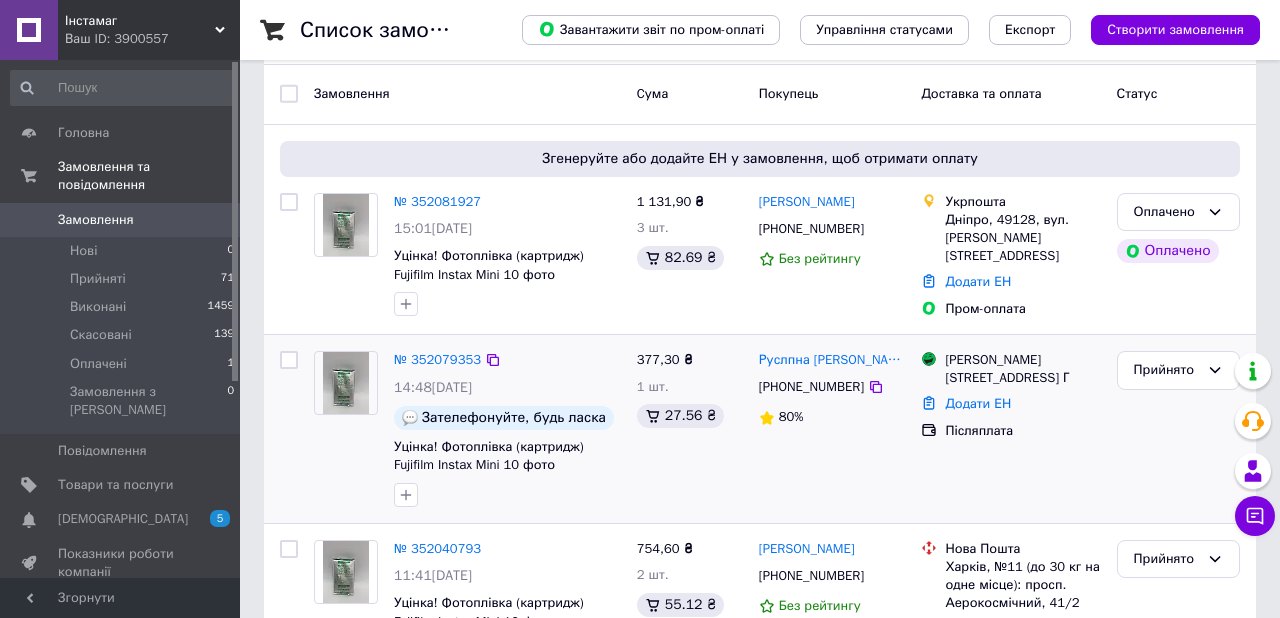 scroll, scrollTop: 94, scrollLeft: 0, axis: vertical 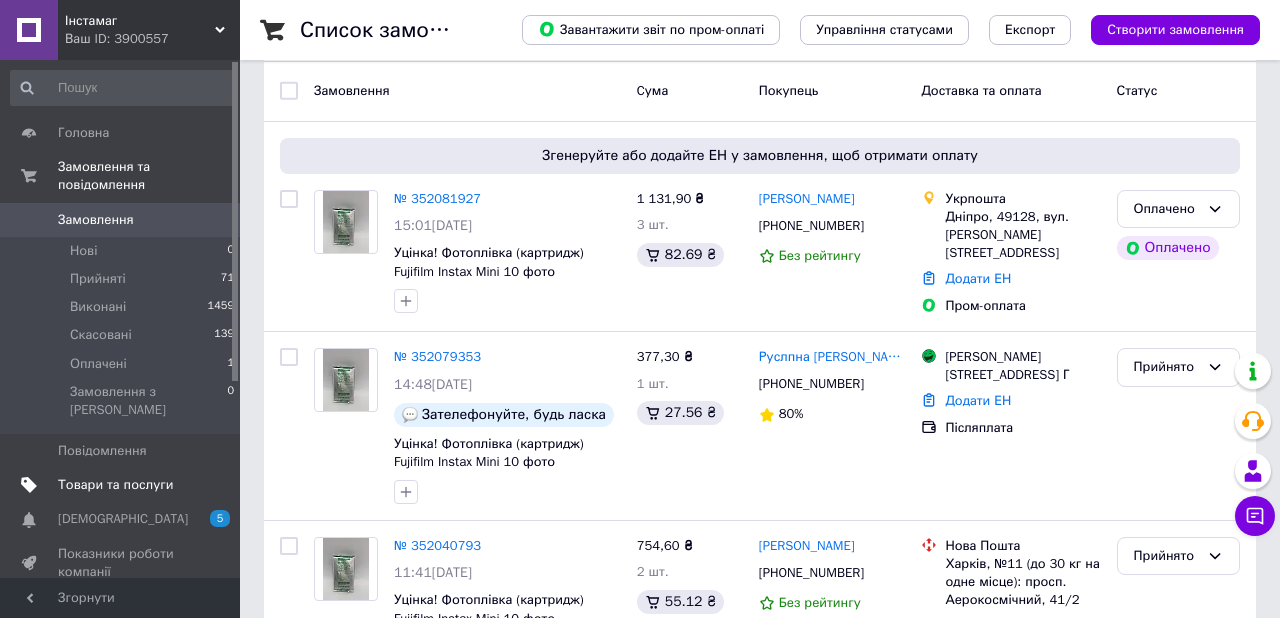 click on "Товари та послуги" at bounding box center [115, 485] 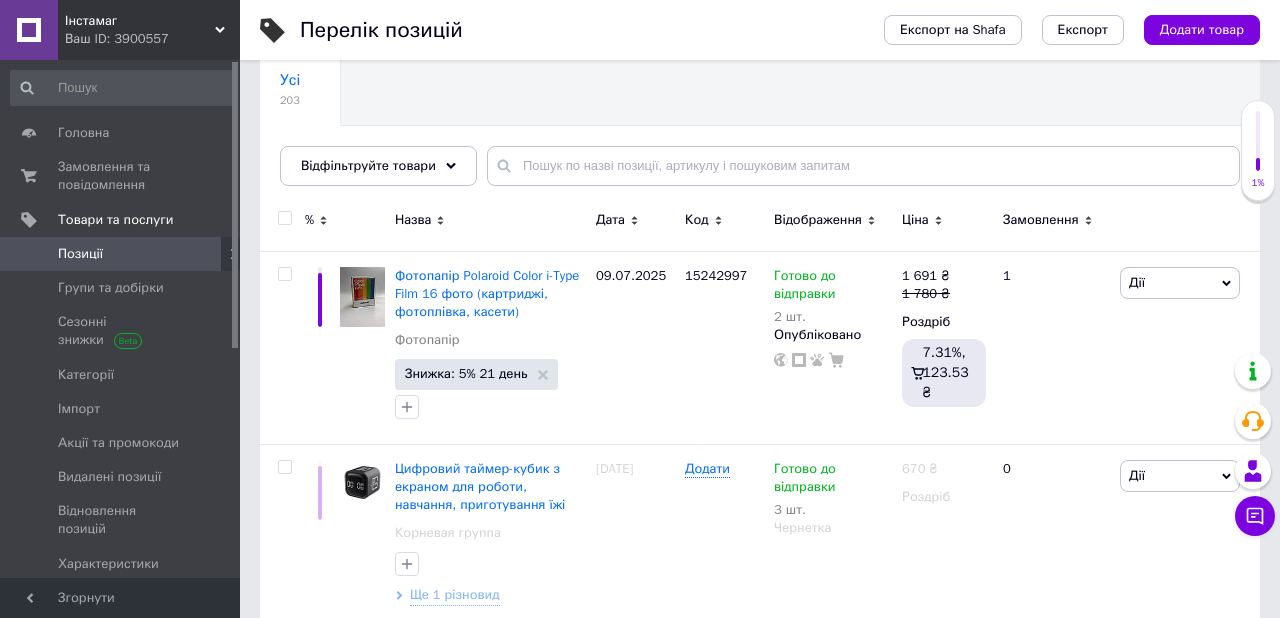 scroll, scrollTop: 209, scrollLeft: 0, axis: vertical 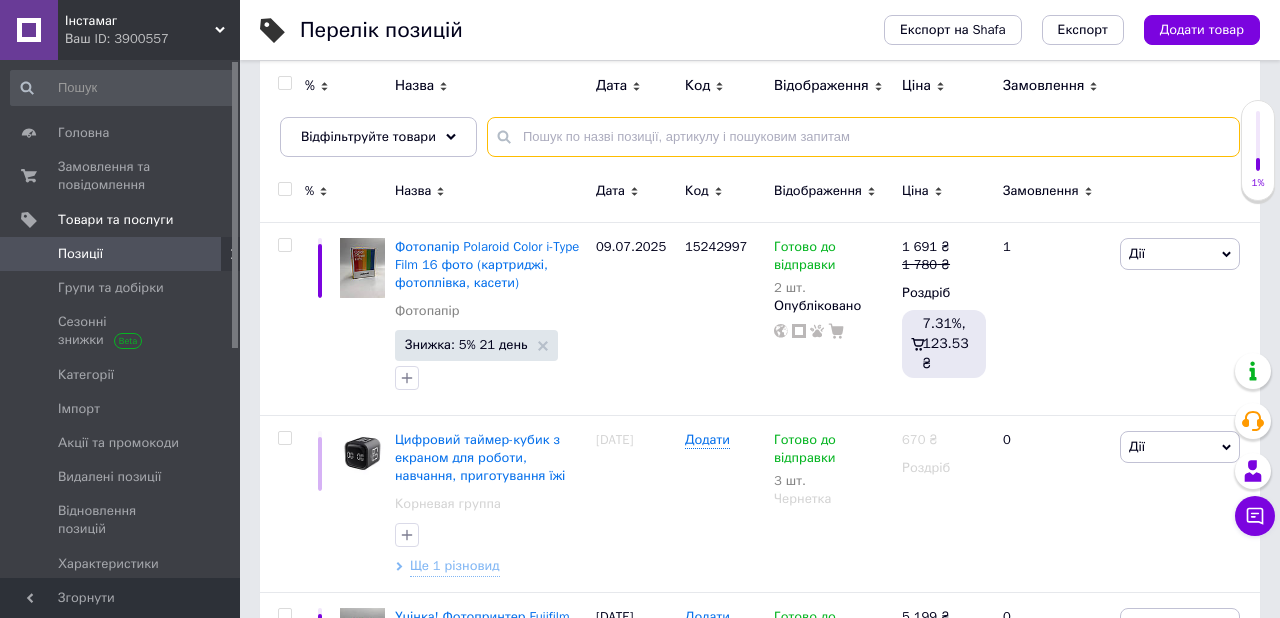 click at bounding box center [863, 137] 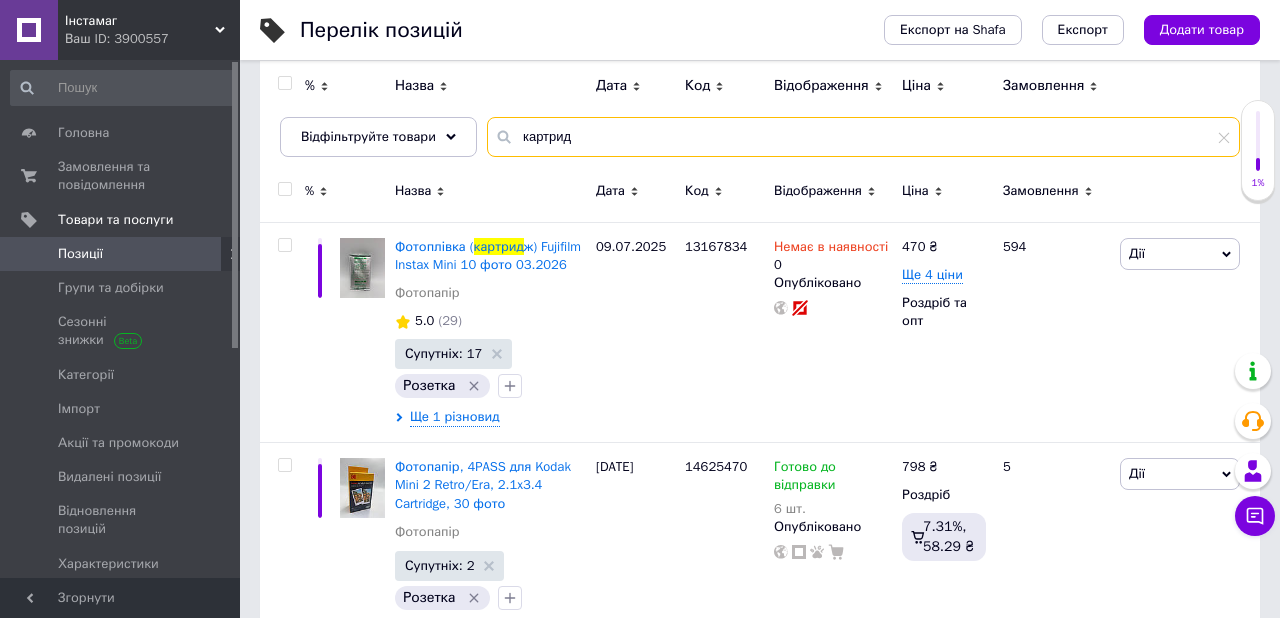 type on "картридж" 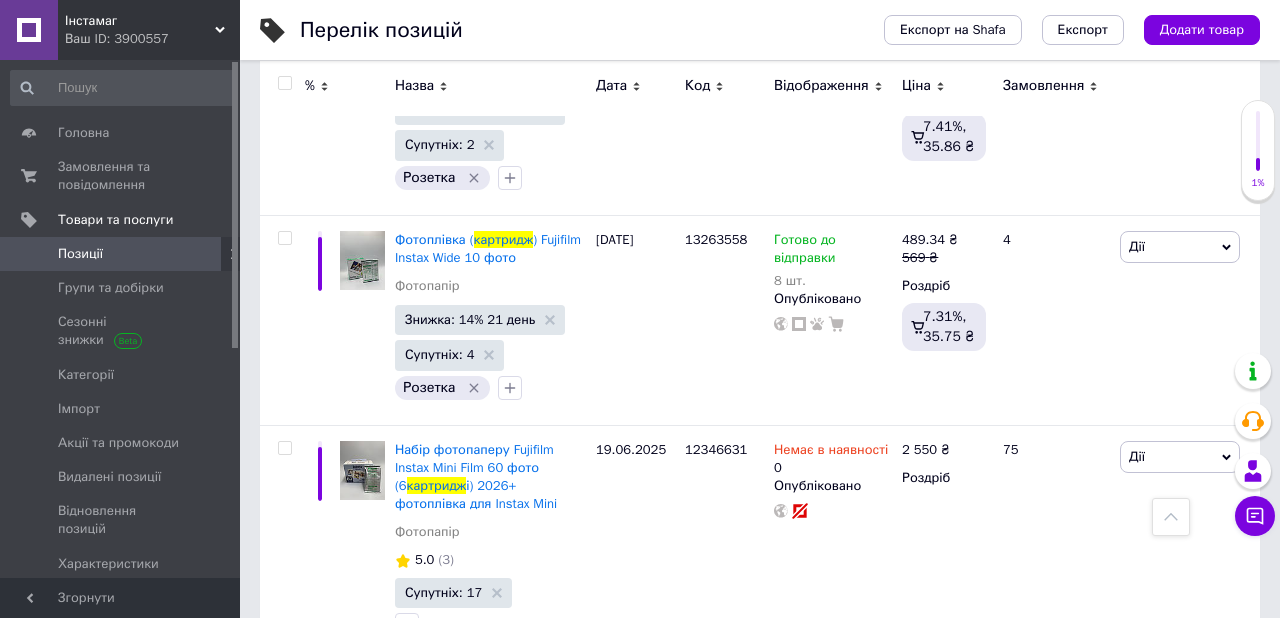 scroll, scrollTop: 0, scrollLeft: 0, axis: both 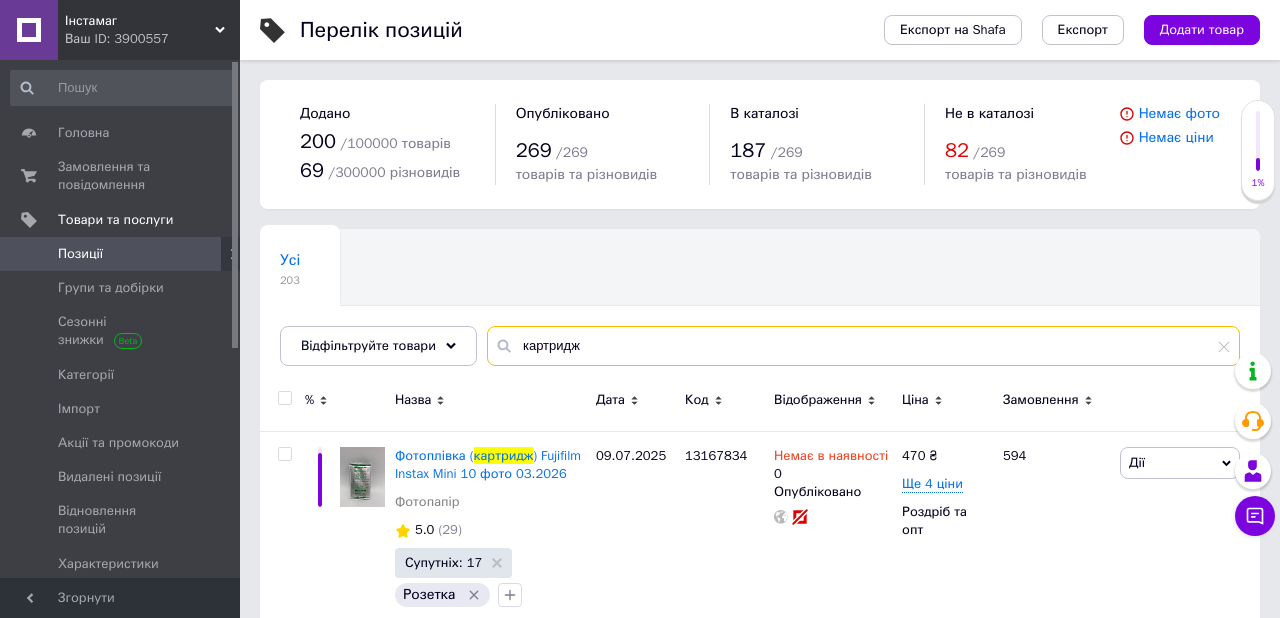 drag, startPoint x: 615, startPoint y: 340, endPoint x: 502, endPoint y: 337, distance: 113.03982 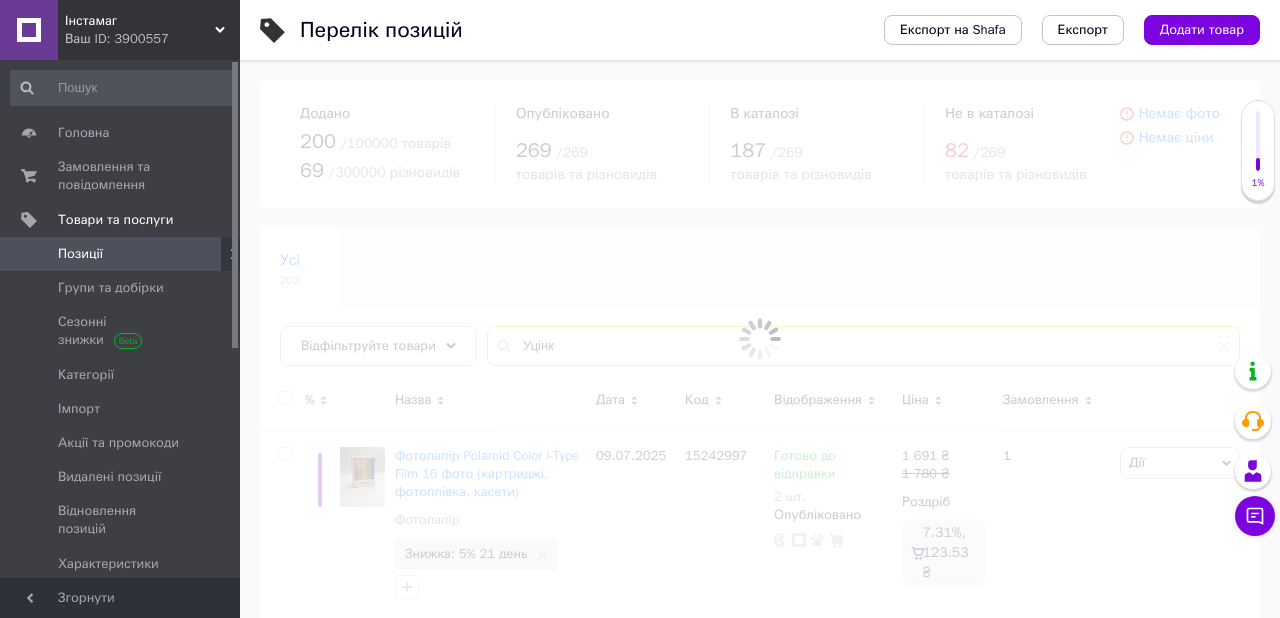 type on "Уцінка" 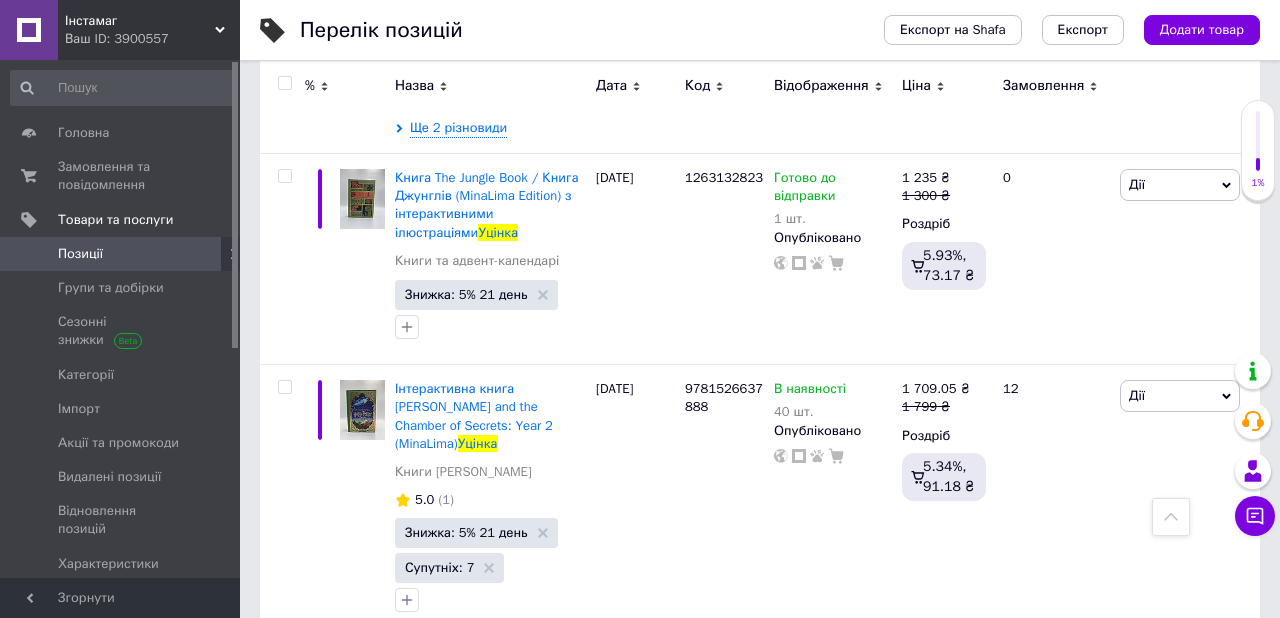 scroll, scrollTop: 0, scrollLeft: 0, axis: both 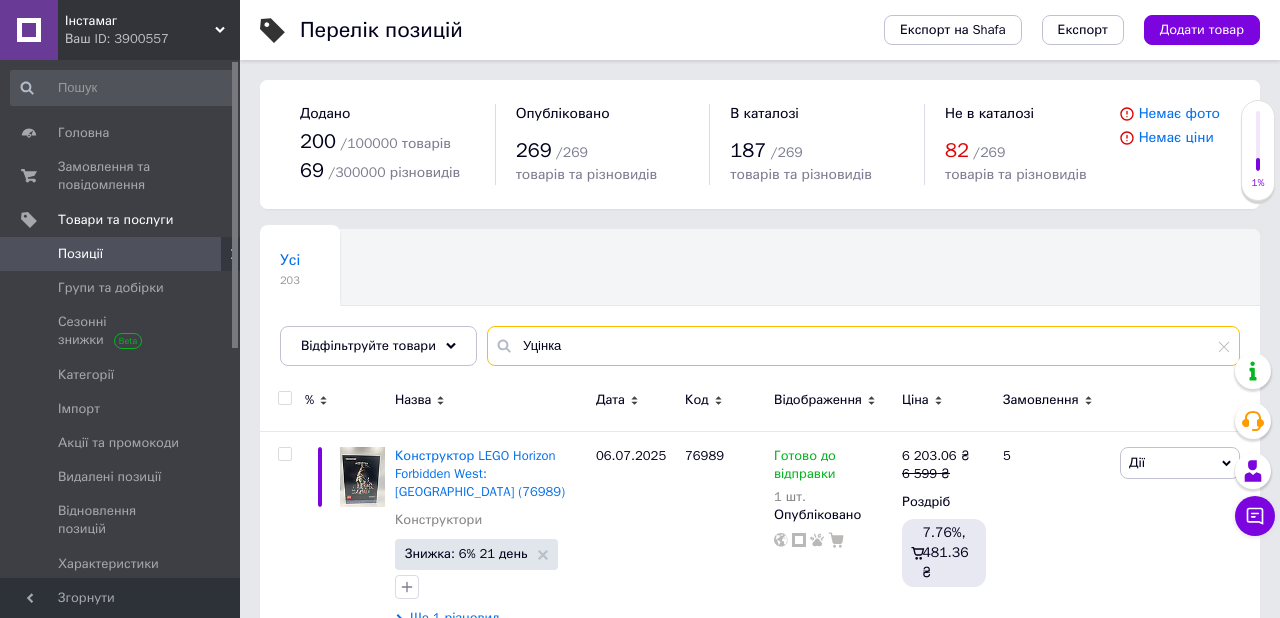 drag, startPoint x: 563, startPoint y: 357, endPoint x: 517, endPoint y: 349, distance: 46.69047 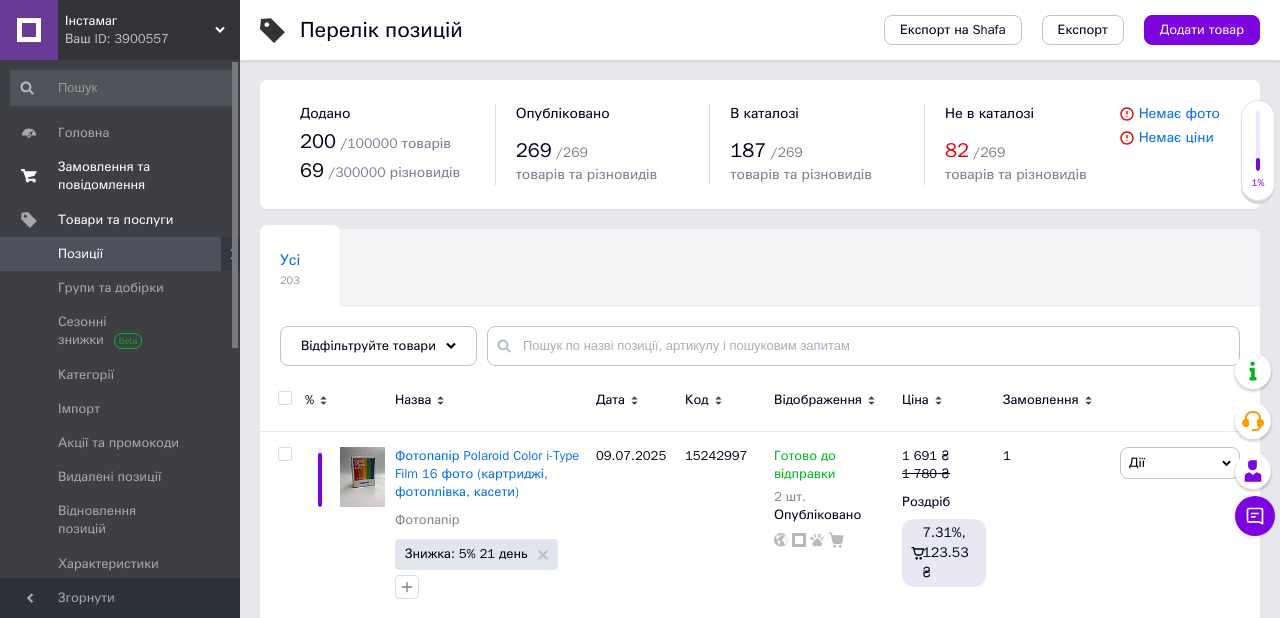 click on "Замовлення та повідомлення" at bounding box center [121, 176] 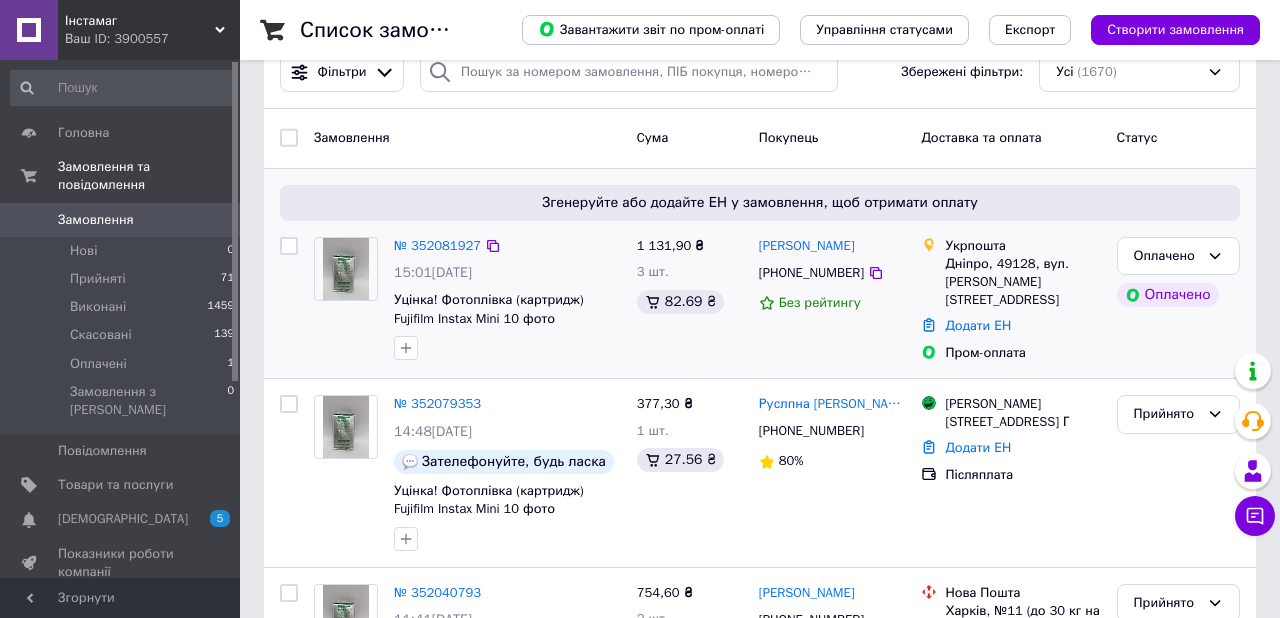 scroll, scrollTop: 77, scrollLeft: 0, axis: vertical 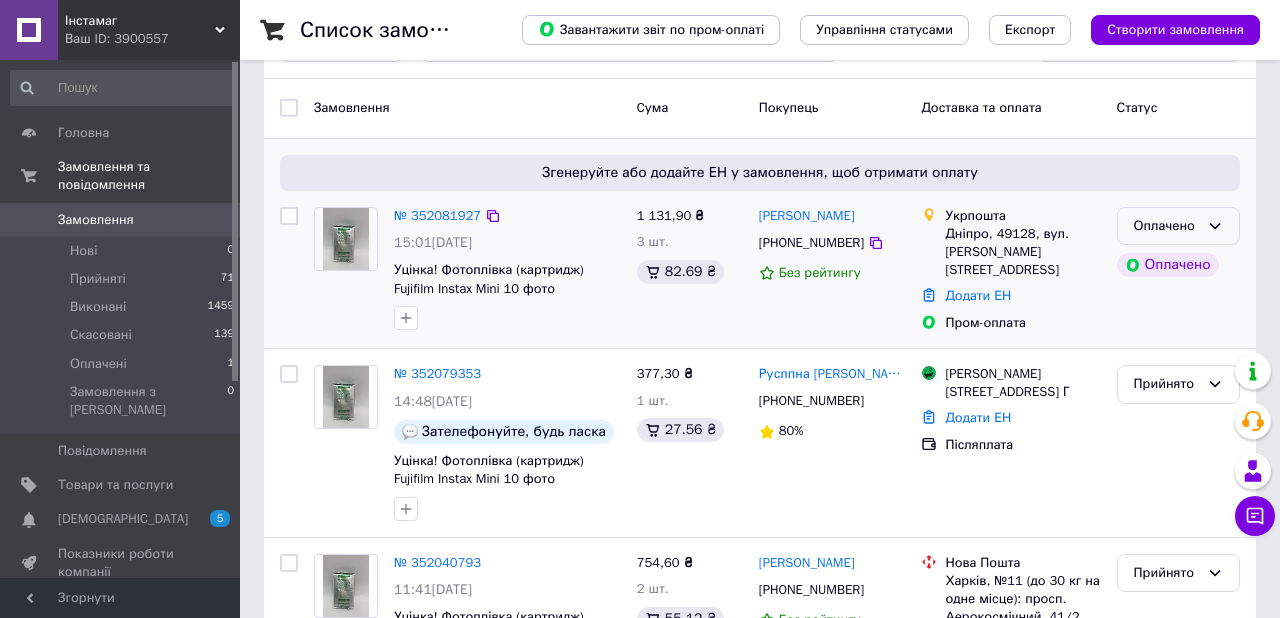 click on "Оплачено" at bounding box center (1166, 226) 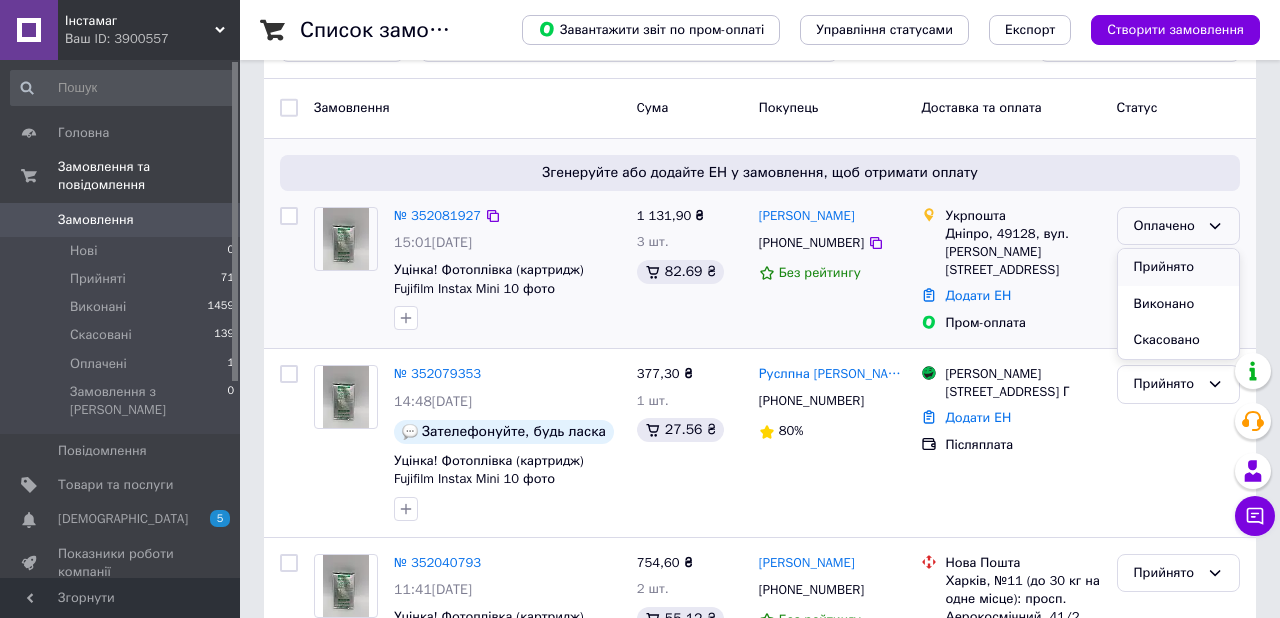 click on "Прийнято" at bounding box center (1178, 267) 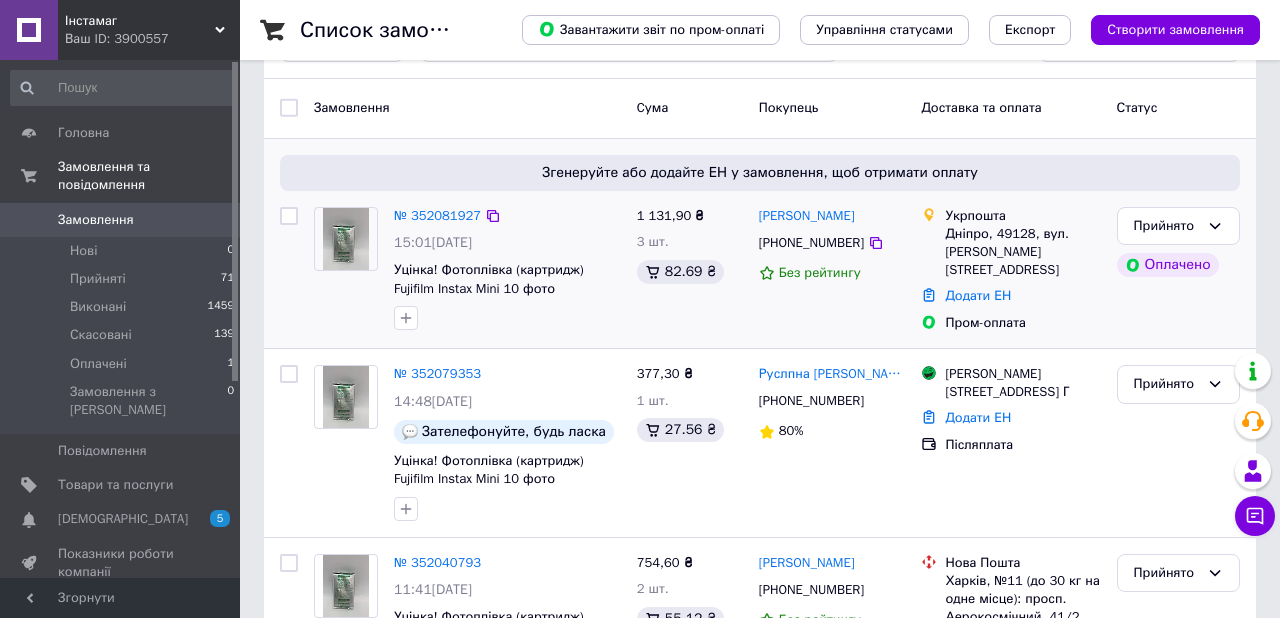 click on "№ 352081927 15:01[DATE] Уцінка! Фотоплівка (картридж) Fujifilm Instax Mini 10 фото Протерміновані 08.2024" at bounding box center (507, 269) 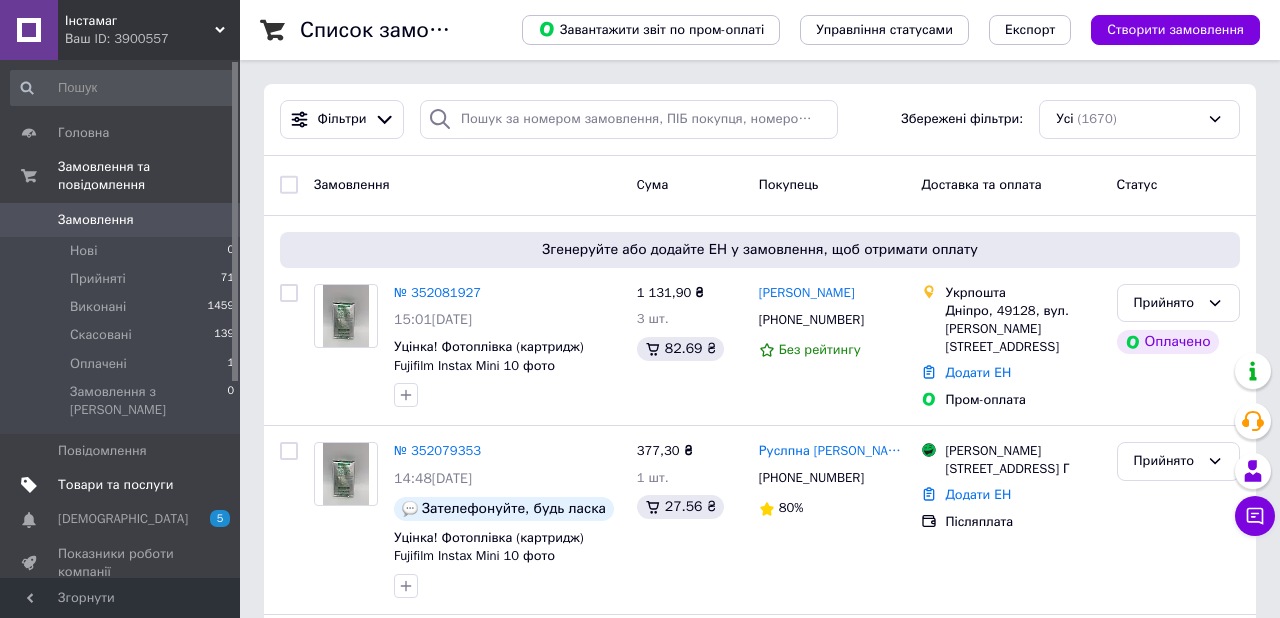 click on "Товари та послуги" at bounding box center [115, 485] 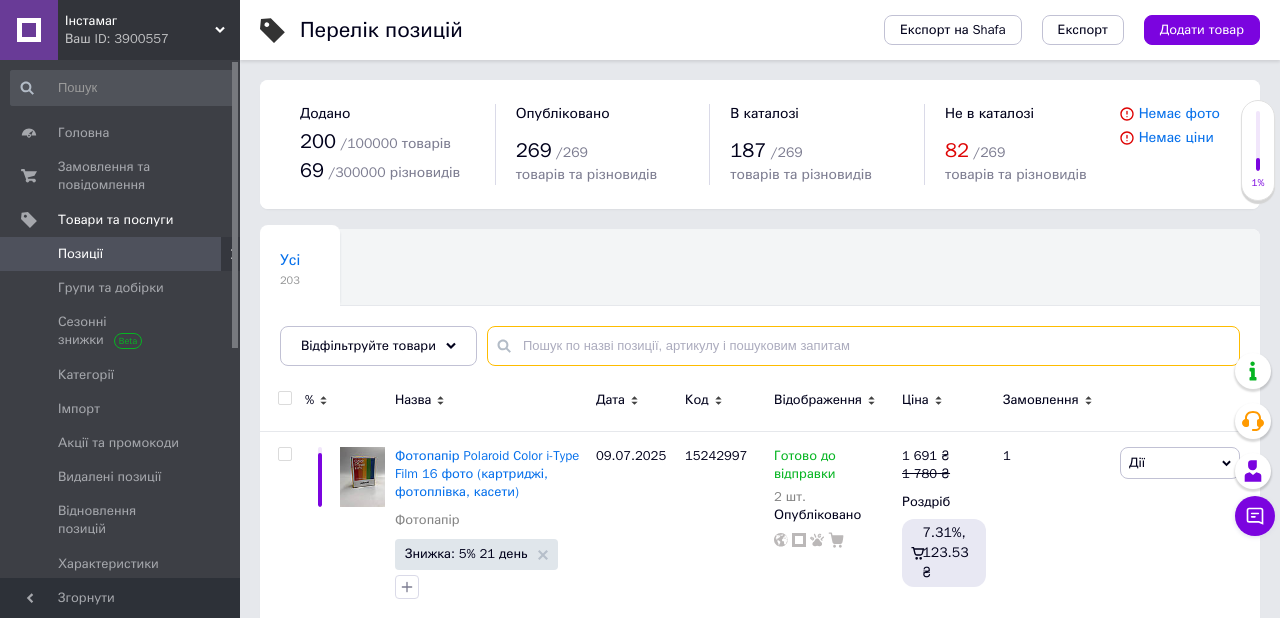click at bounding box center [863, 346] 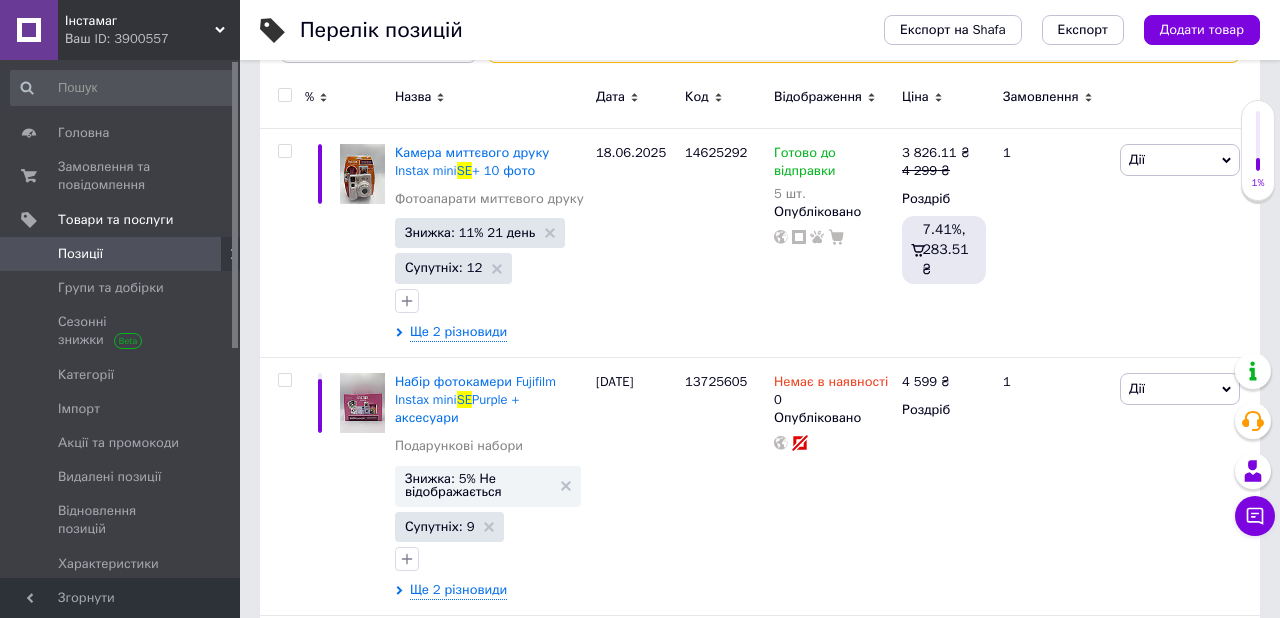 scroll, scrollTop: 309, scrollLeft: 0, axis: vertical 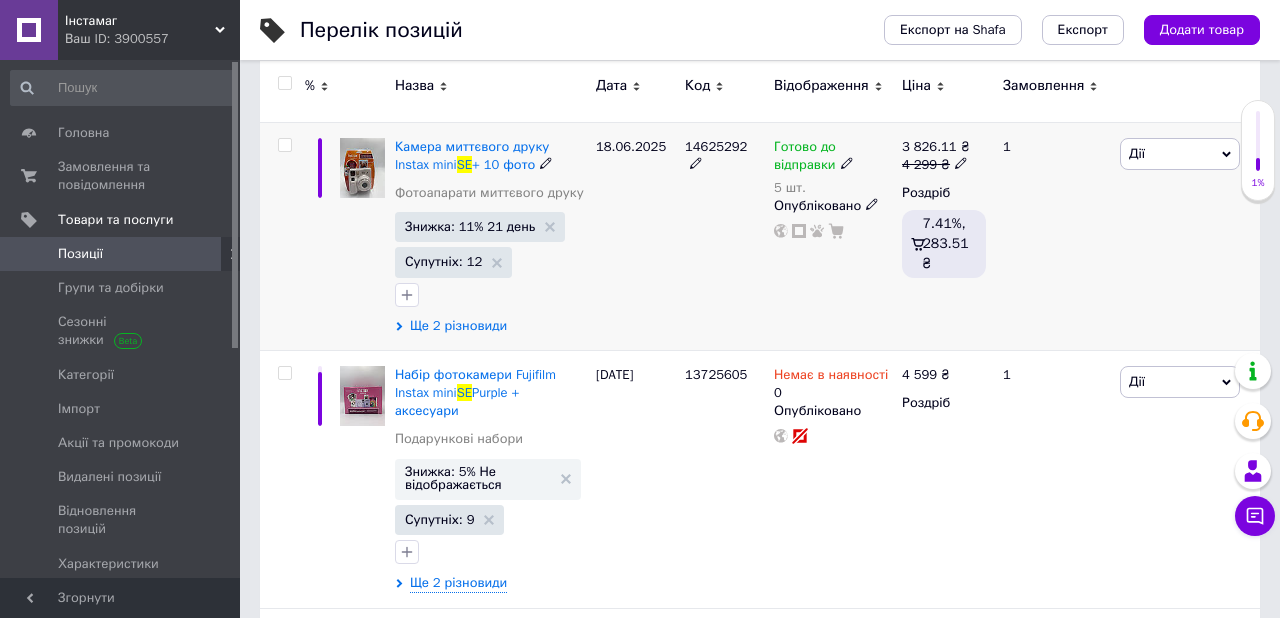 type on "SE" 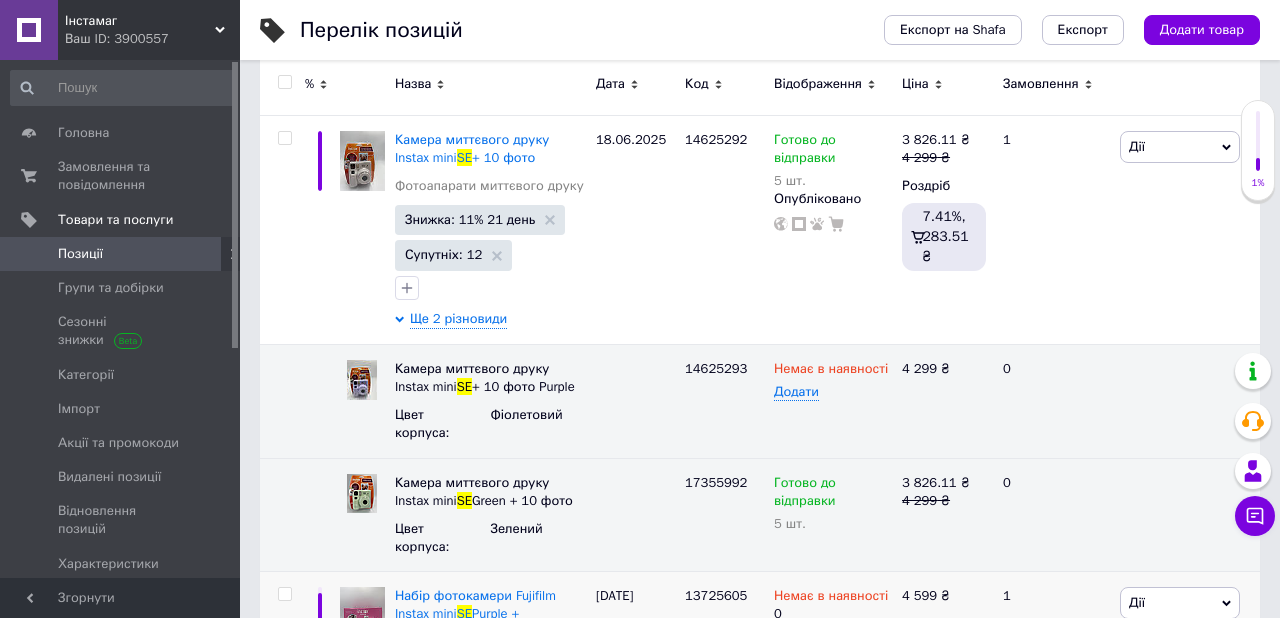 scroll, scrollTop: 319, scrollLeft: 0, axis: vertical 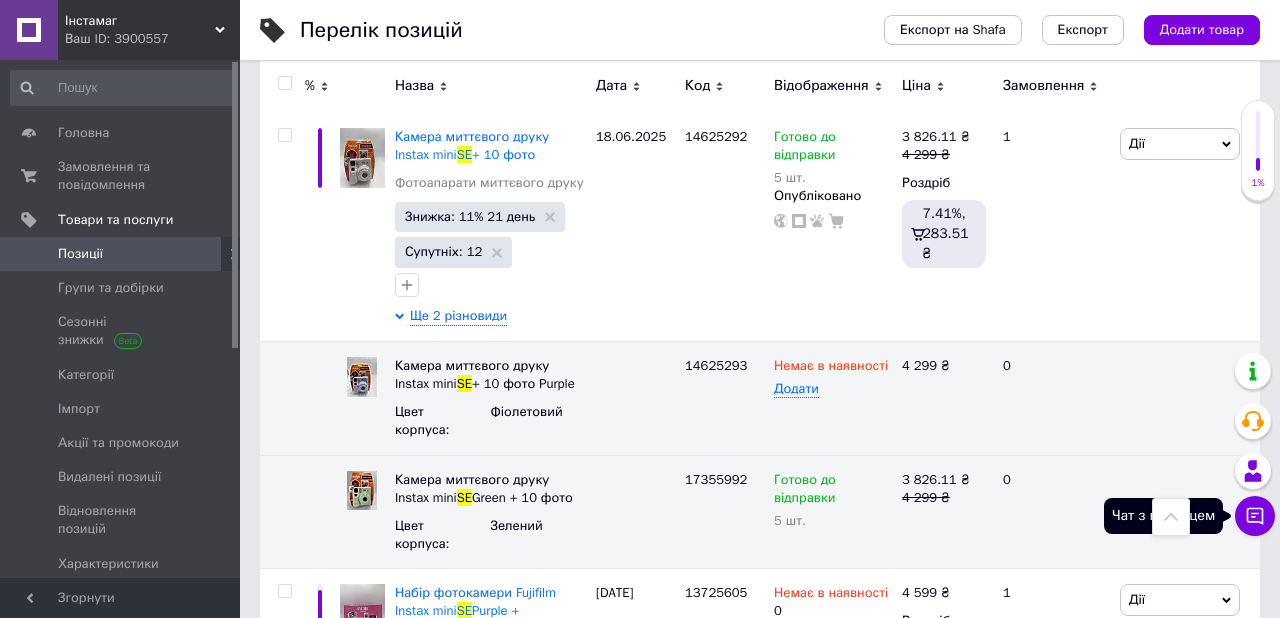 click on "Чат з покупцем" at bounding box center [1255, 516] 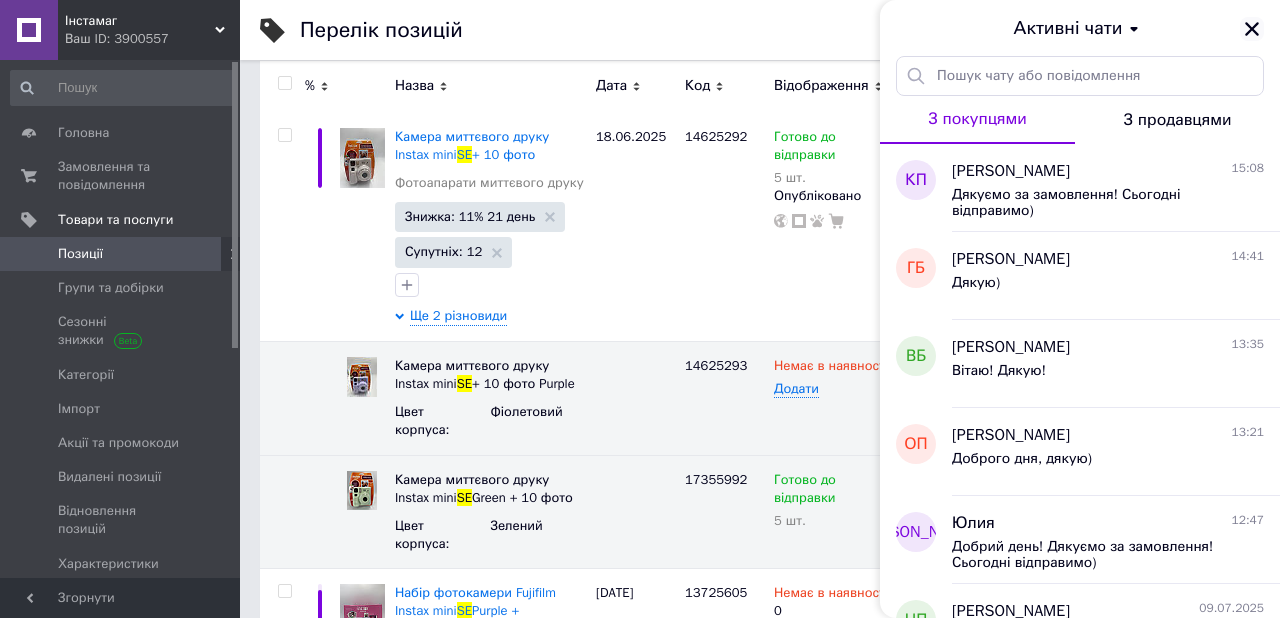 click 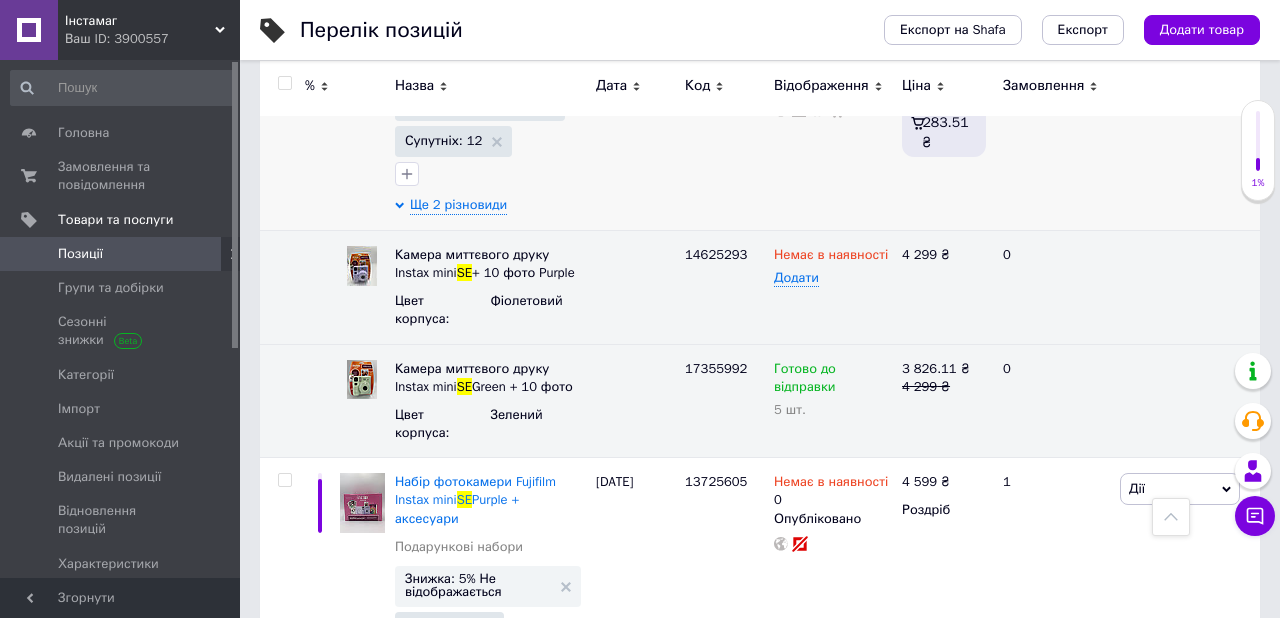 scroll, scrollTop: 463, scrollLeft: 0, axis: vertical 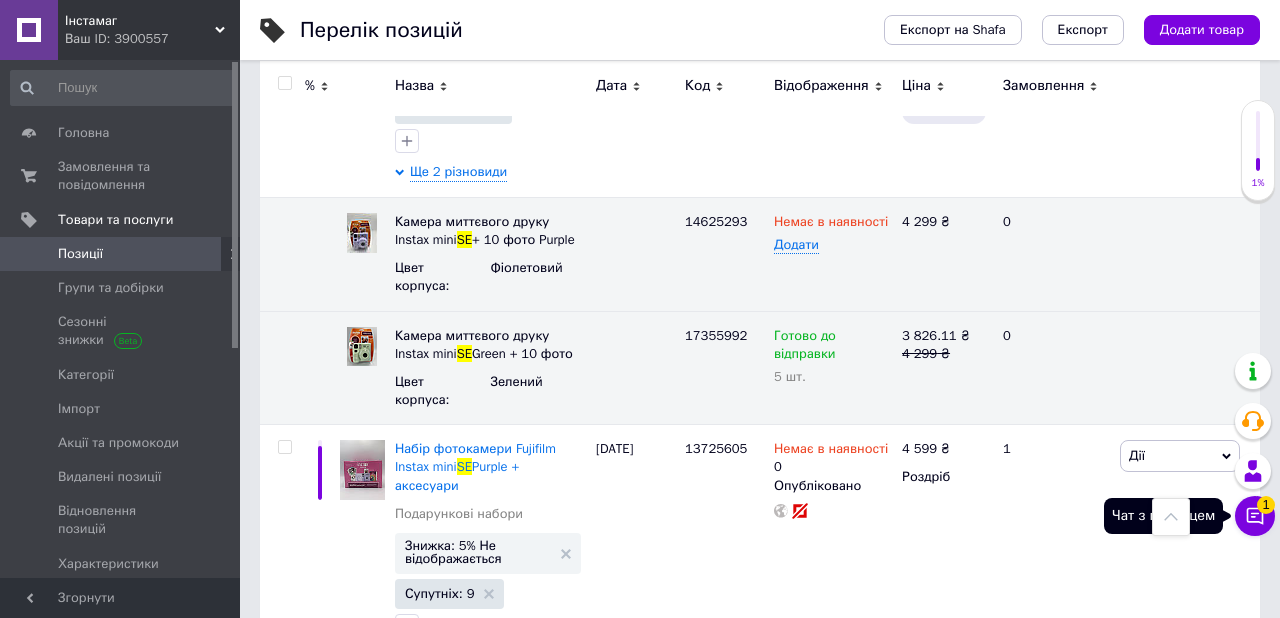 click 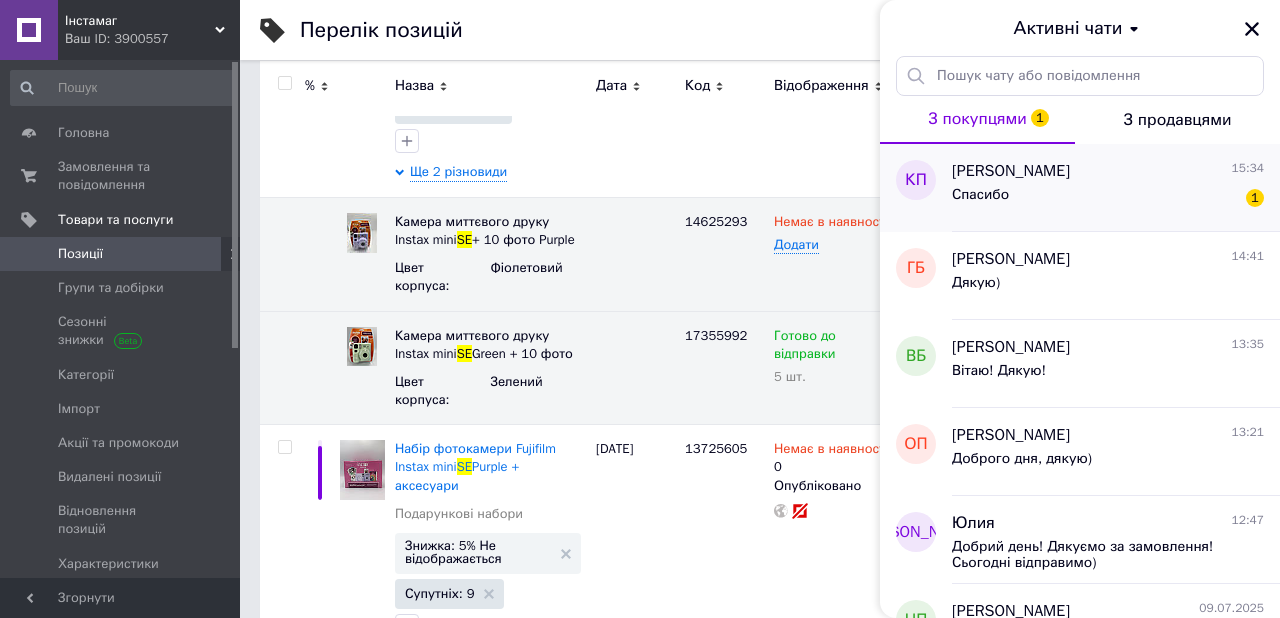 click on "Спасибо 1" at bounding box center [1108, 199] 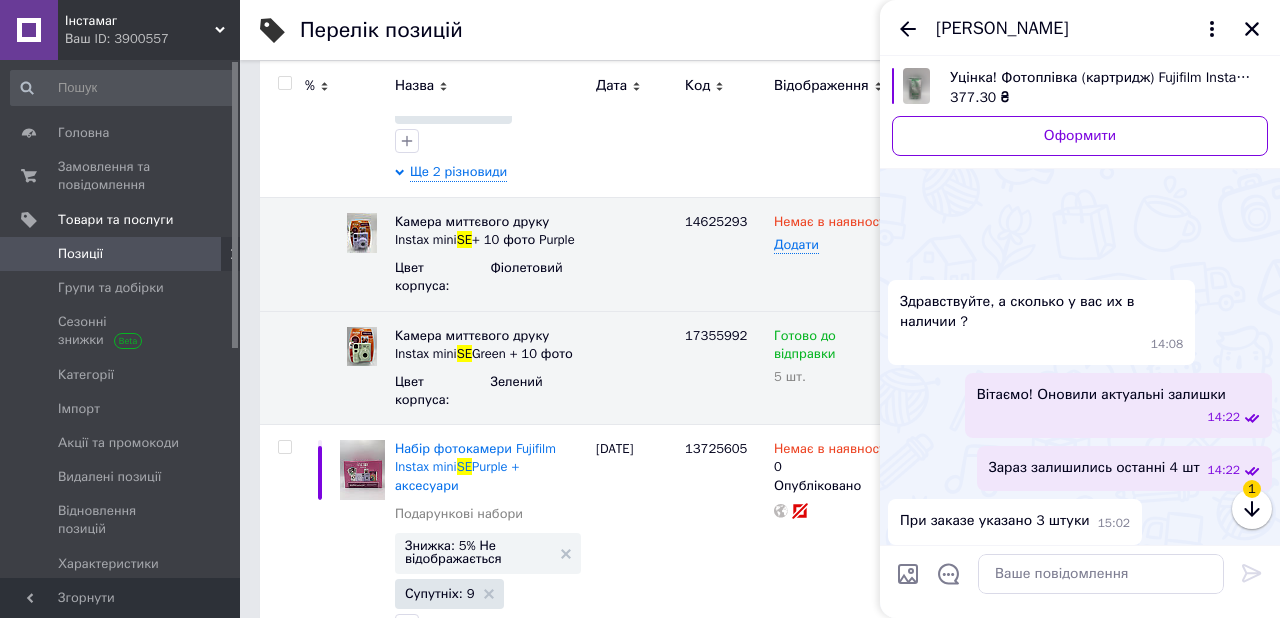 scroll, scrollTop: 429, scrollLeft: 0, axis: vertical 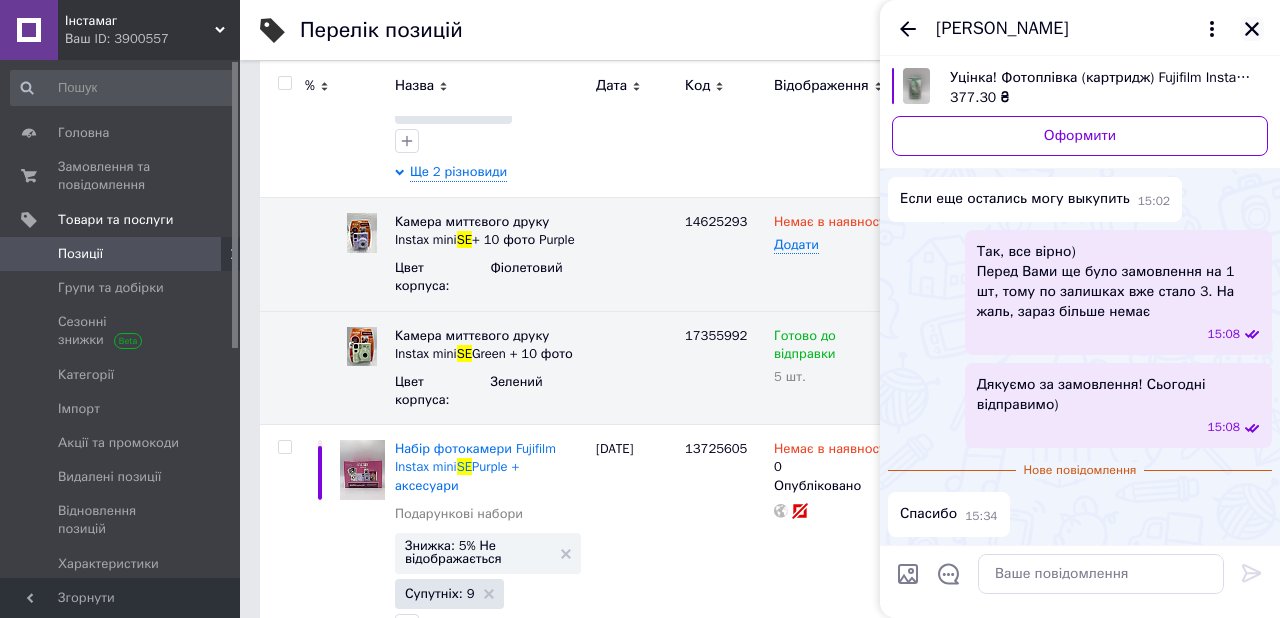 click 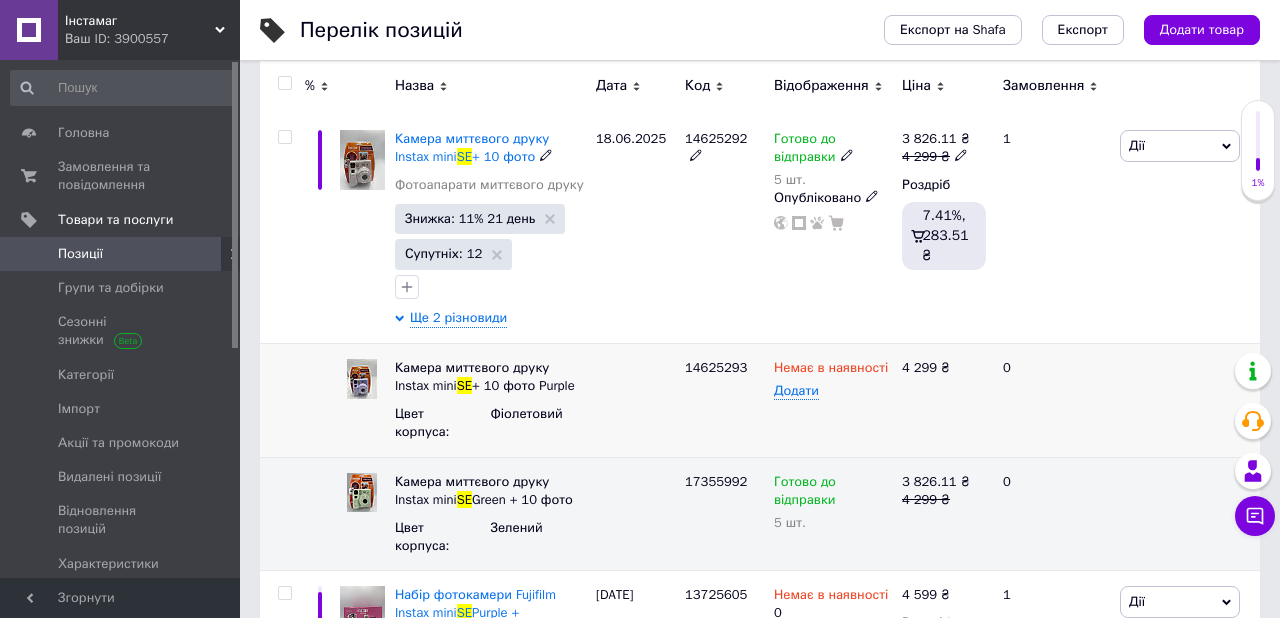 scroll, scrollTop: 322, scrollLeft: 0, axis: vertical 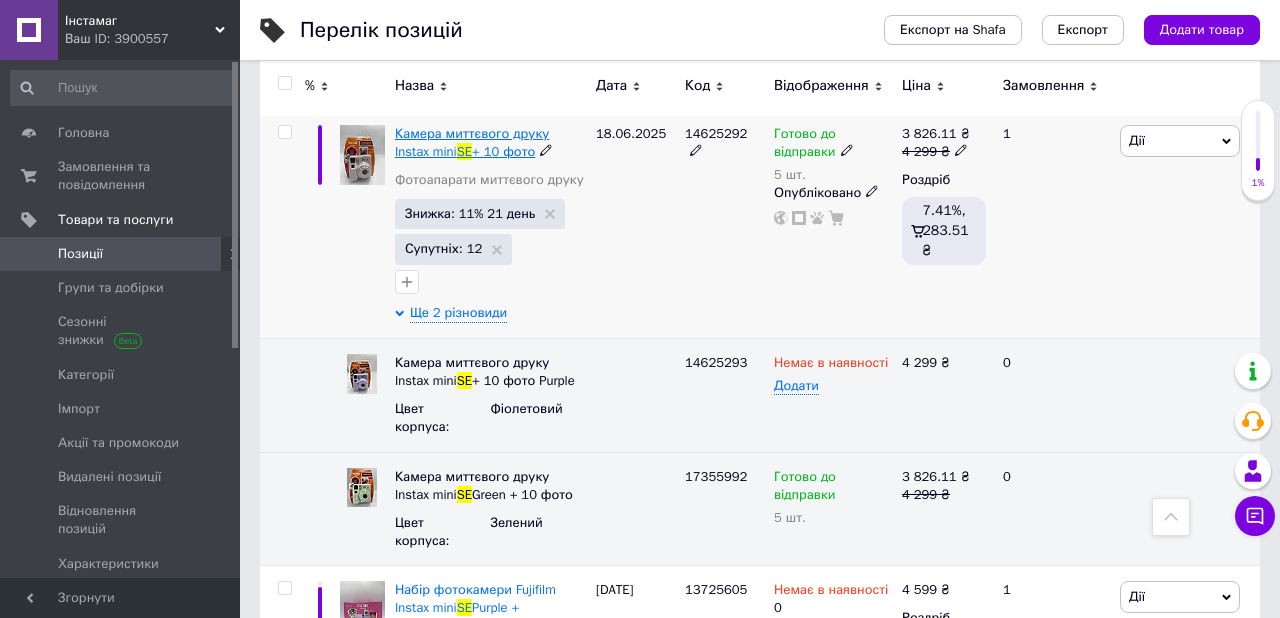 click on "Камера миттєвого друку Instax mini" at bounding box center [472, 142] 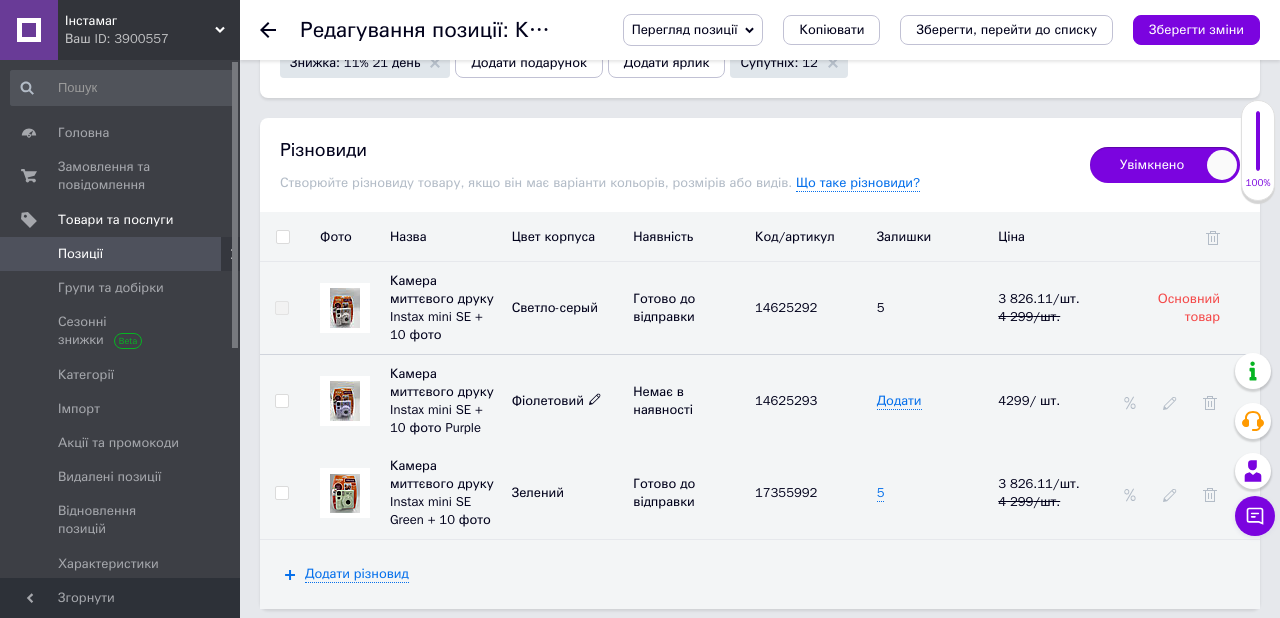 scroll, scrollTop: 2431, scrollLeft: 0, axis: vertical 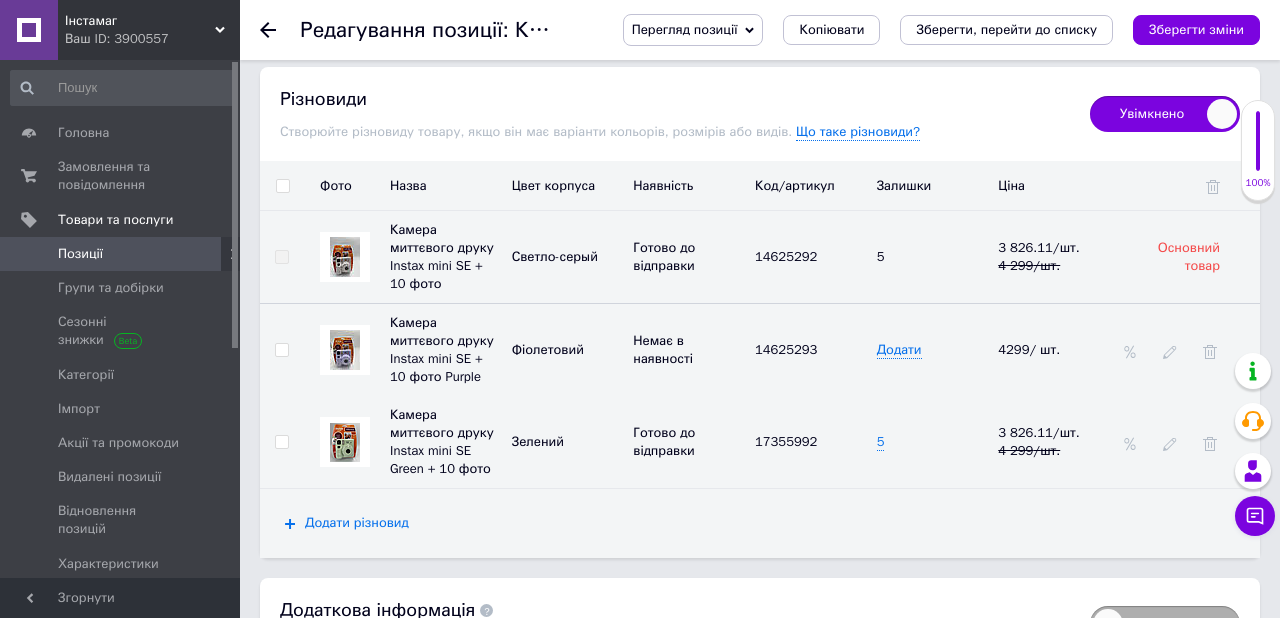 click on "Додати різновид" at bounding box center [347, 523] 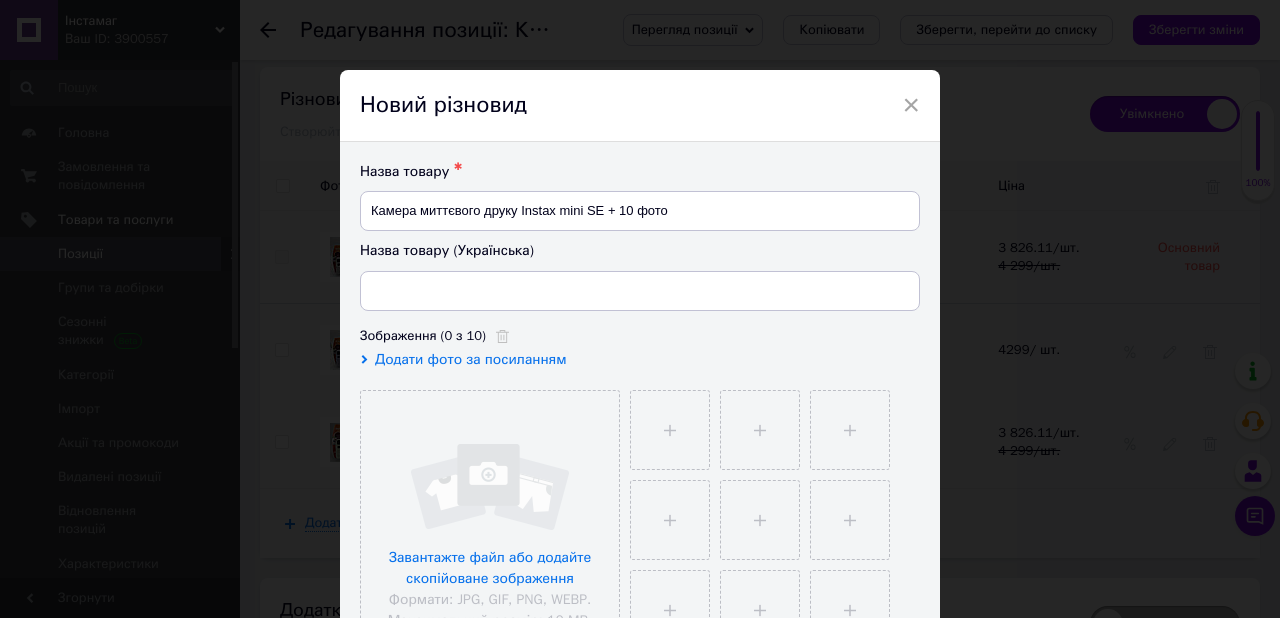 click on "×" at bounding box center (911, 105) 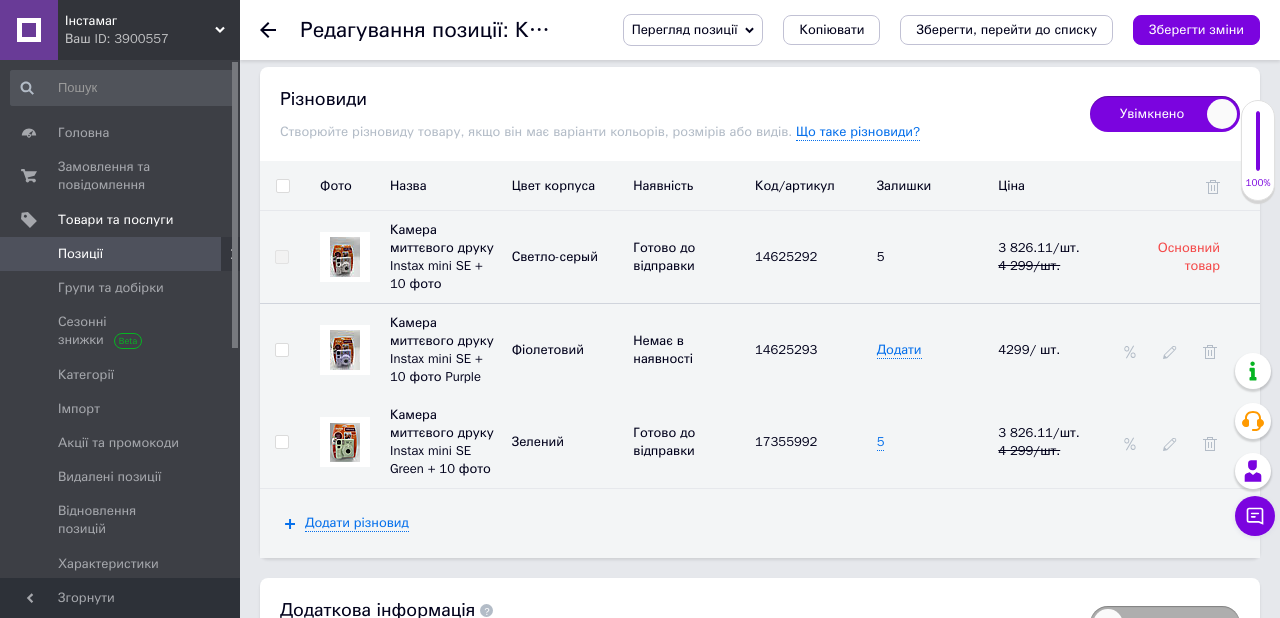scroll, scrollTop: 2420, scrollLeft: 0, axis: vertical 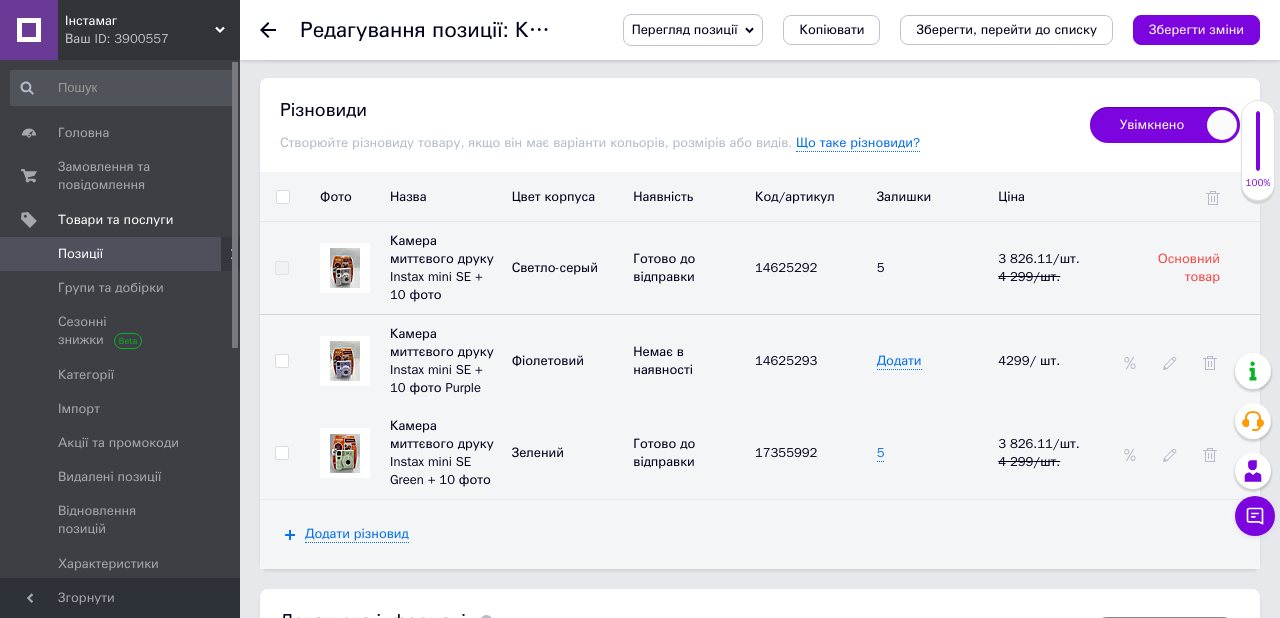 click at bounding box center [1187, 453] 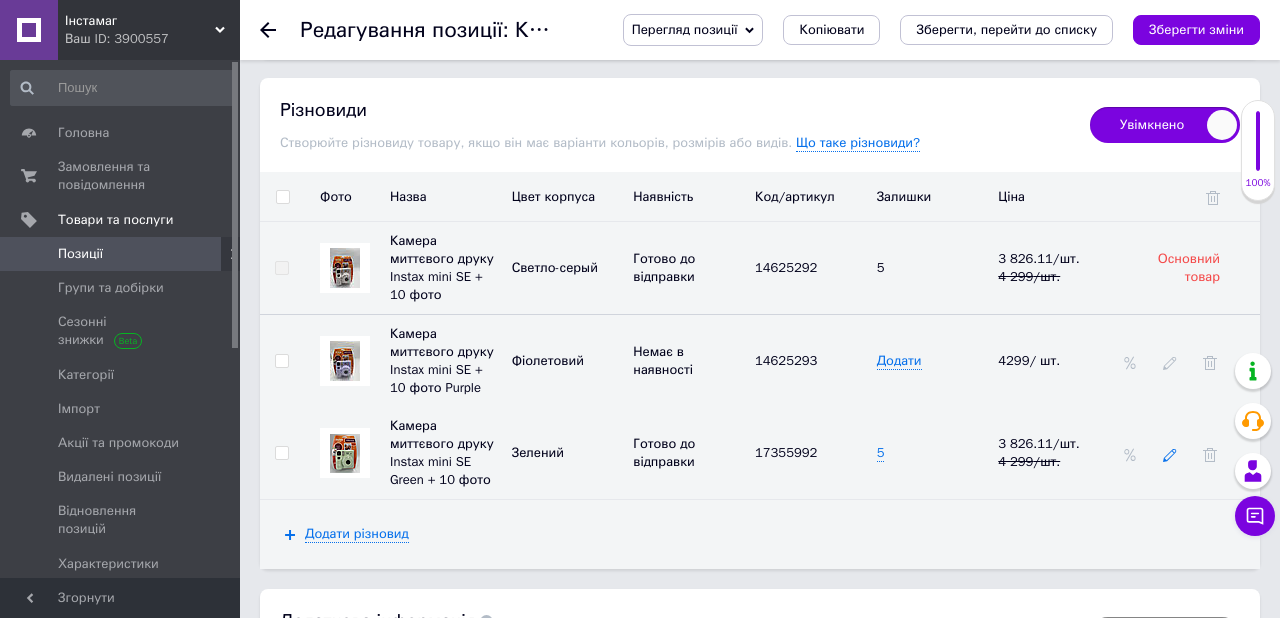 click 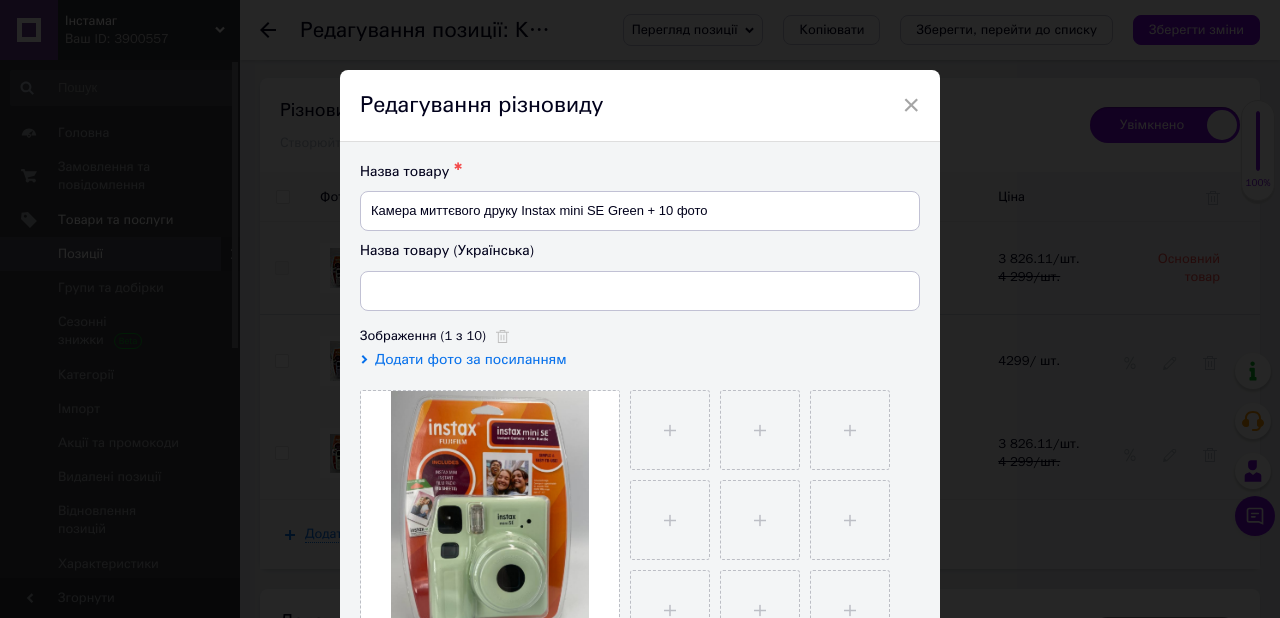 type on "Камера миттєвого друку Instax mini SE Green + 10 фото" 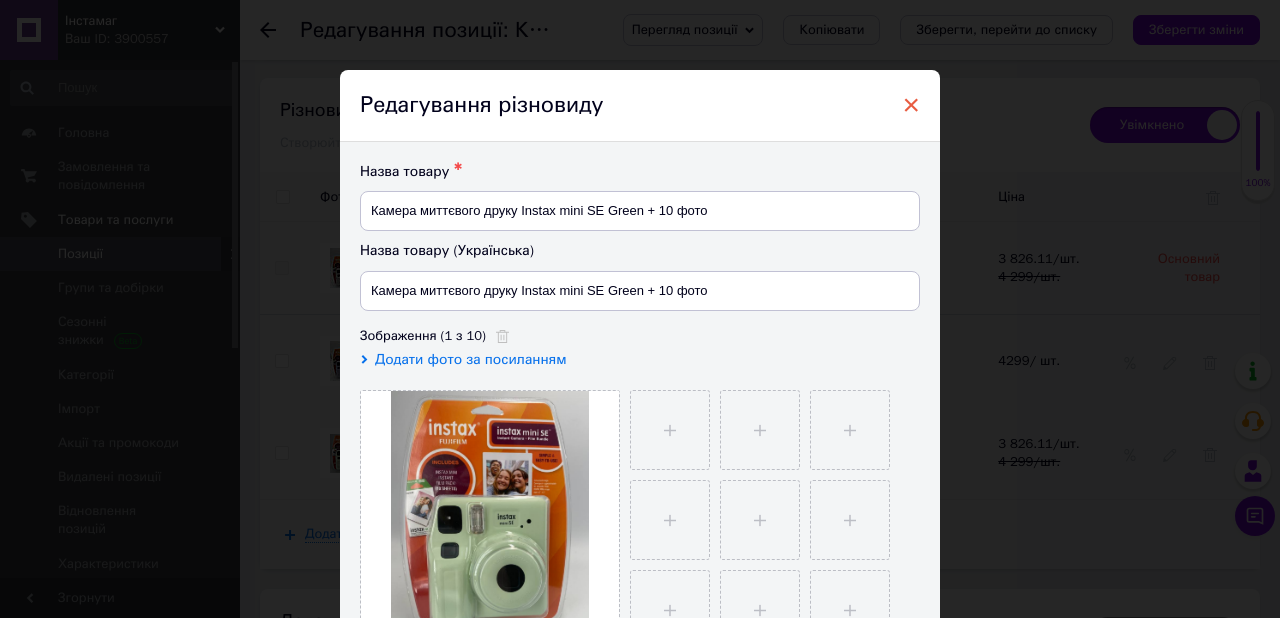 click on "×" at bounding box center (911, 105) 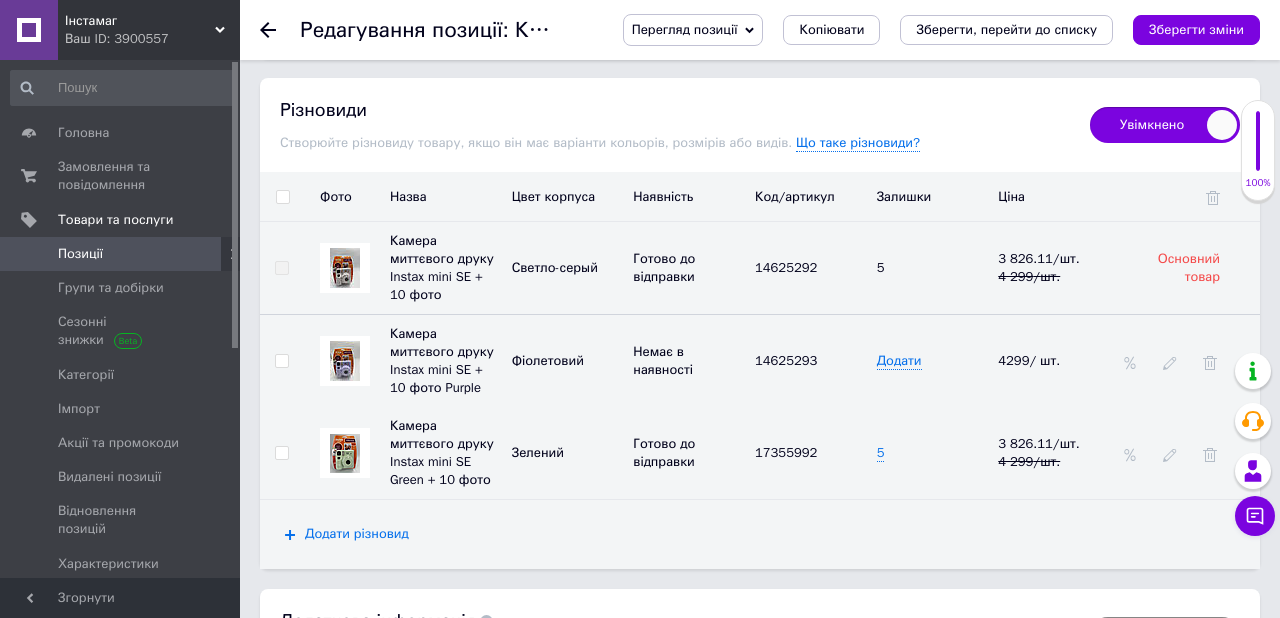 click on "Додати різновид" at bounding box center [357, 534] 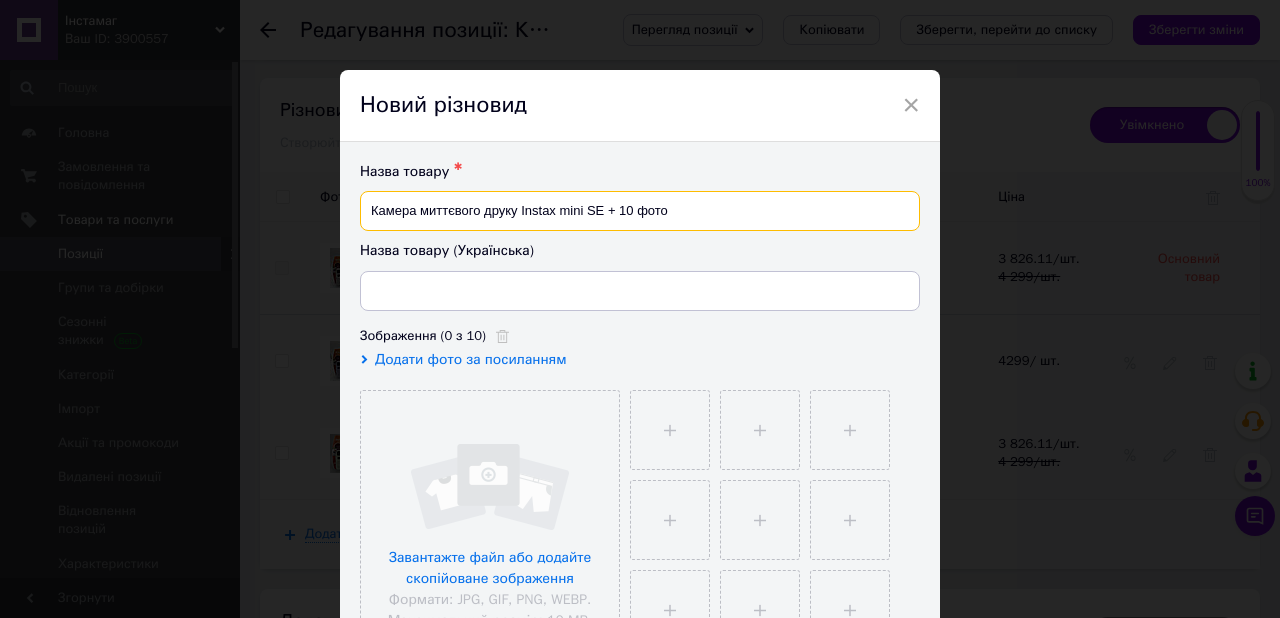 click on "Камера миттєвого друку Instax mini SE + 10 фото" at bounding box center (640, 211) 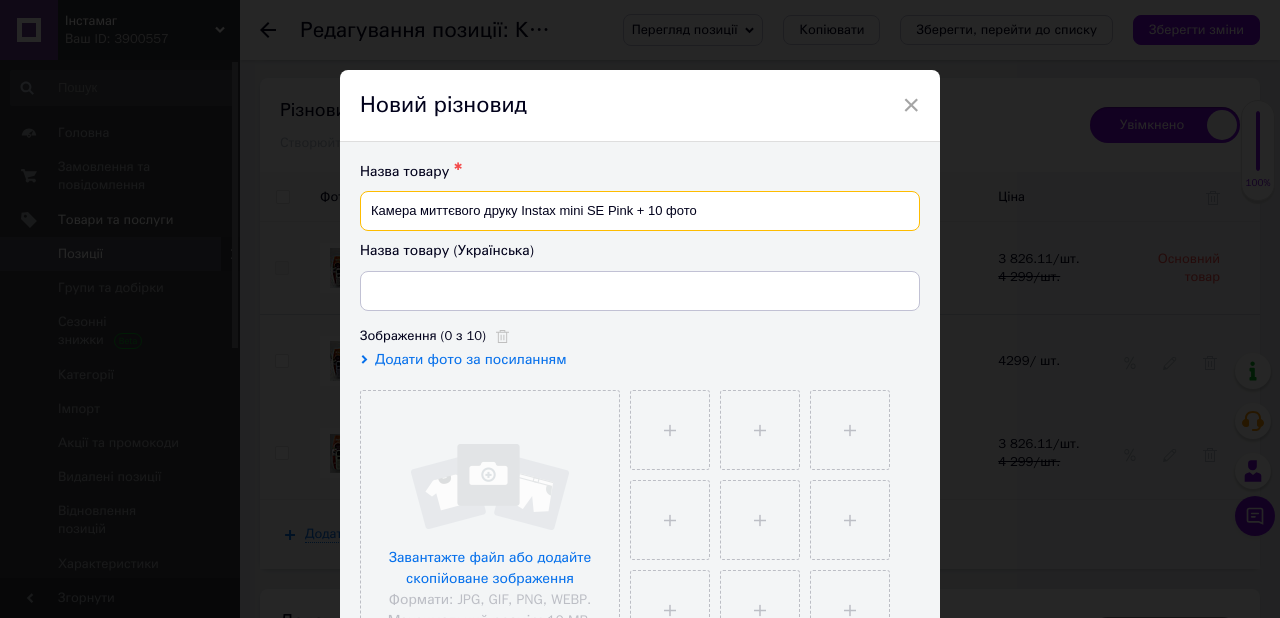 drag, startPoint x: 705, startPoint y: 209, endPoint x: 357, endPoint y: 217, distance: 348.09195 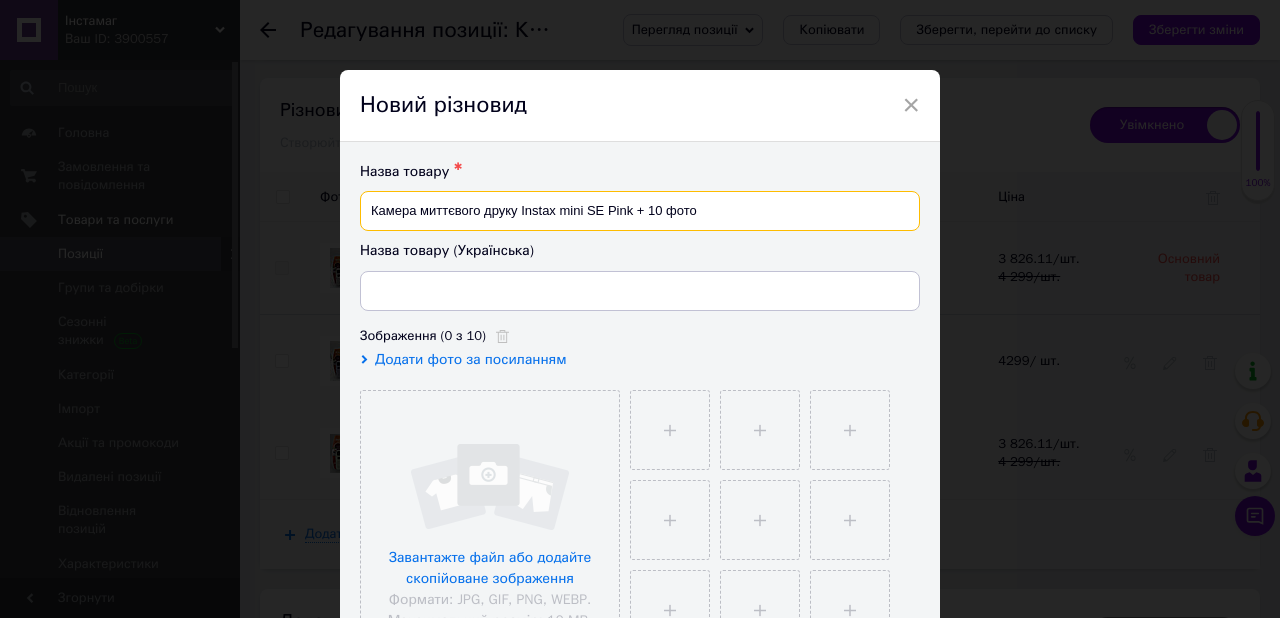 drag, startPoint x: 713, startPoint y: 212, endPoint x: 369, endPoint y: 205, distance: 344.07123 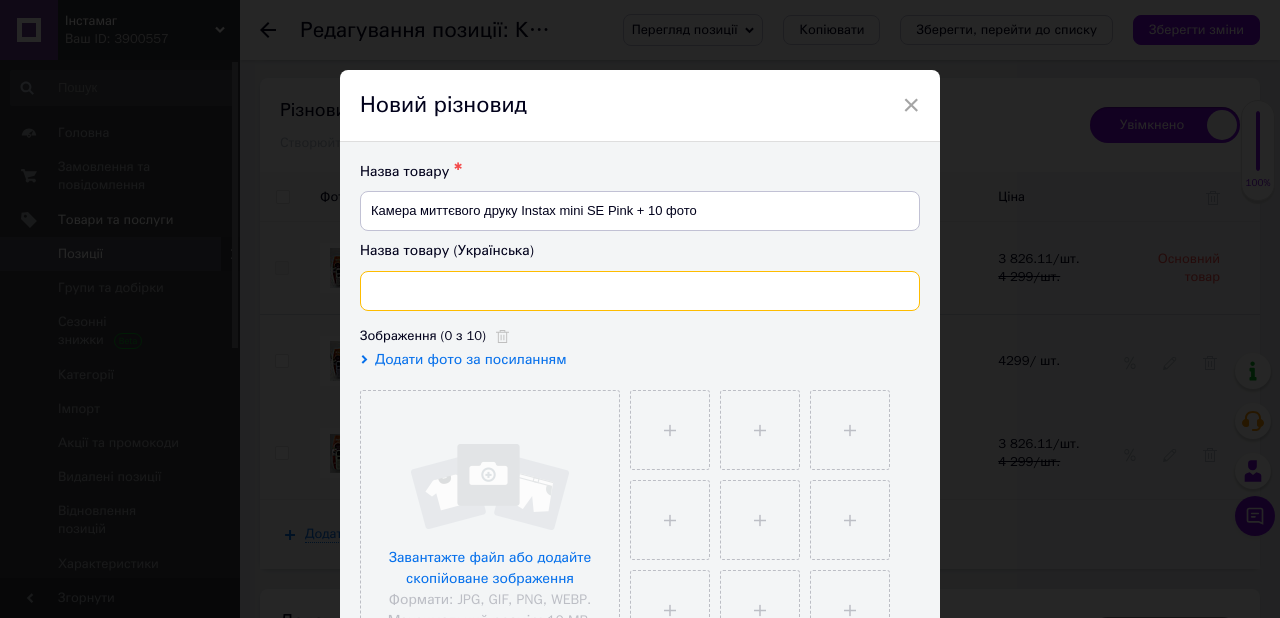 click at bounding box center [640, 291] 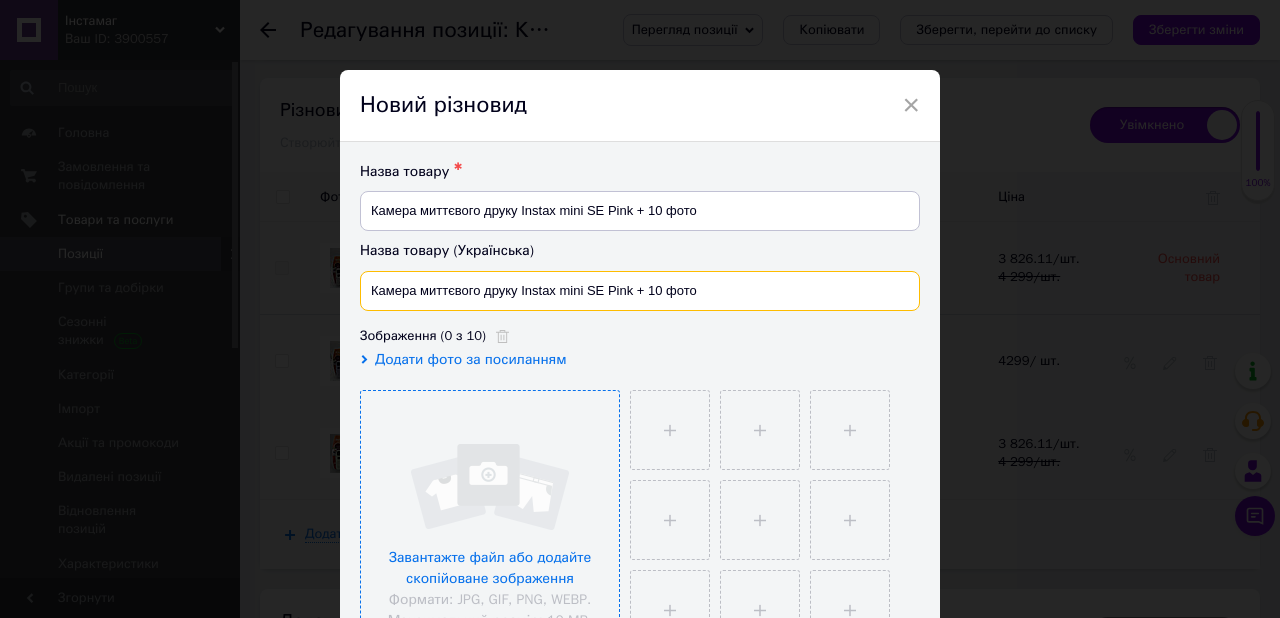 type on "Камера миттєвого друку Instax mini SE Pink + 10 фото" 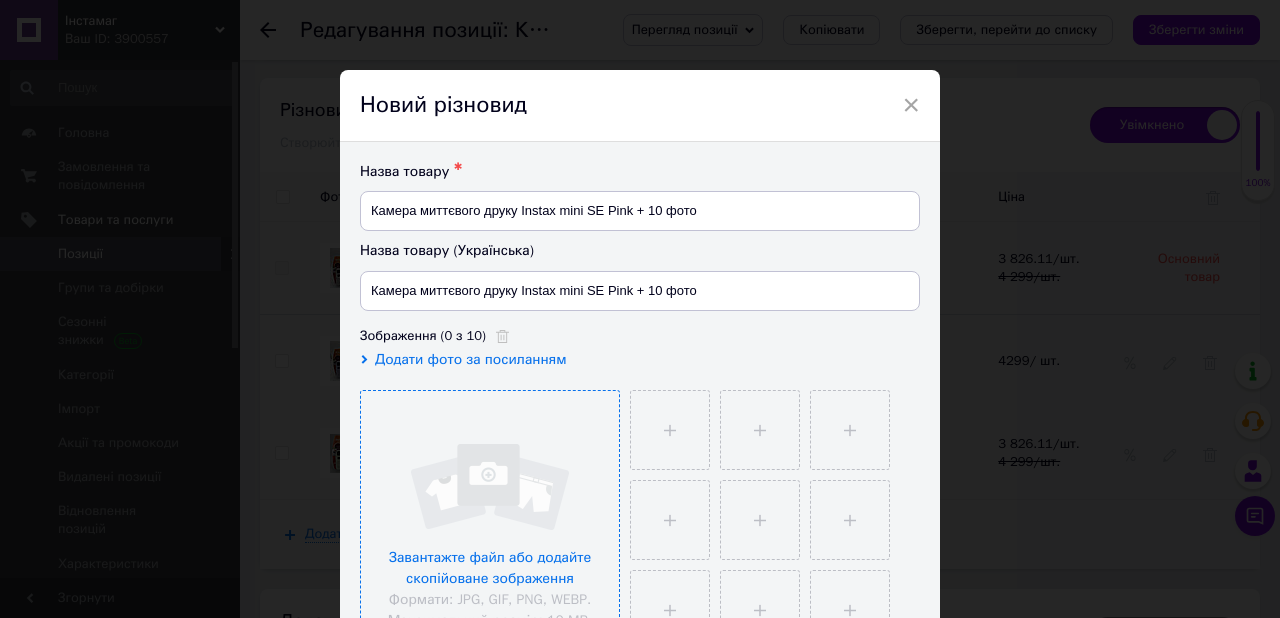 click at bounding box center [490, 520] 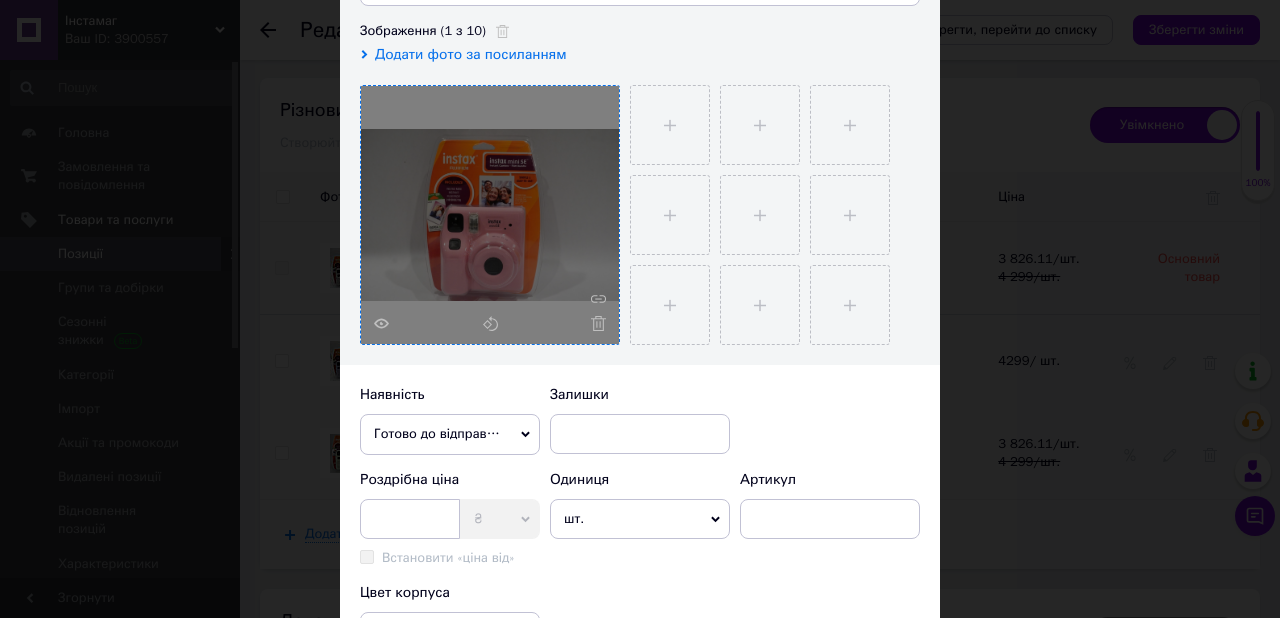 scroll, scrollTop: 313, scrollLeft: 0, axis: vertical 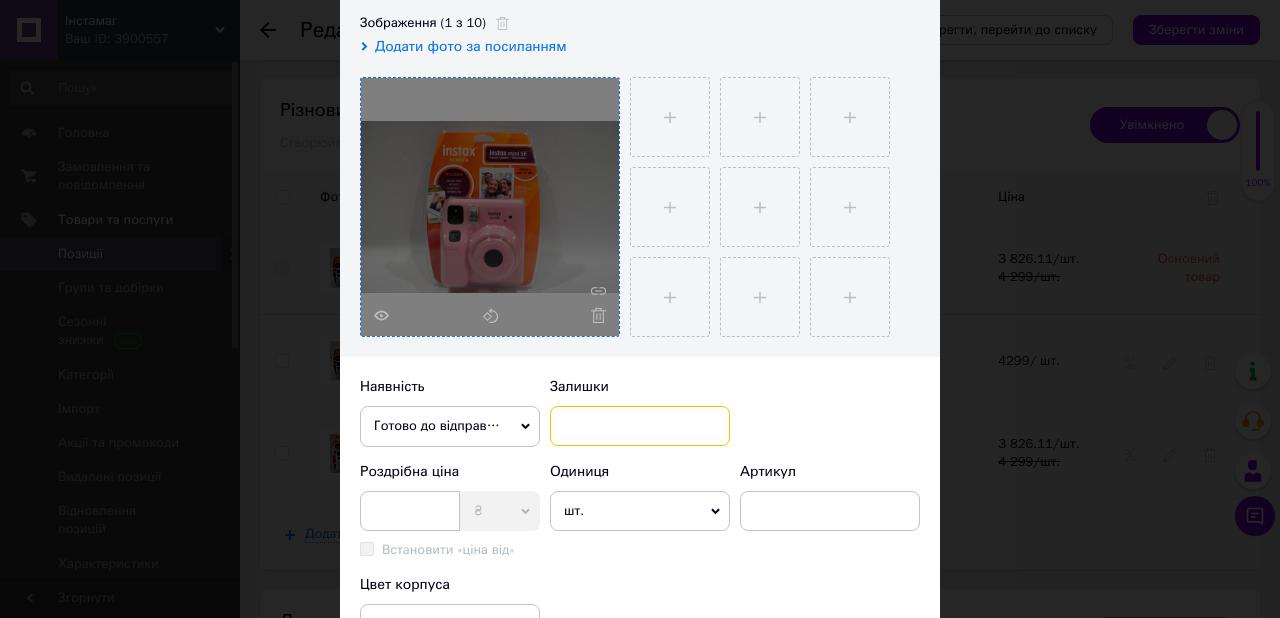 click at bounding box center [640, 426] 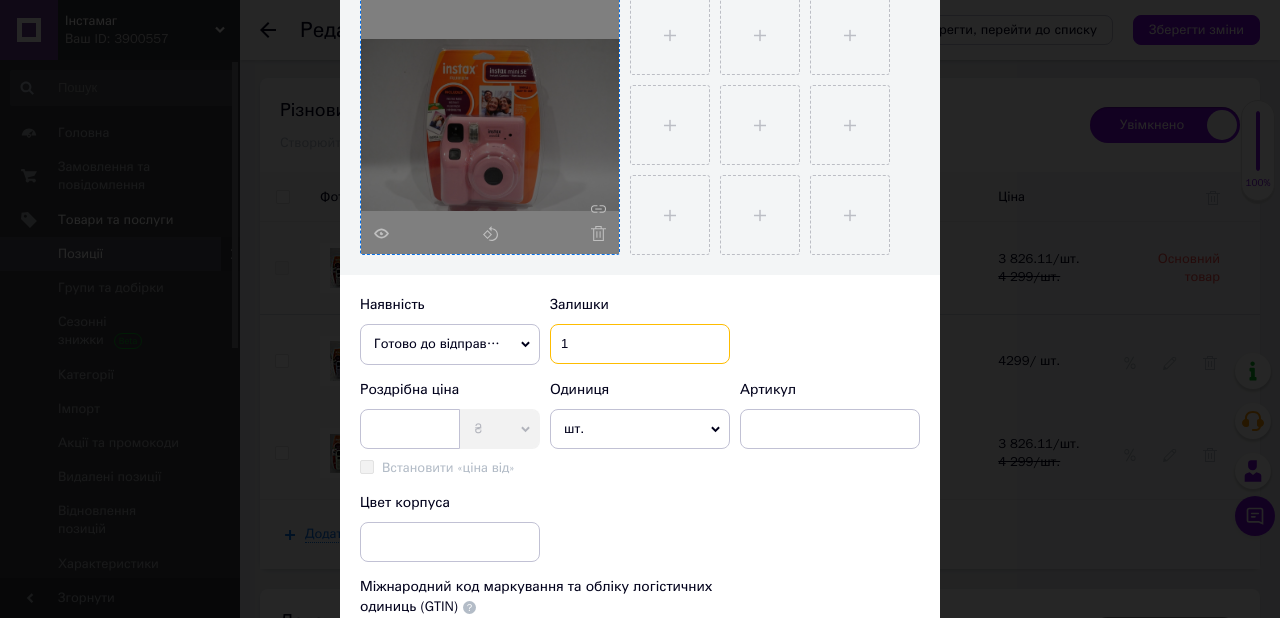 scroll, scrollTop: 409, scrollLeft: 0, axis: vertical 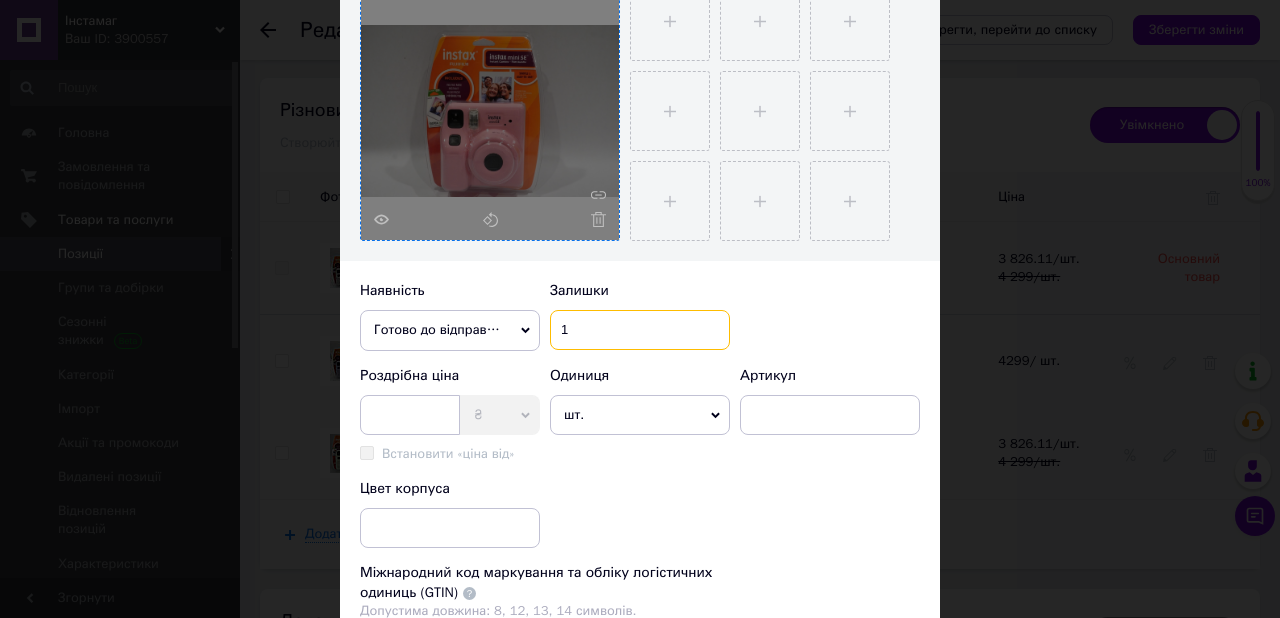 type on "1" 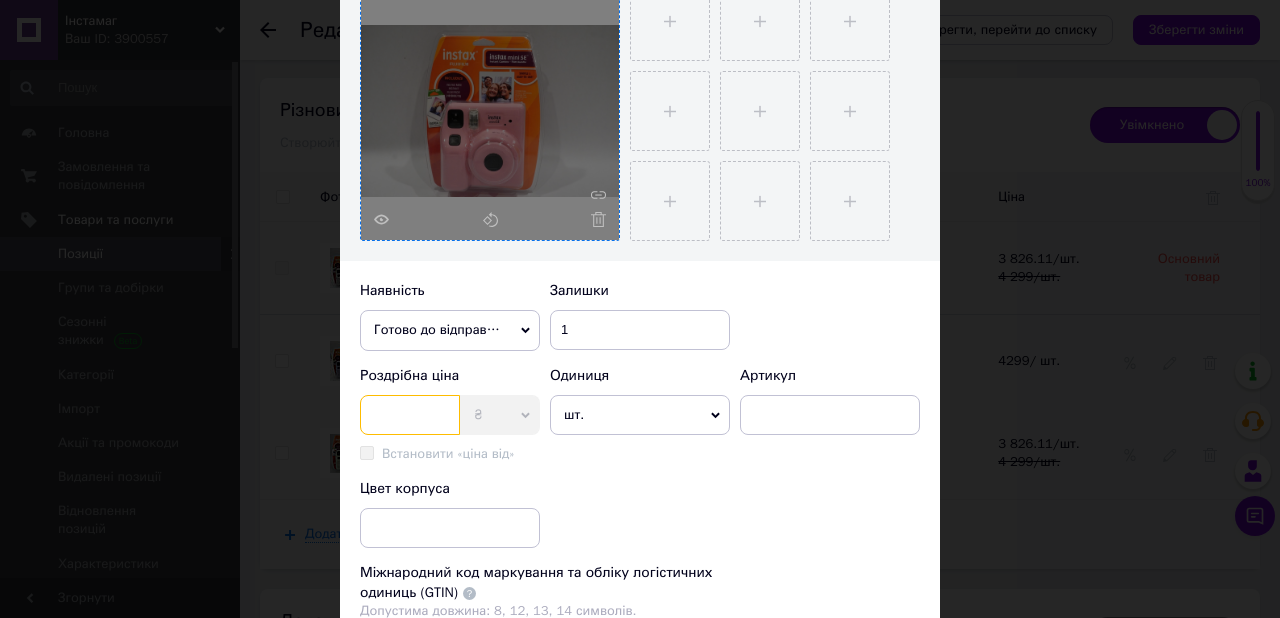 click at bounding box center (410, 415) 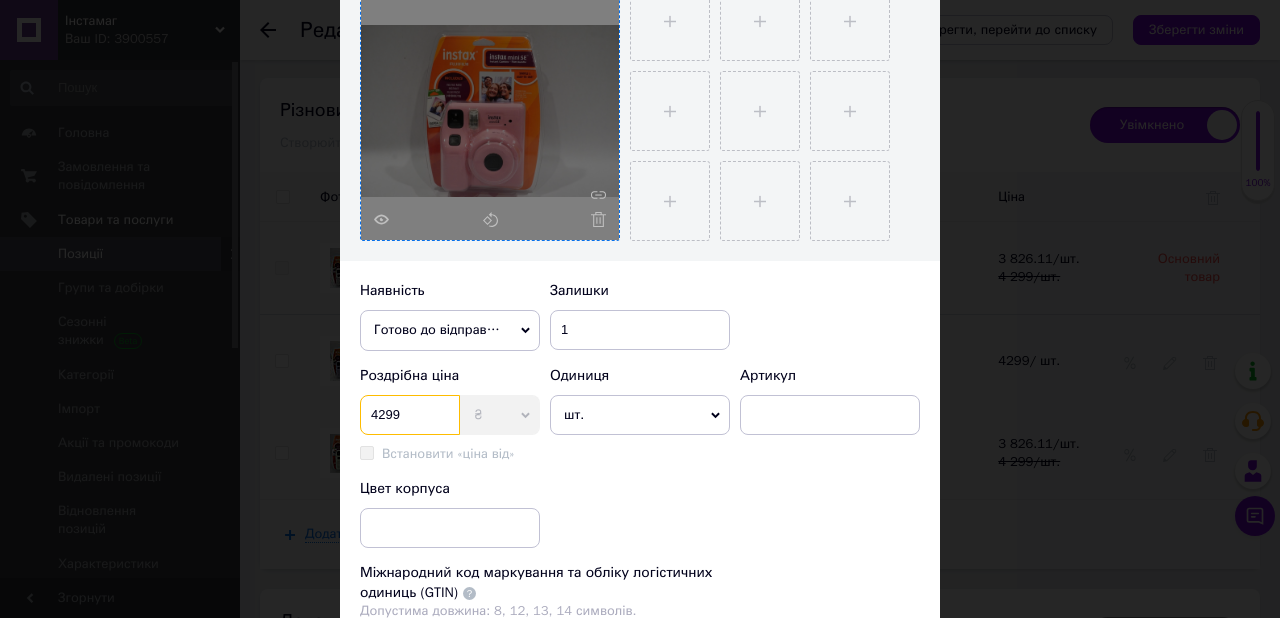 type on "4299" 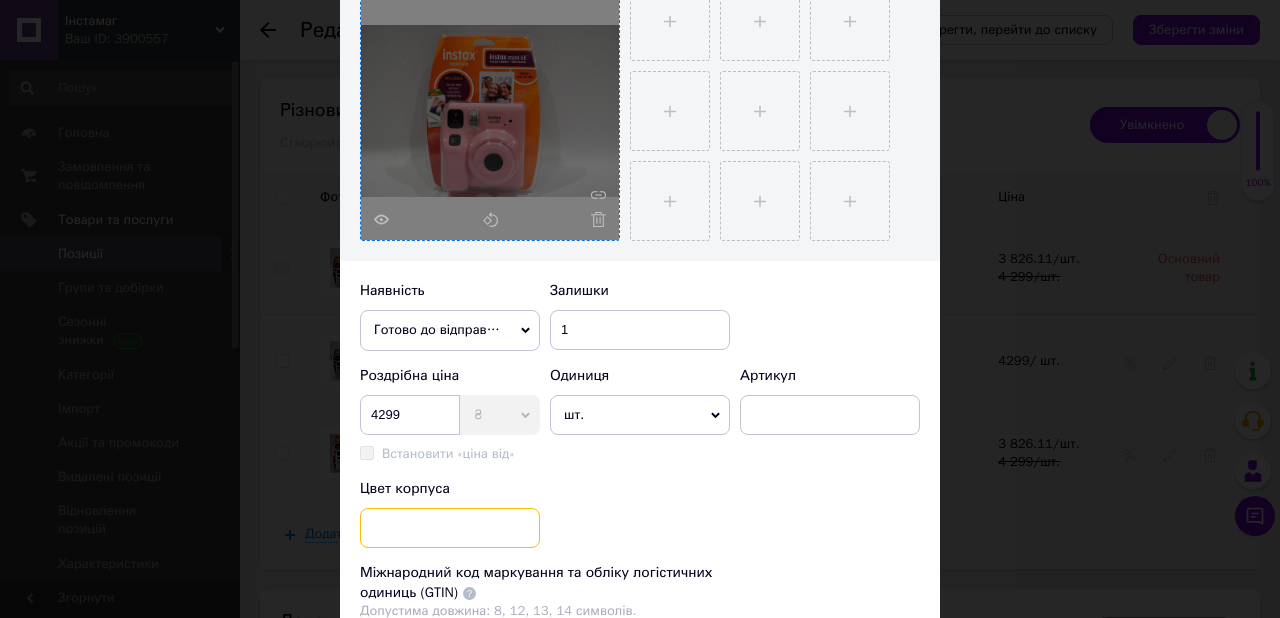 click at bounding box center [450, 528] 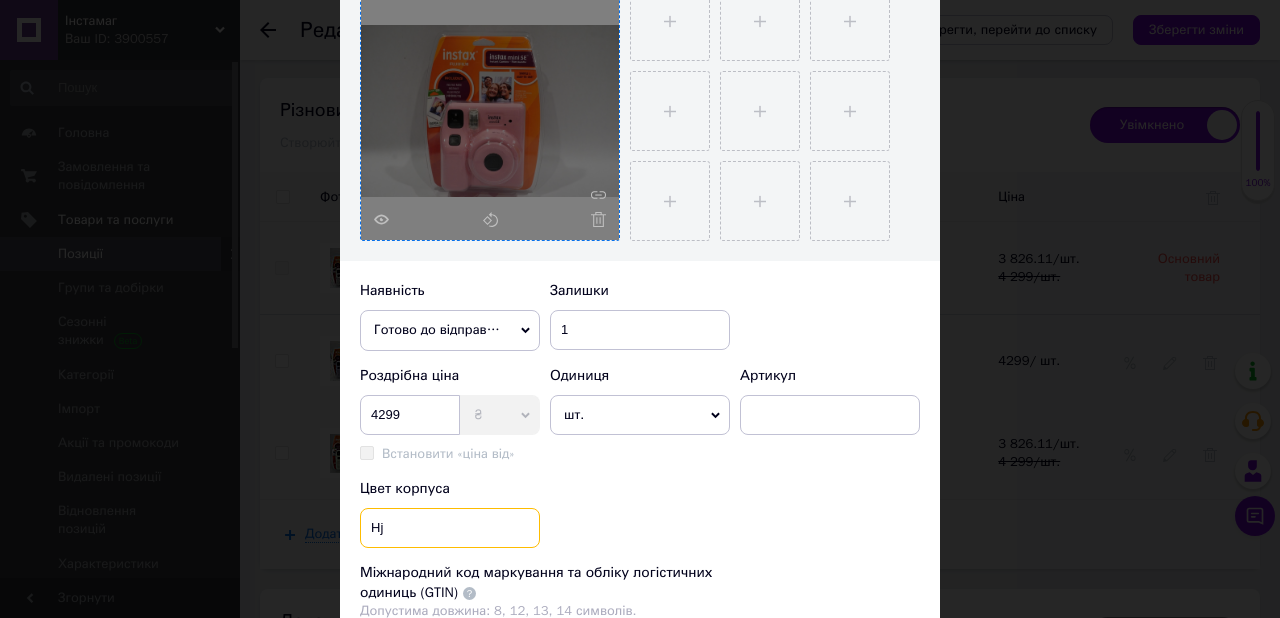 type on "H" 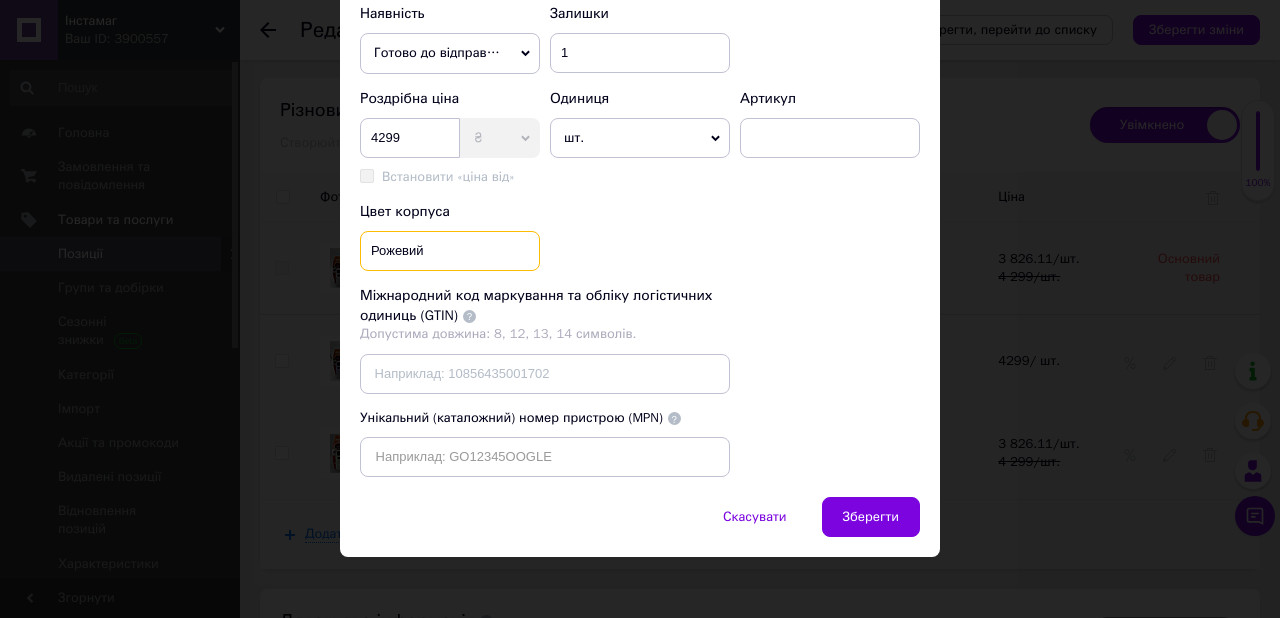 scroll, scrollTop: 695, scrollLeft: 0, axis: vertical 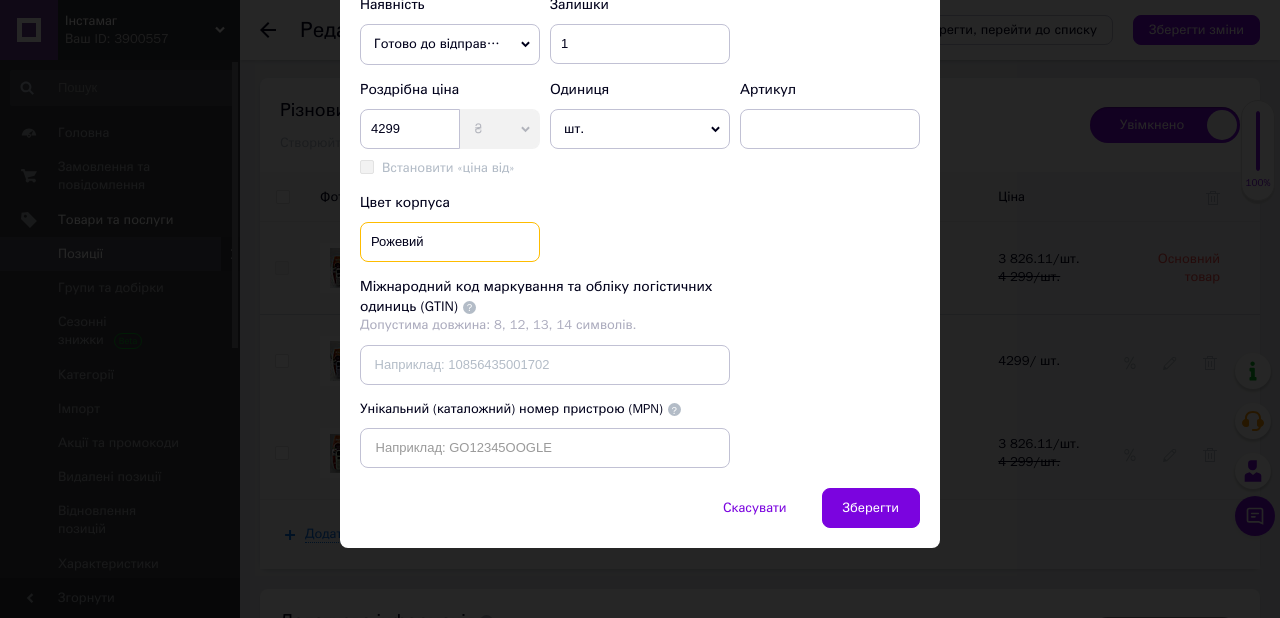 type on "Рожевий" 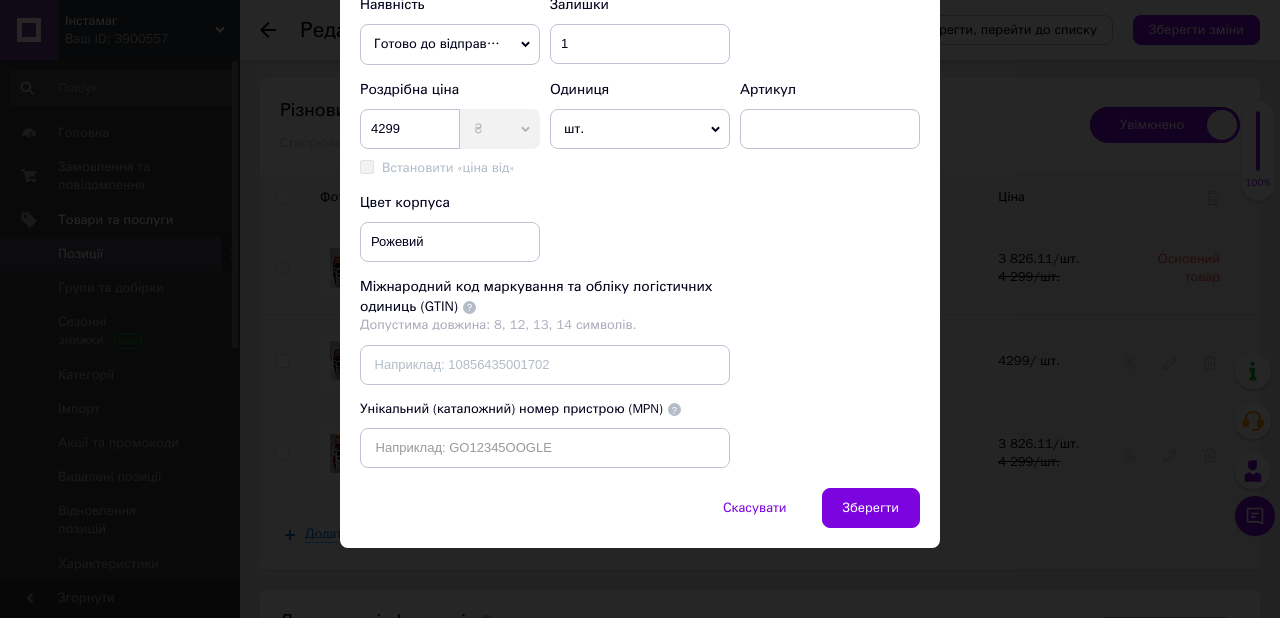 click on "Скасувати   Зберегти" at bounding box center [640, 518] 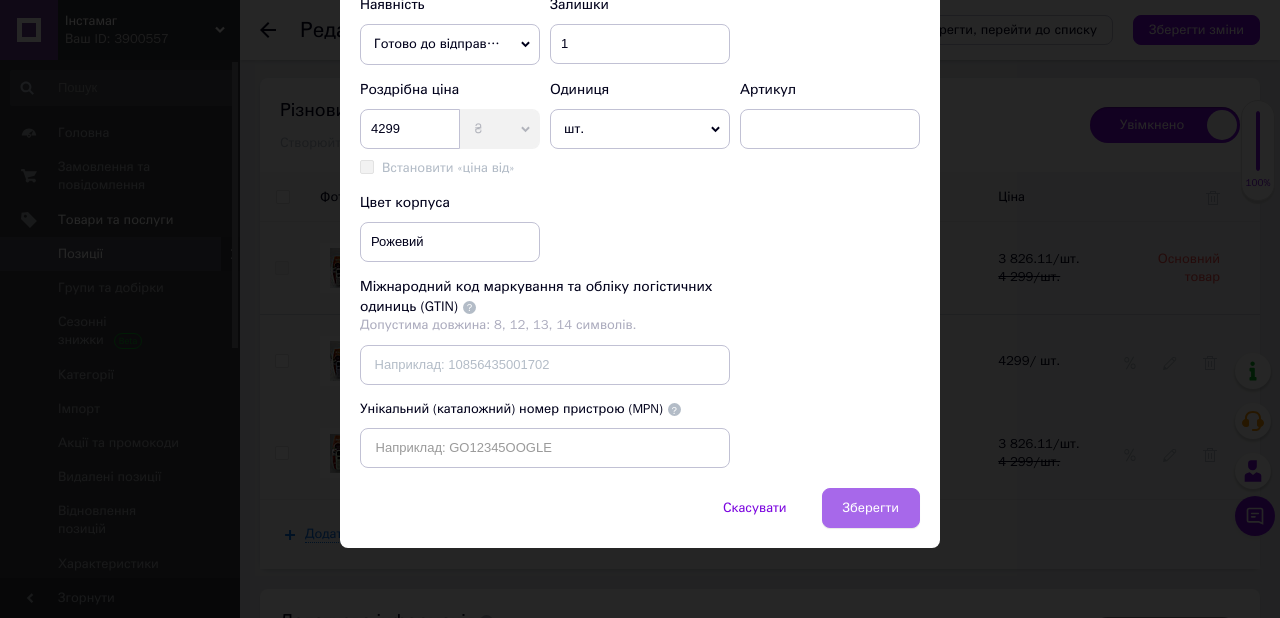 click on "Зберегти" at bounding box center (871, 508) 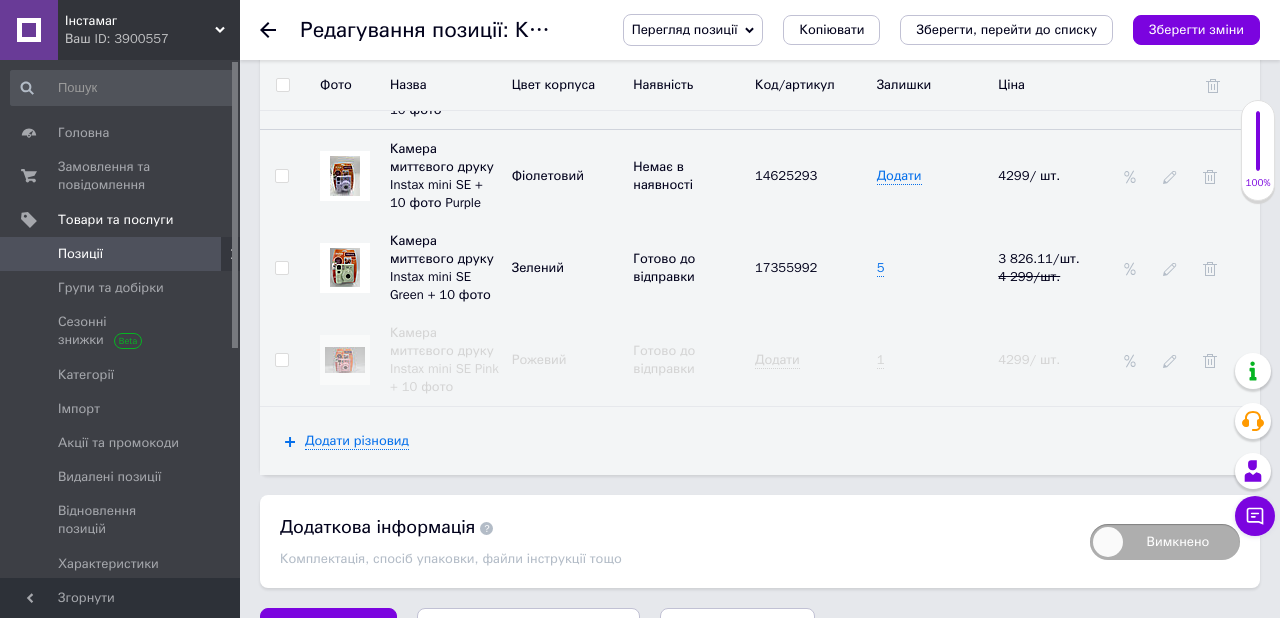 scroll, scrollTop: 2548, scrollLeft: 0, axis: vertical 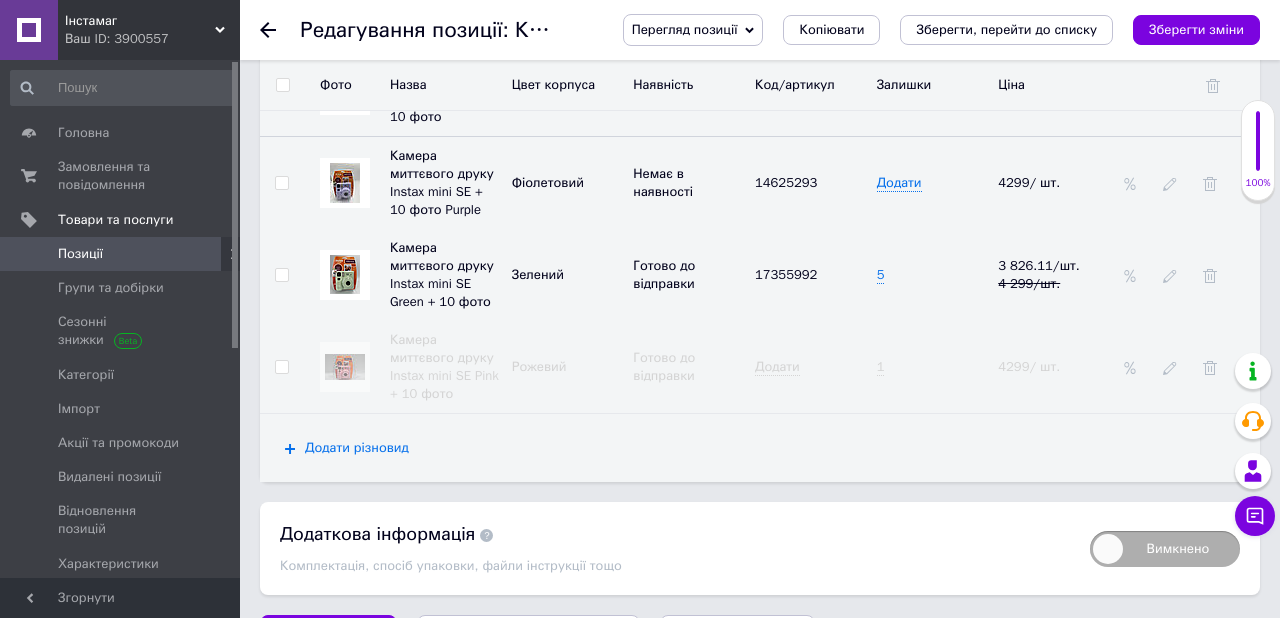 click on "Додати різновид" at bounding box center [357, 448] 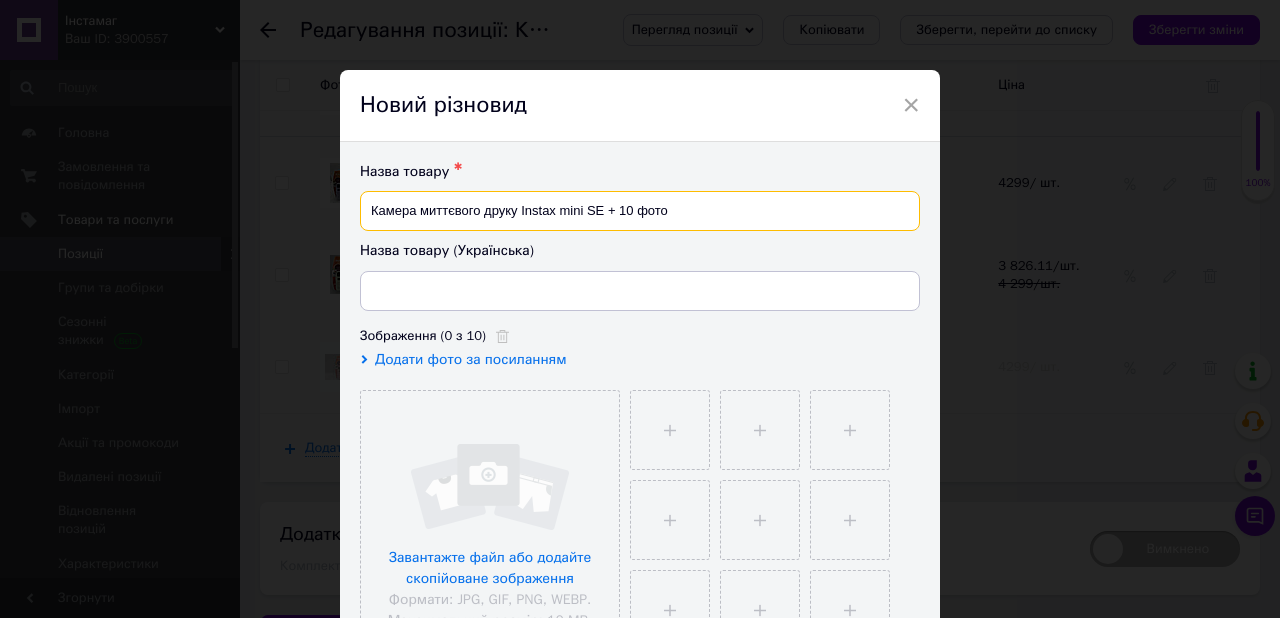 click on "Камера миттєвого друку Instax mini SE + 10 фото" at bounding box center (640, 211) 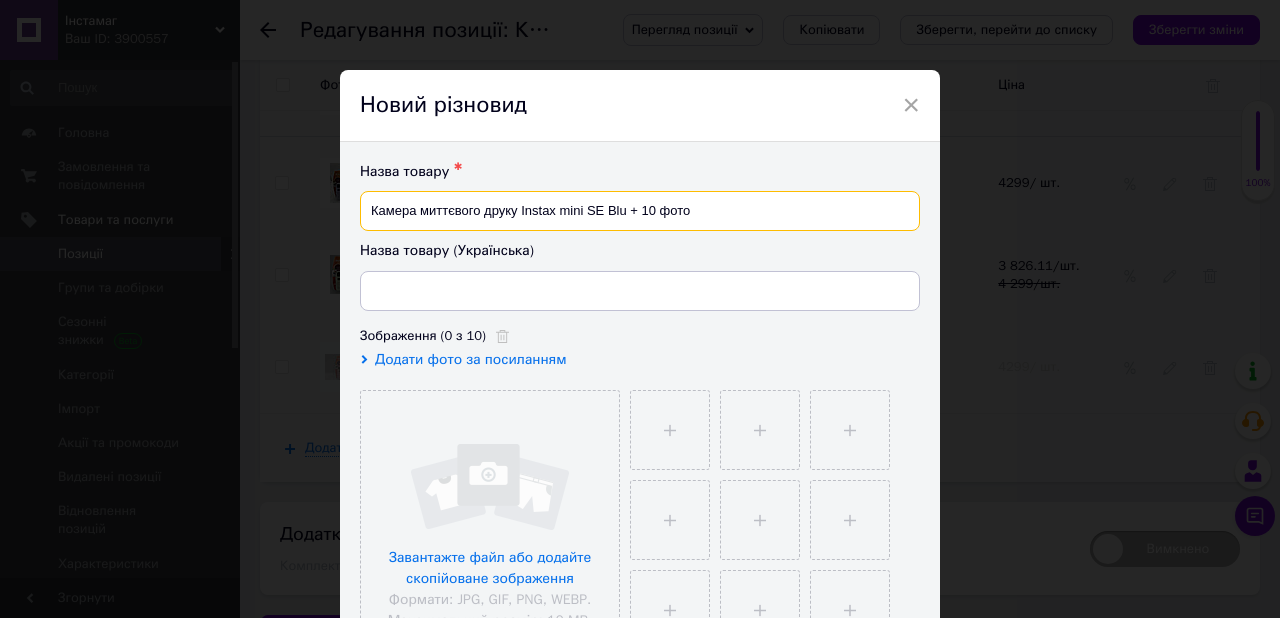 type on "Камера миттєвого друку Instax mini SE Blue + 10 фото" 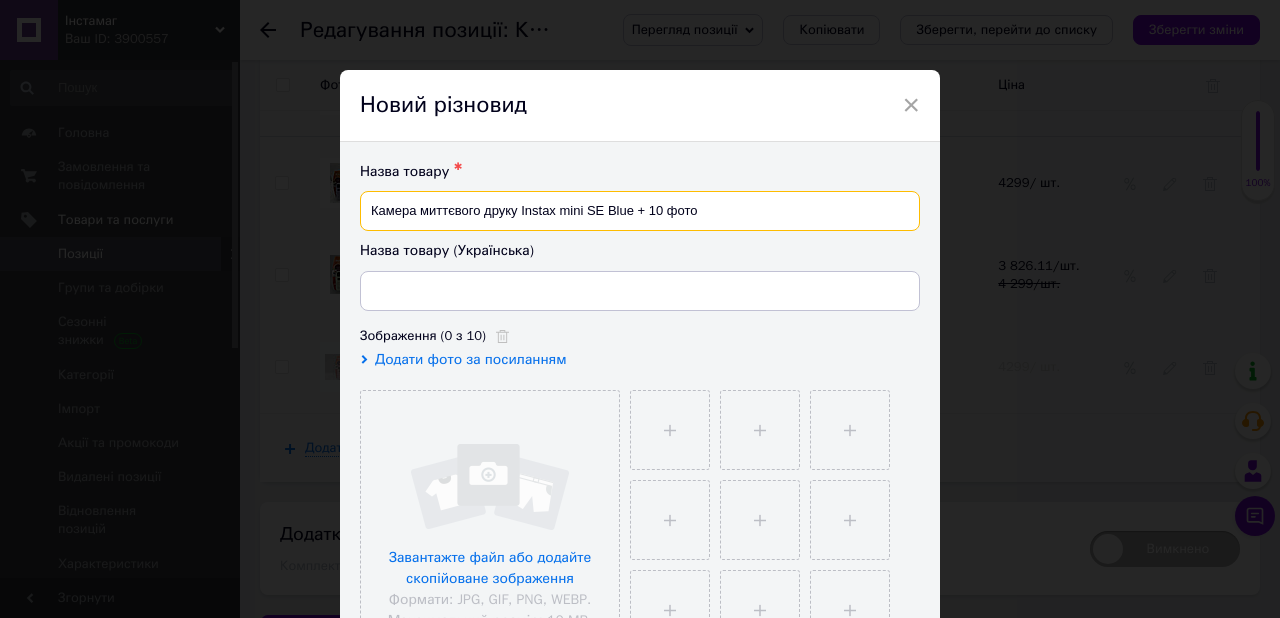 drag, startPoint x: 716, startPoint y: 218, endPoint x: 313, endPoint y: 197, distance: 403.54678 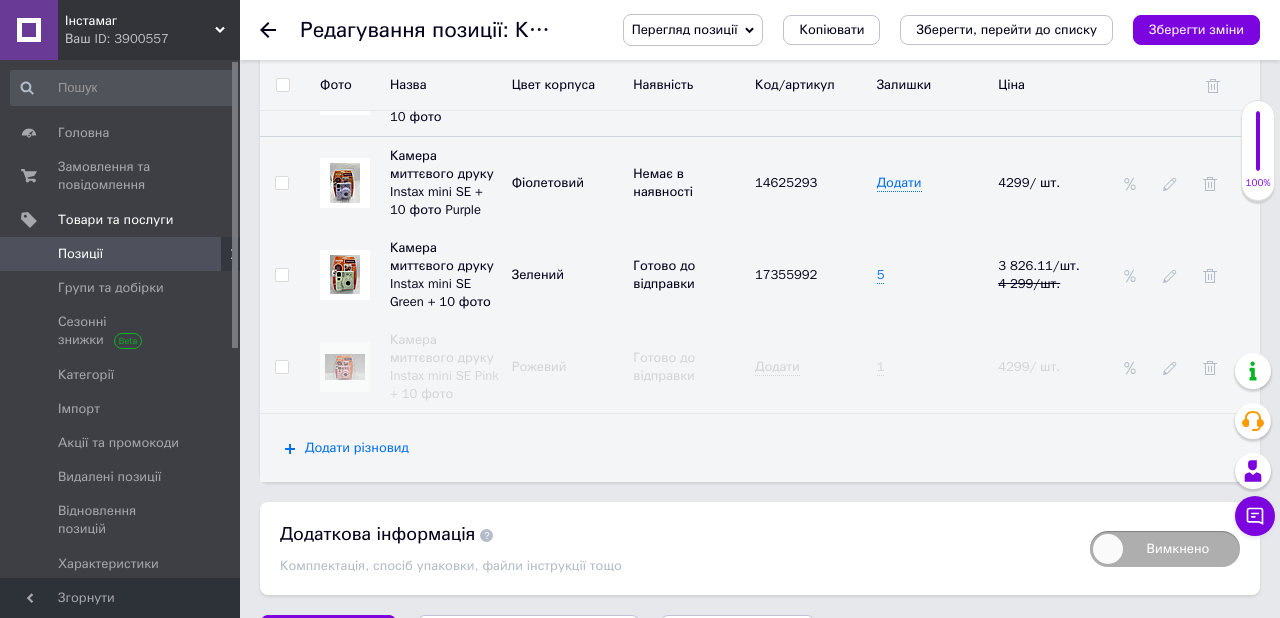click on "Додати різновид" at bounding box center (357, 448) 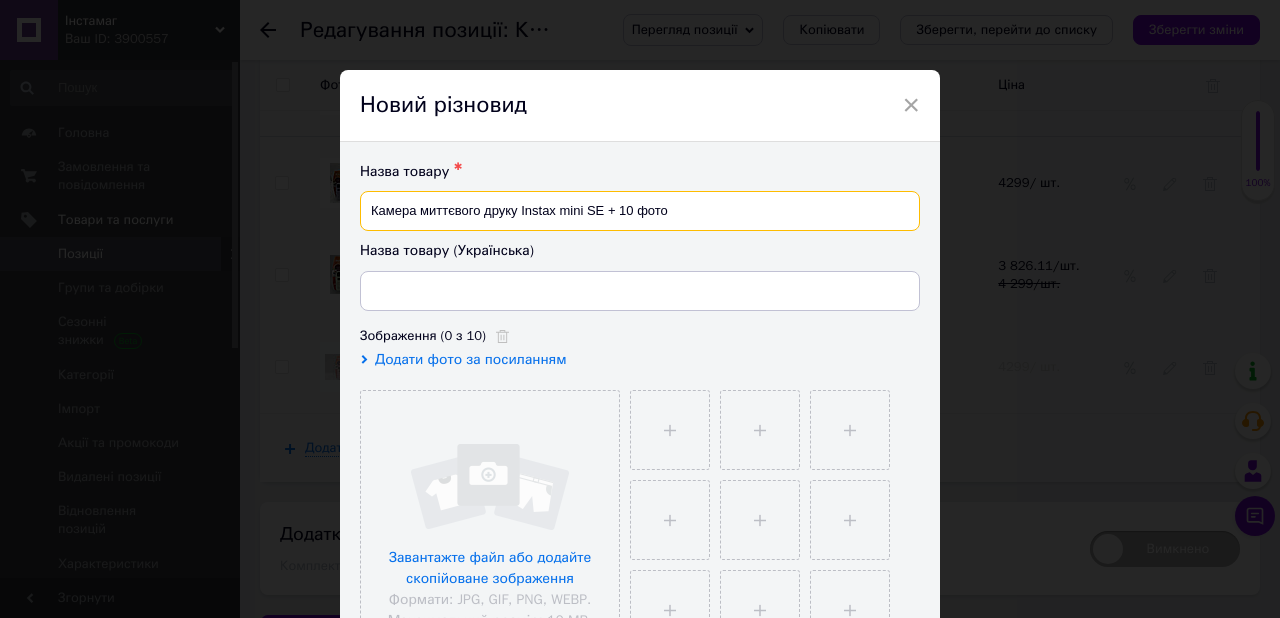 click on "Камера миттєвого друку Instax mini SE + 10 фото" at bounding box center [640, 211] 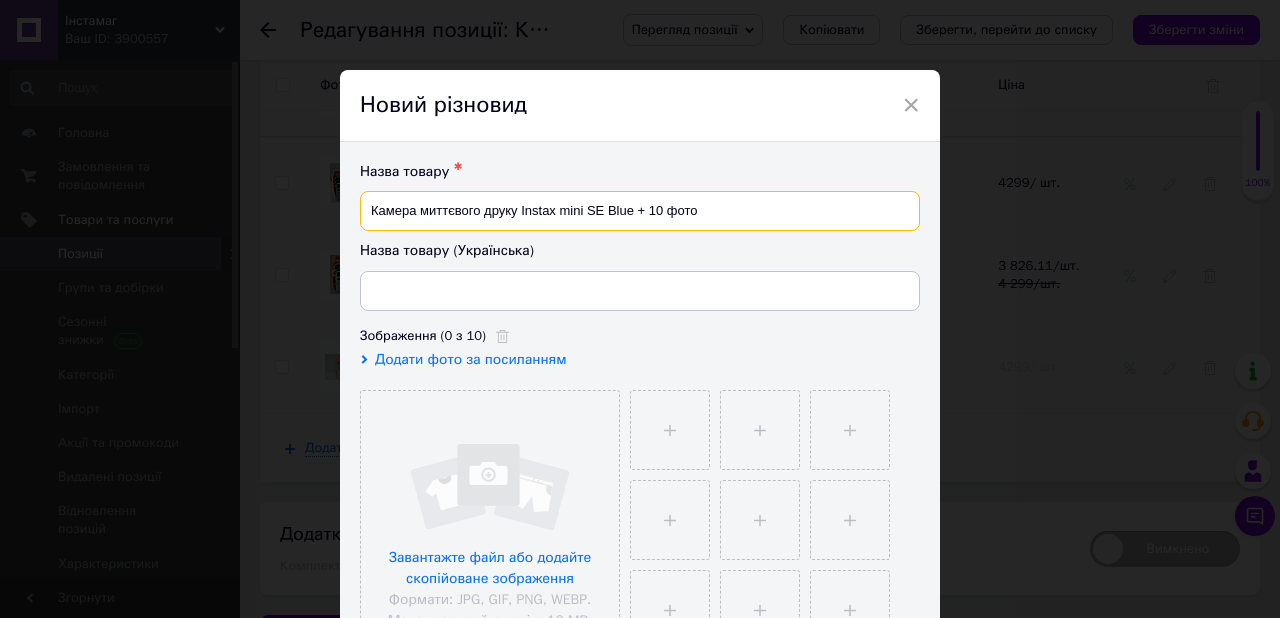 drag, startPoint x: 703, startPoint y: 216, endPoint x: 383, endPoint y: 199, distance: 320.45123 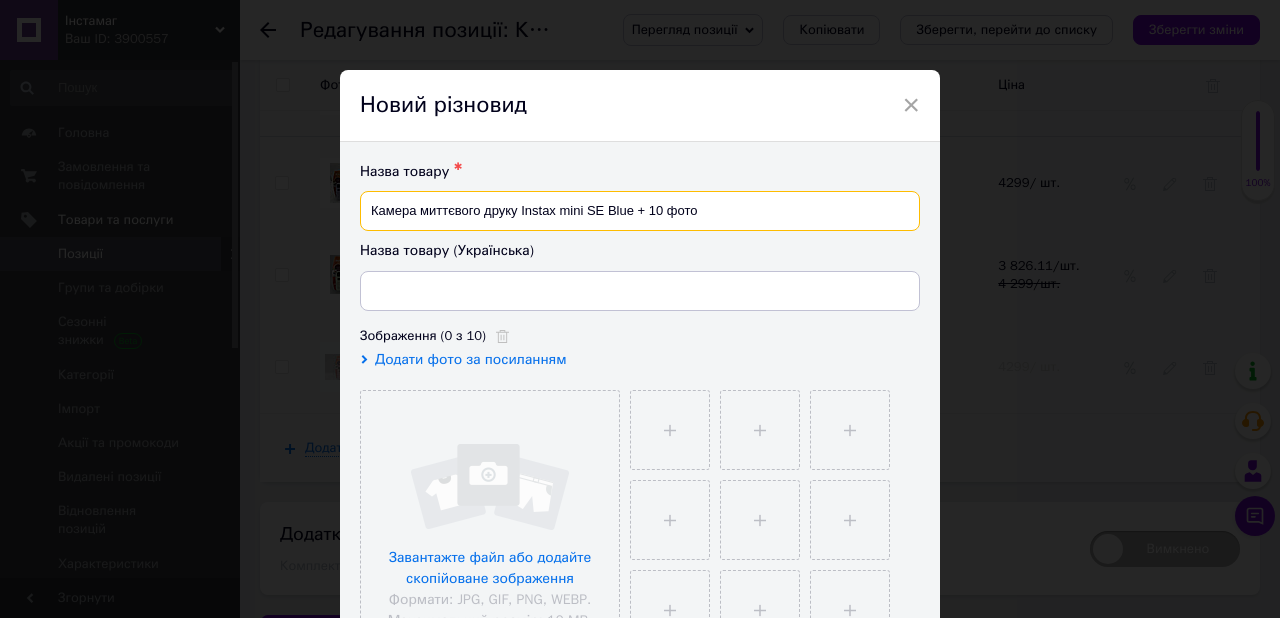 type on "Камера миттєвого друку Instax mini SE Blue + 10 фото" 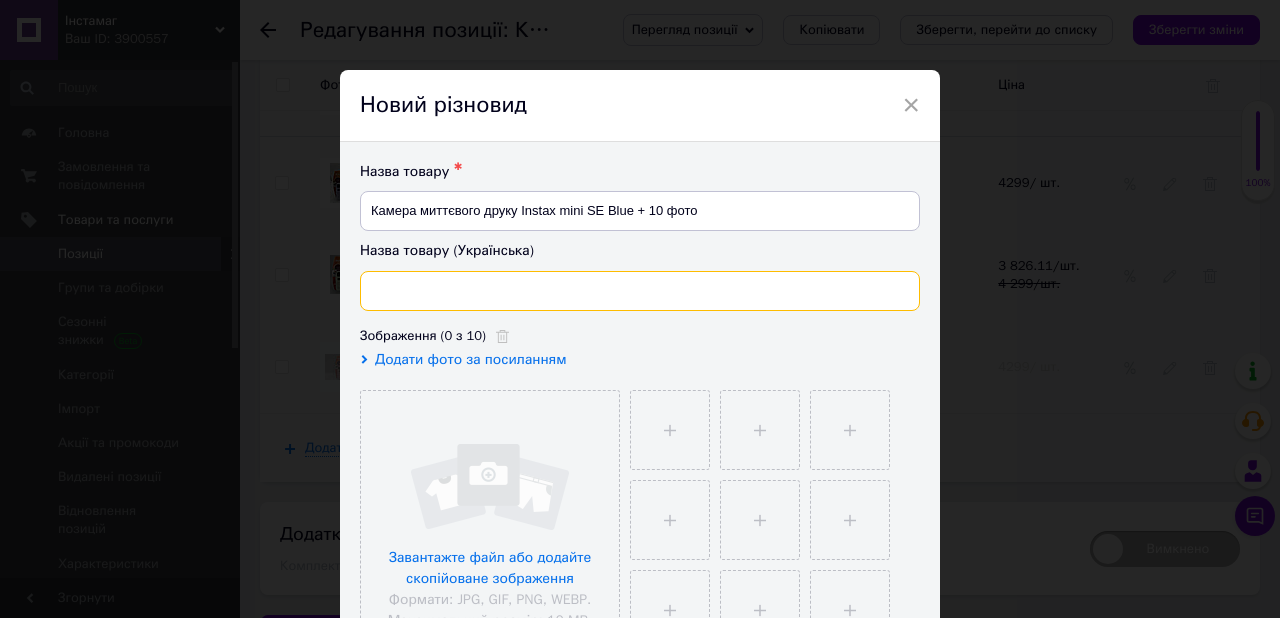 click at bounding box center [640, 291] 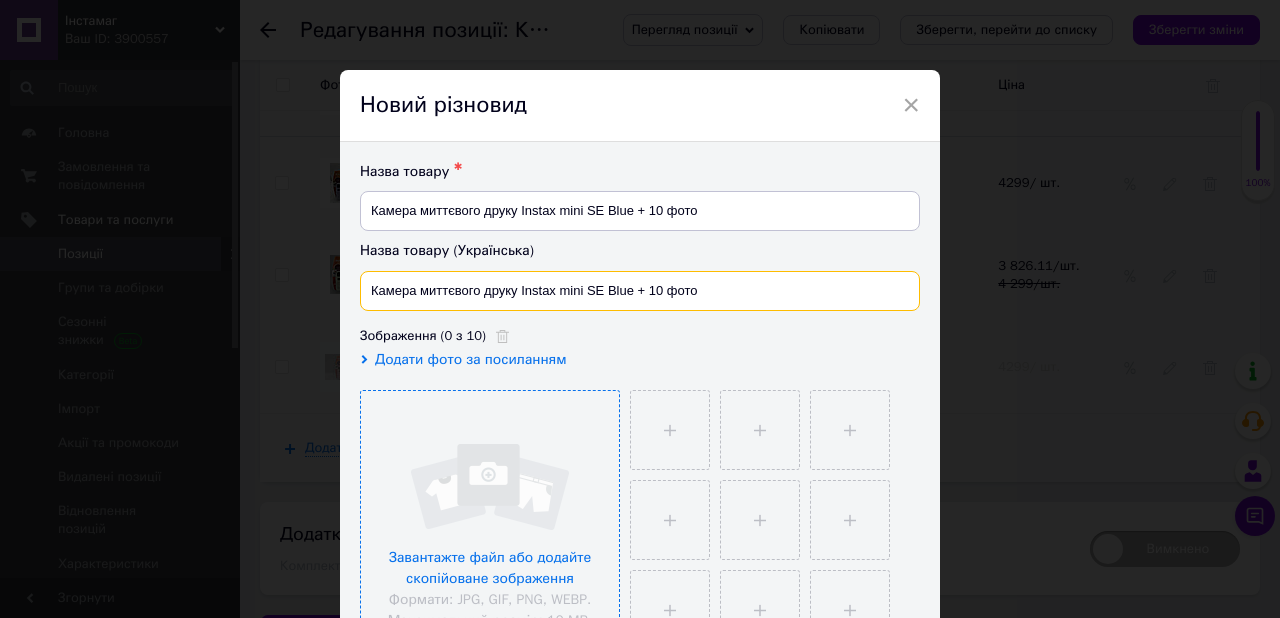 type on "Камера миттєвого друку Instax mini SE Blue + 10 фото" 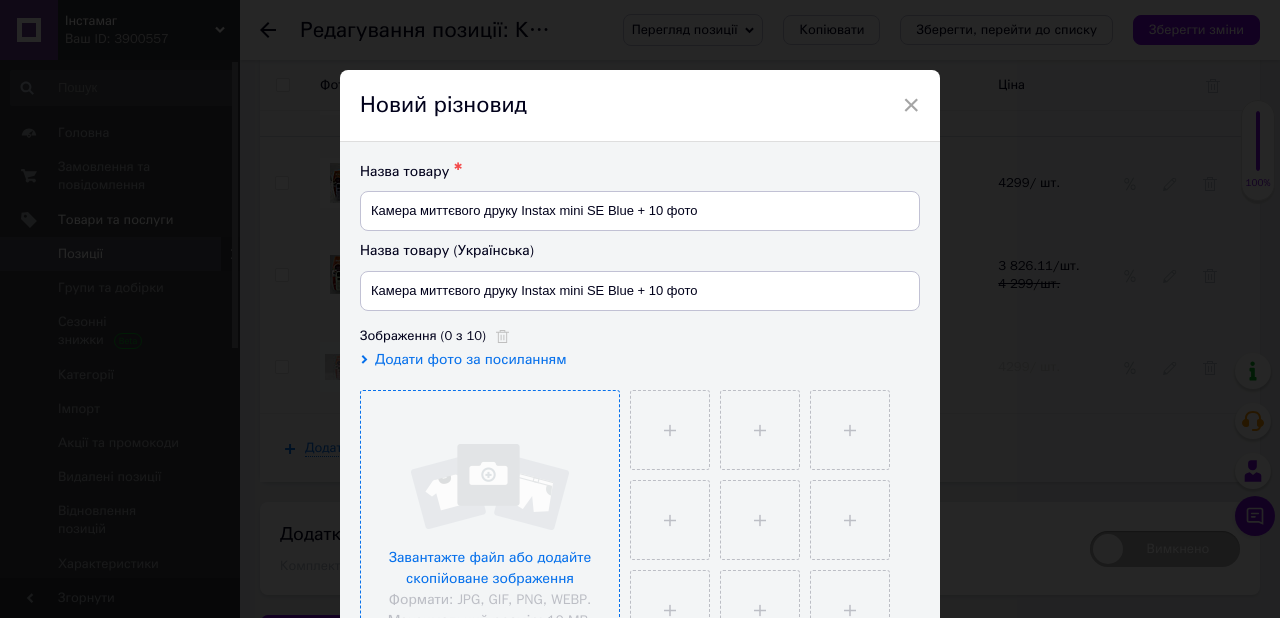 click at bounding box center (490, 520) 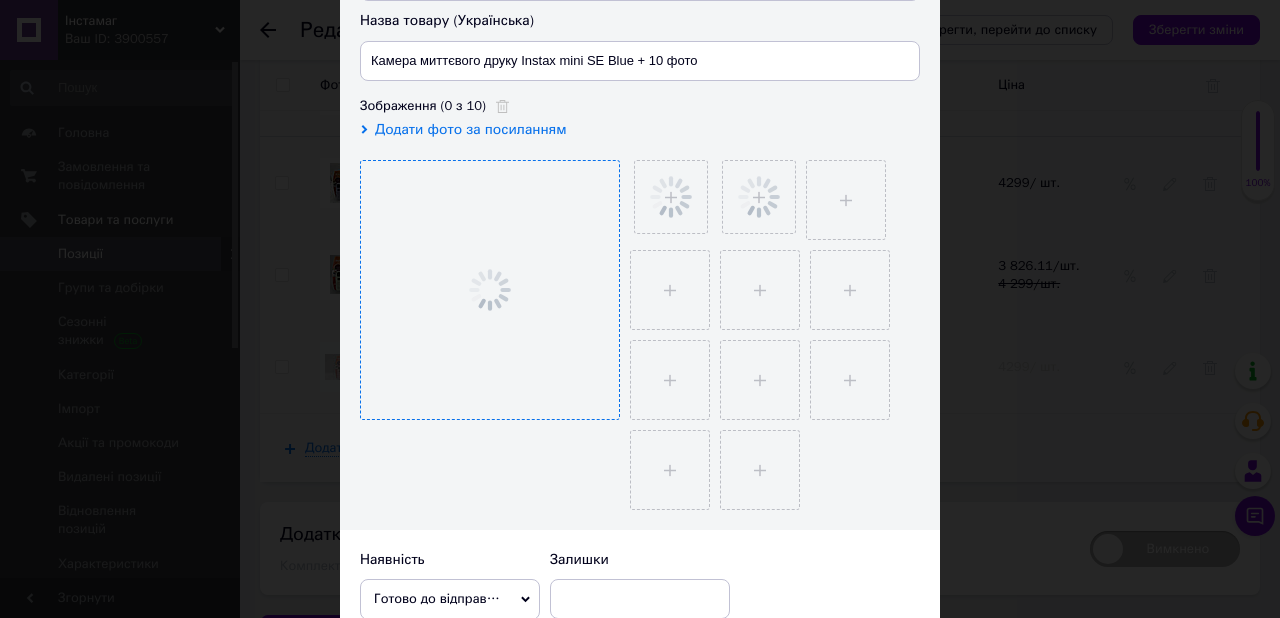 scroll, scrollTop: 235, scrollLeft: 0, axis: vertical 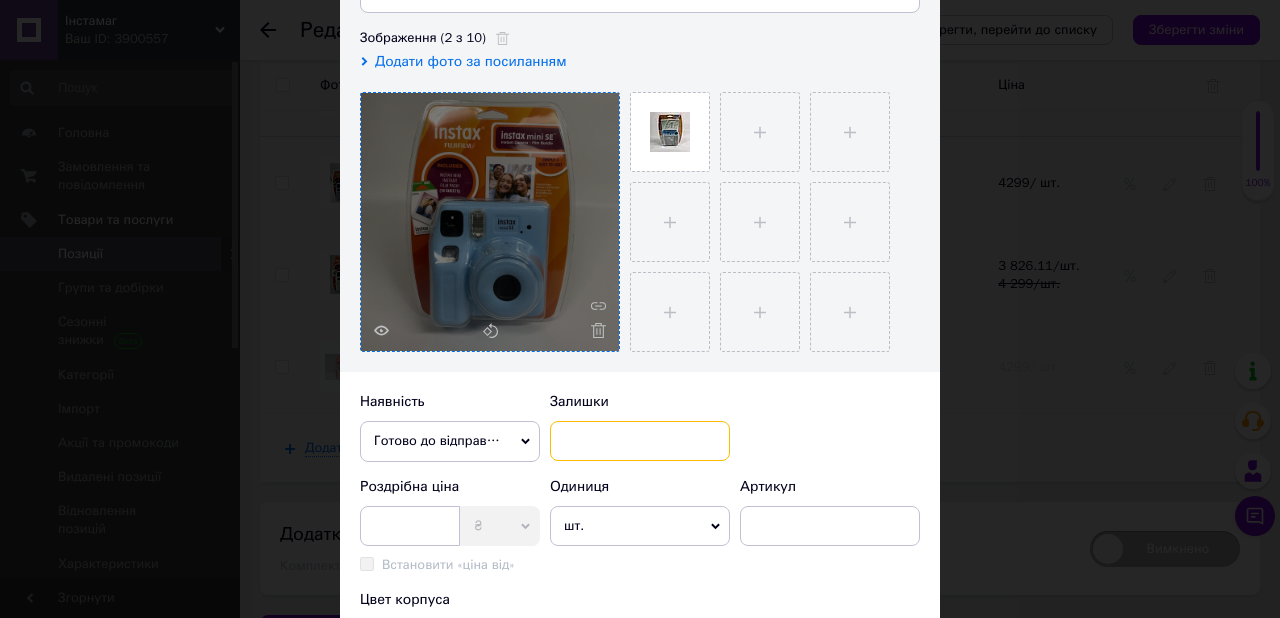 click at bounding box center [640, 441] 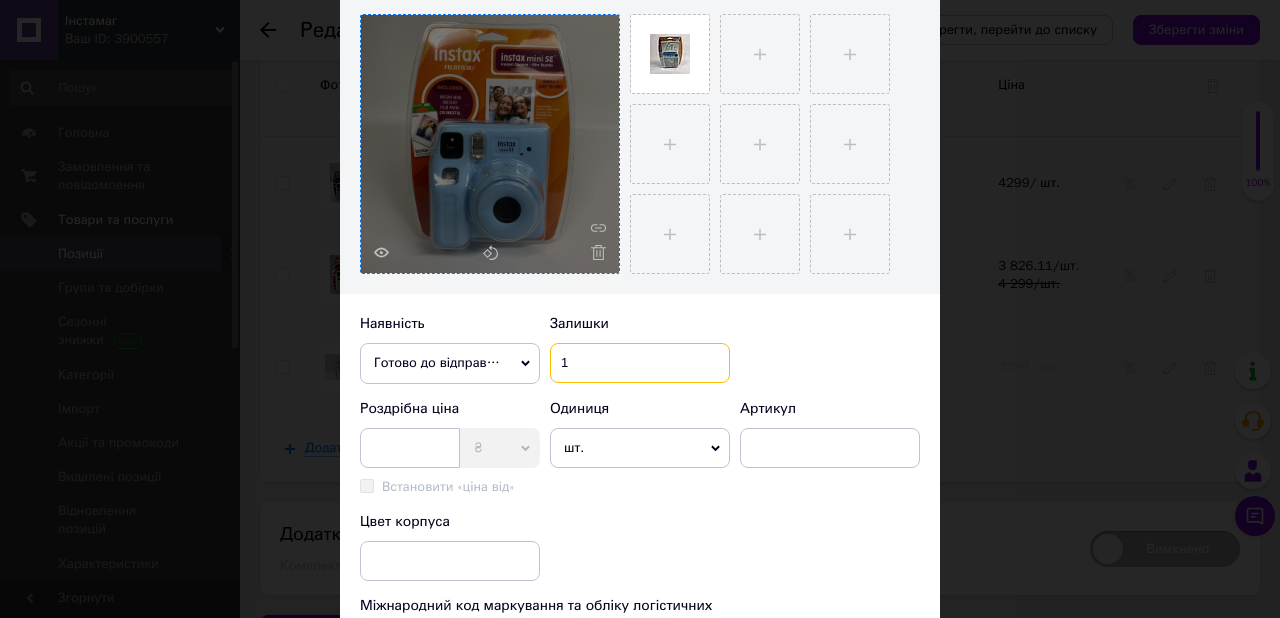 scroll, scrollTop: 403, scrollLeft: 0, axis: vertical 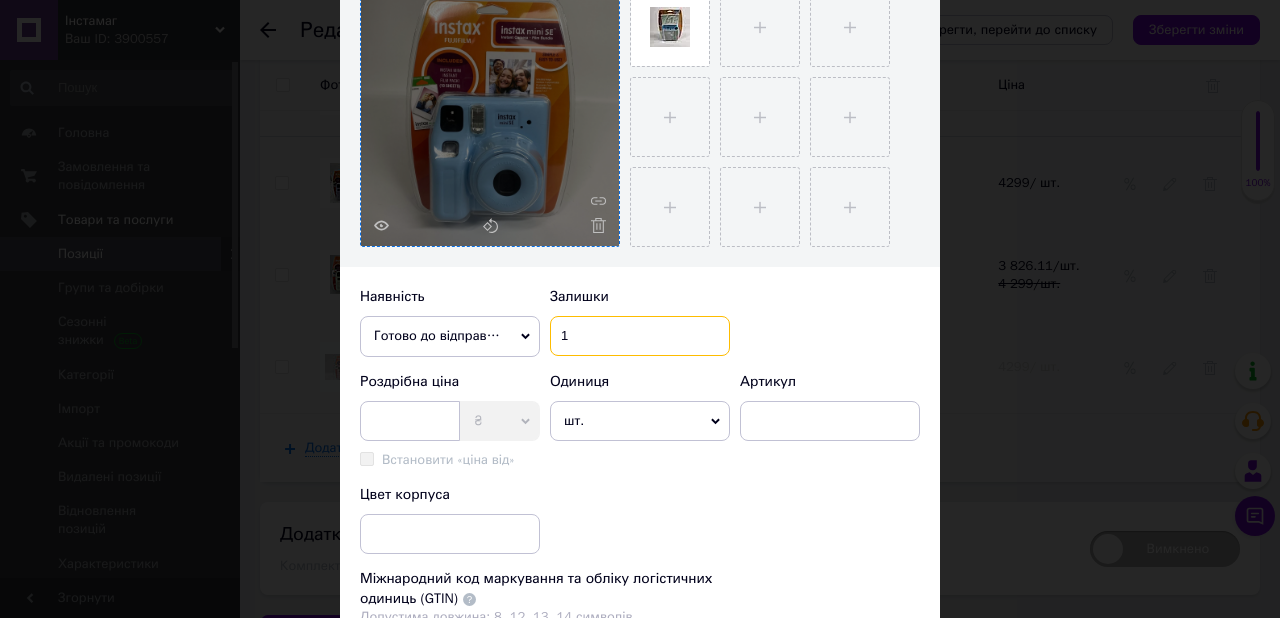 type on "1" 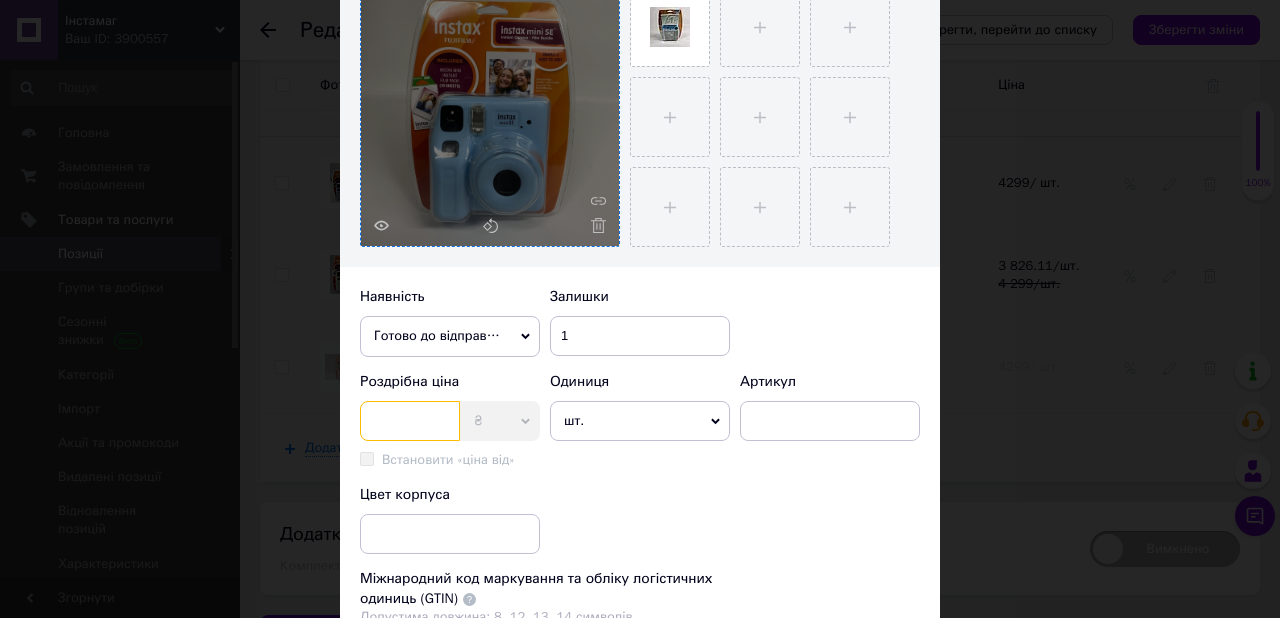 click at bounding box center [410, 421] 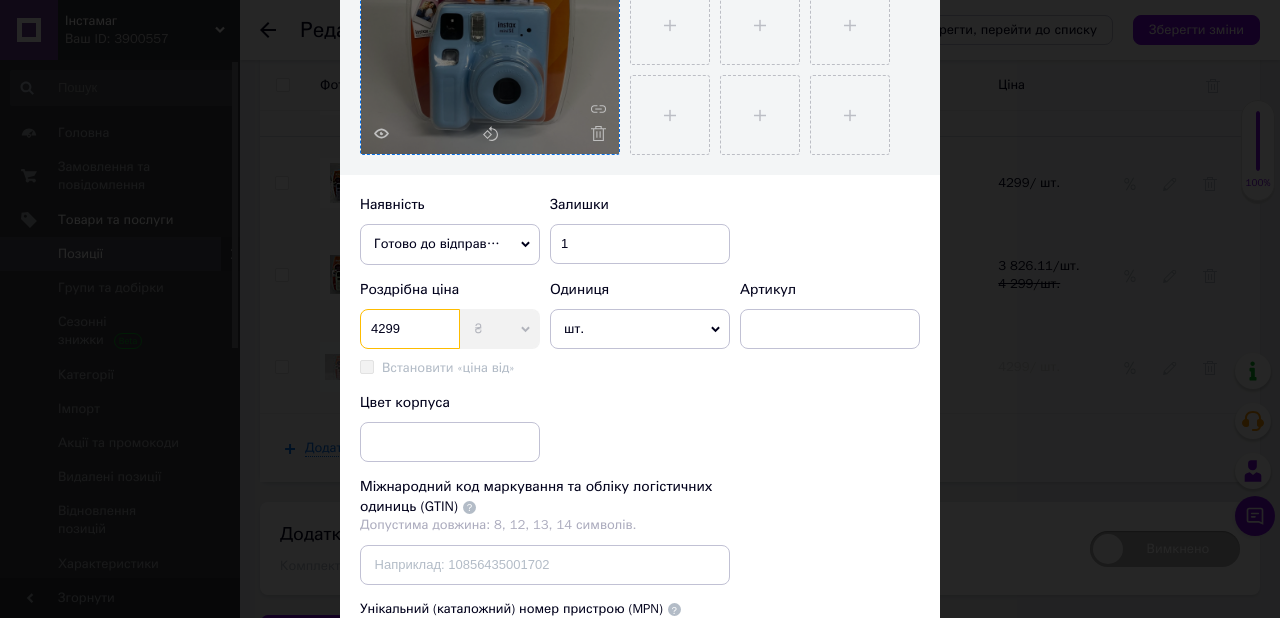 scroll, scrollTop: 582, scrollLeft: 0, axis: vertical 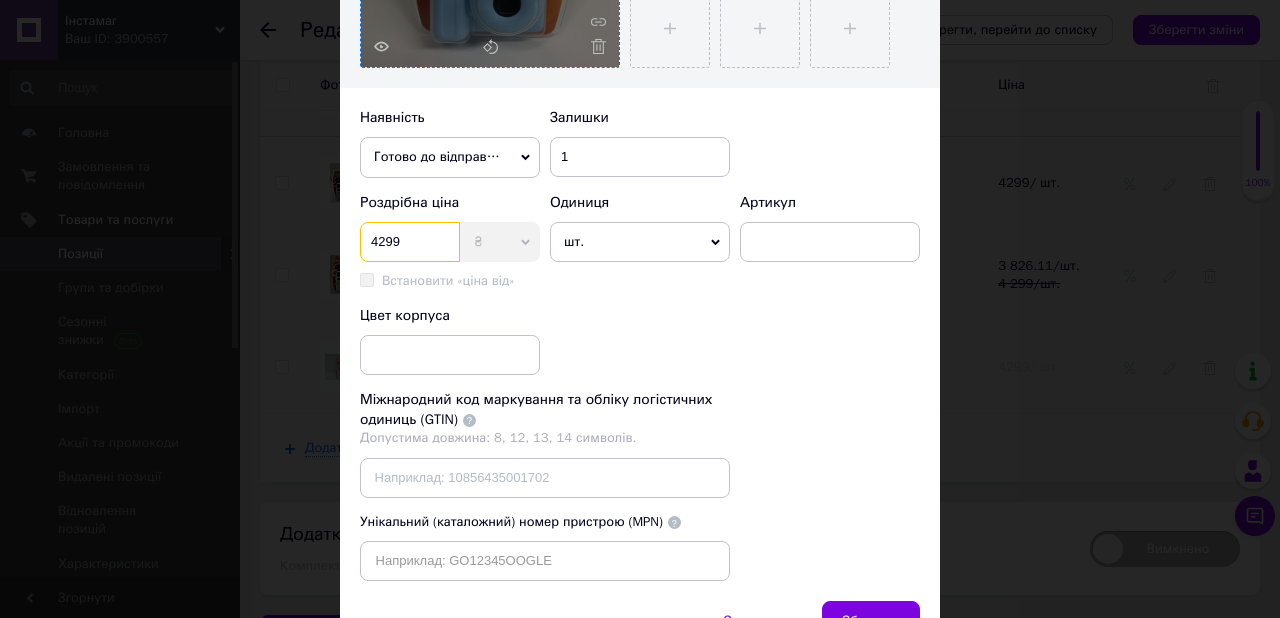 type on "4299" 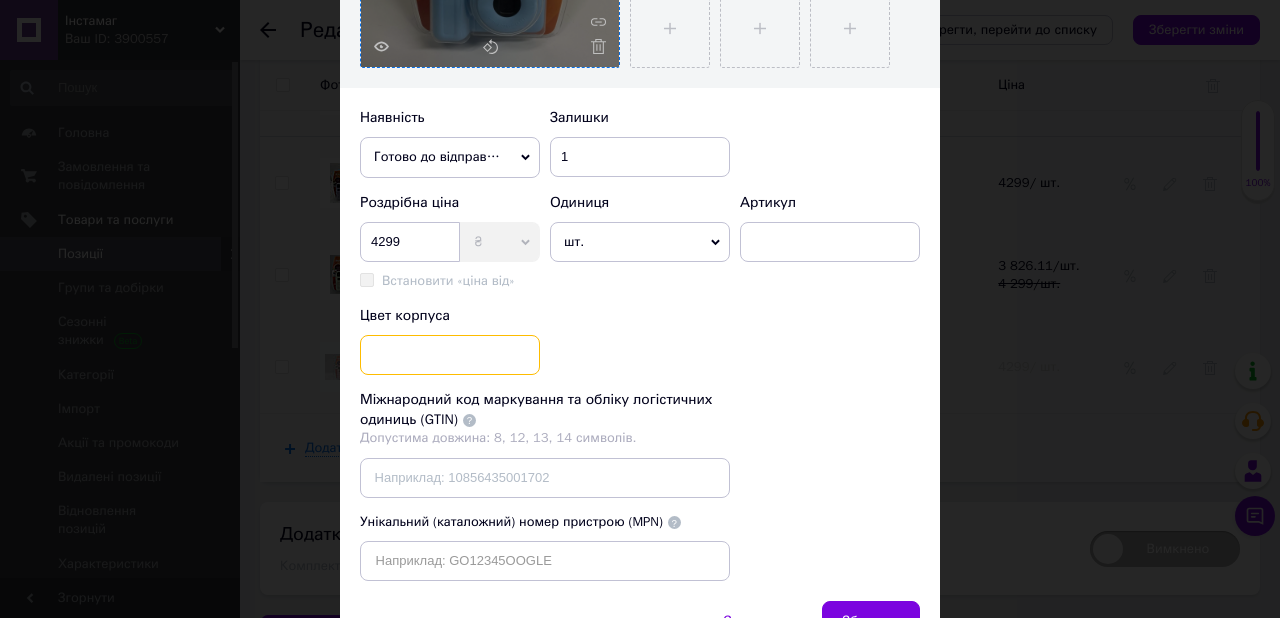 click at bounding box center (450, 355) 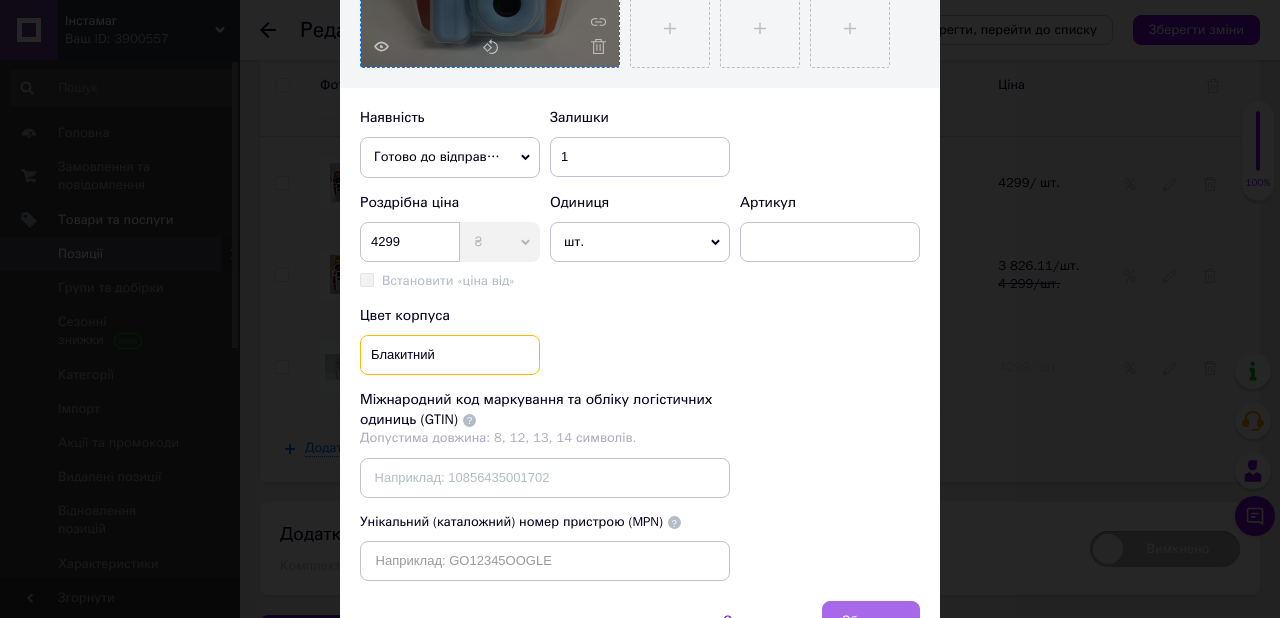 type on "Блакитний" 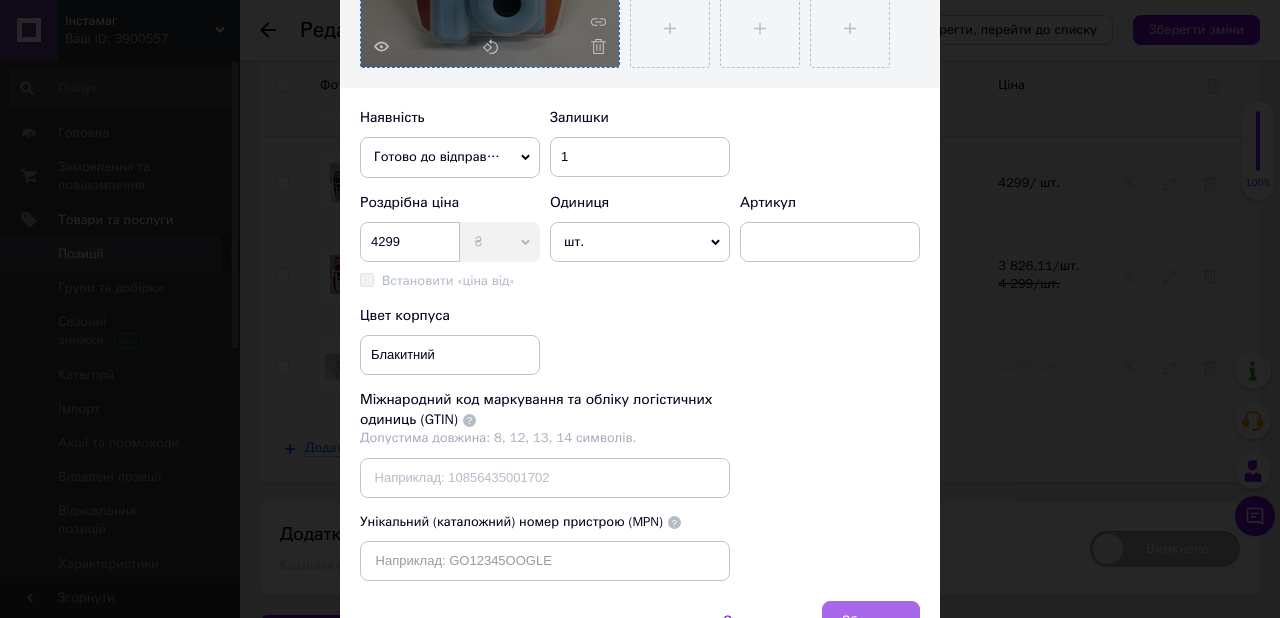 click on "Зберегти" at bounding box center [871, 621] 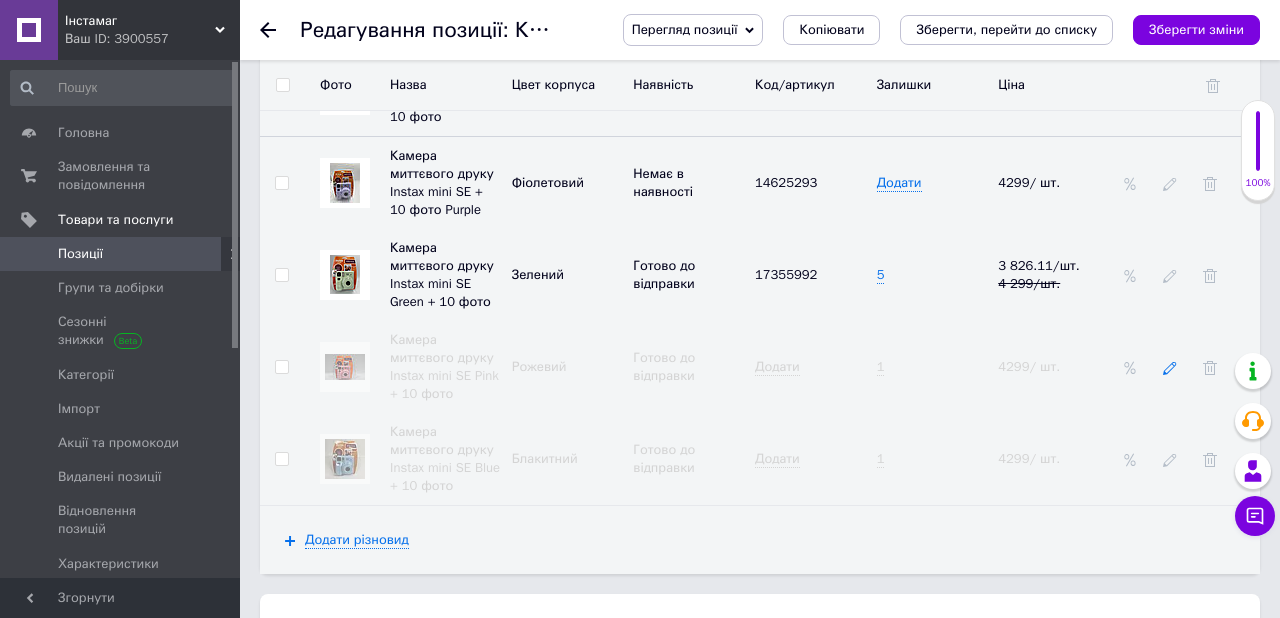click 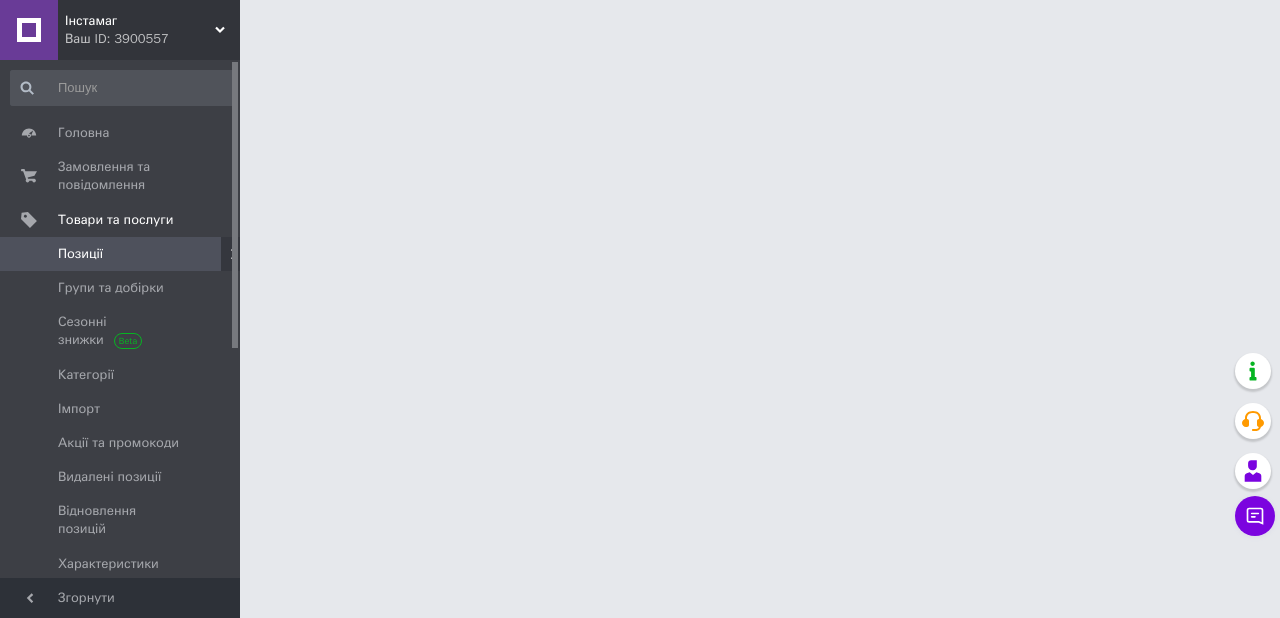 scroll, scrollTop: 0, scrollLeft: 0, axis: both 